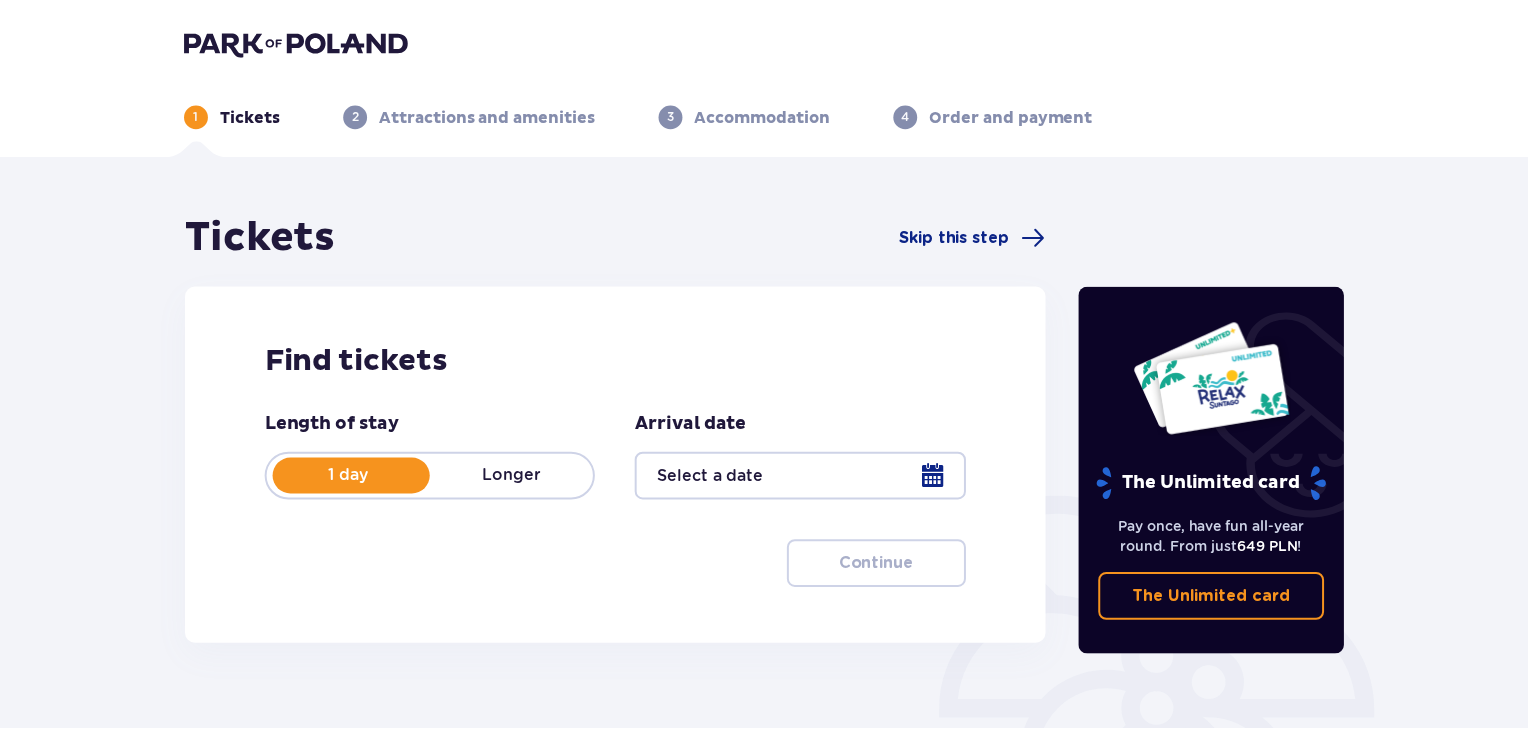 scroll, scrollTop: 0, scrollLeft: 0, axis: both 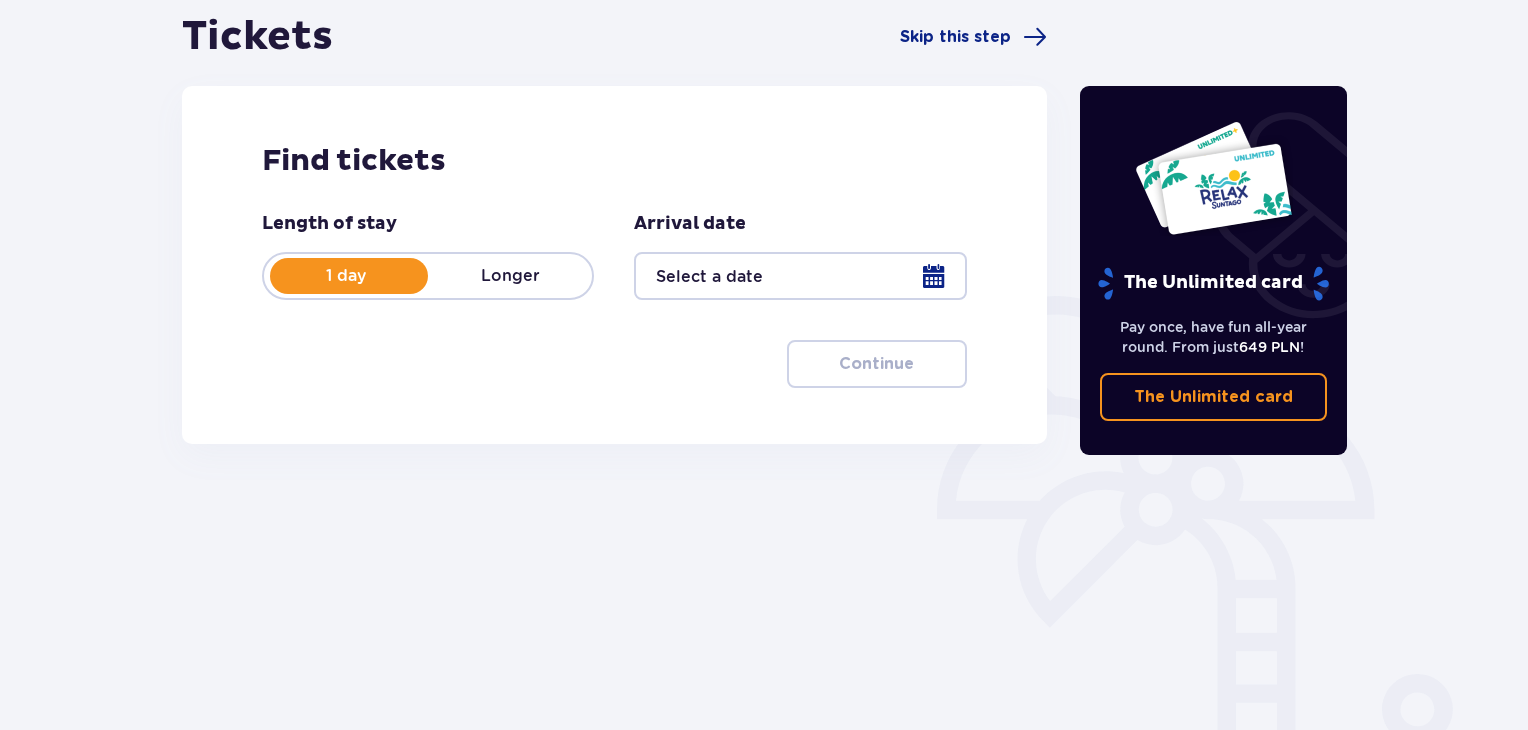 click at bounding box center [800, 276] 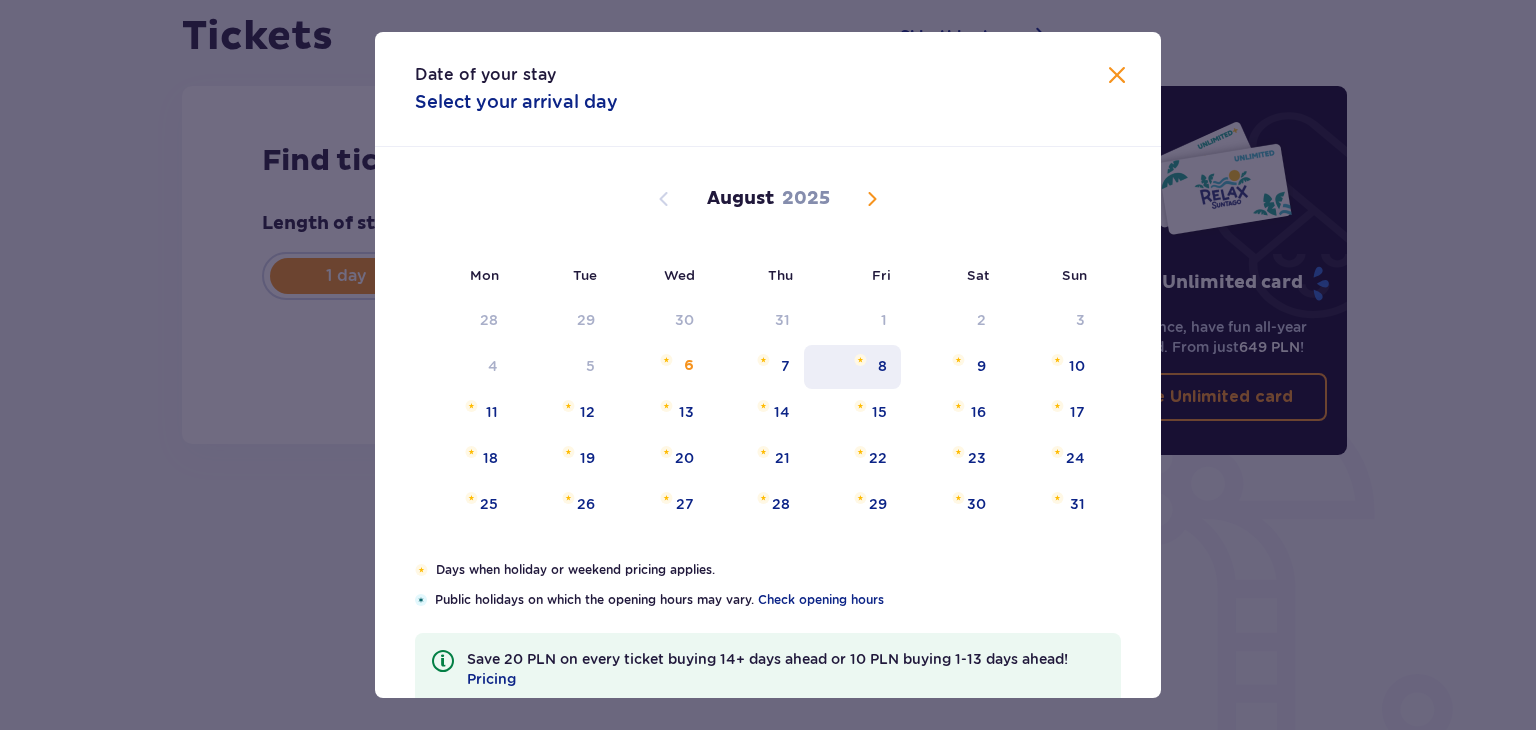click on "8" at bounding box center (852, 367) 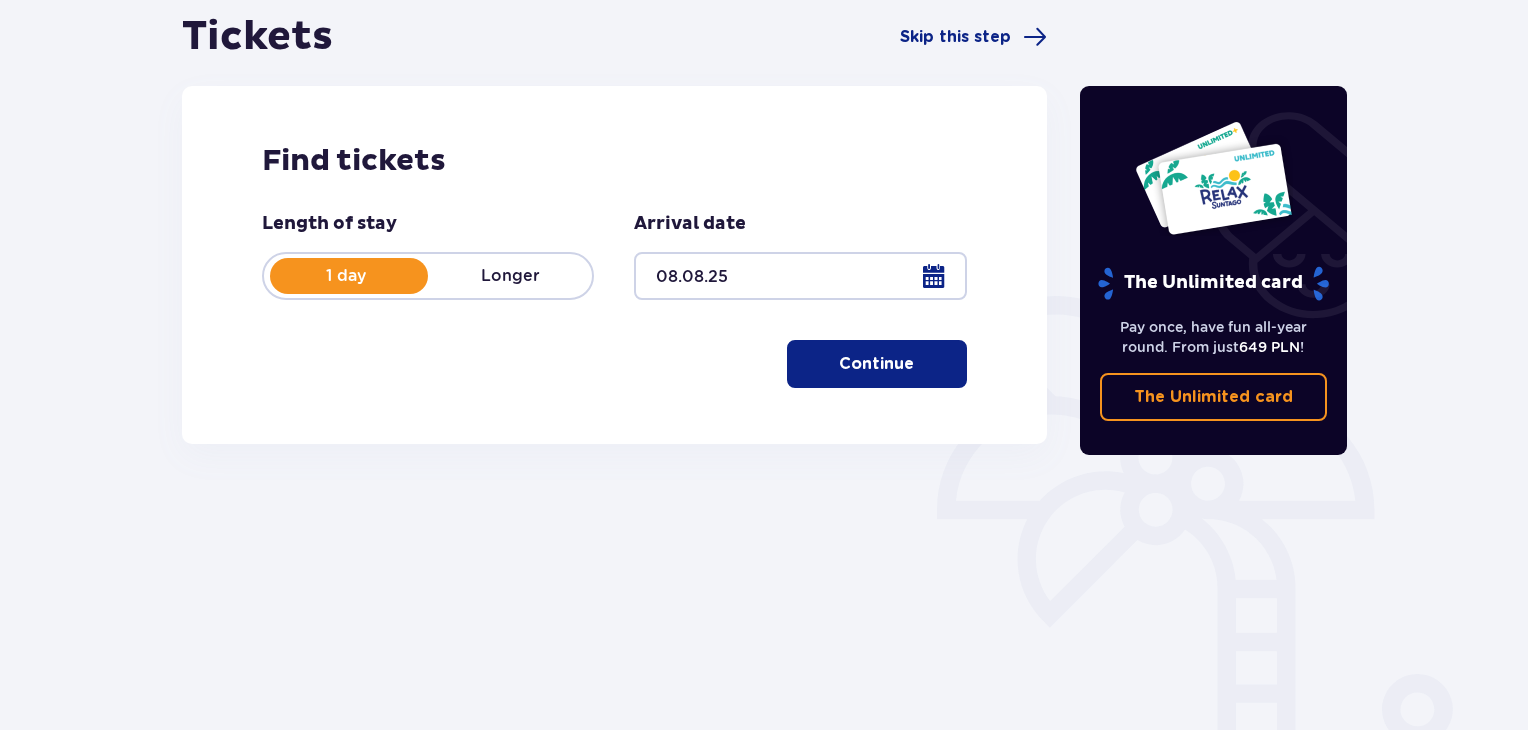 click on "Continue" at bounding box center (876, 364) 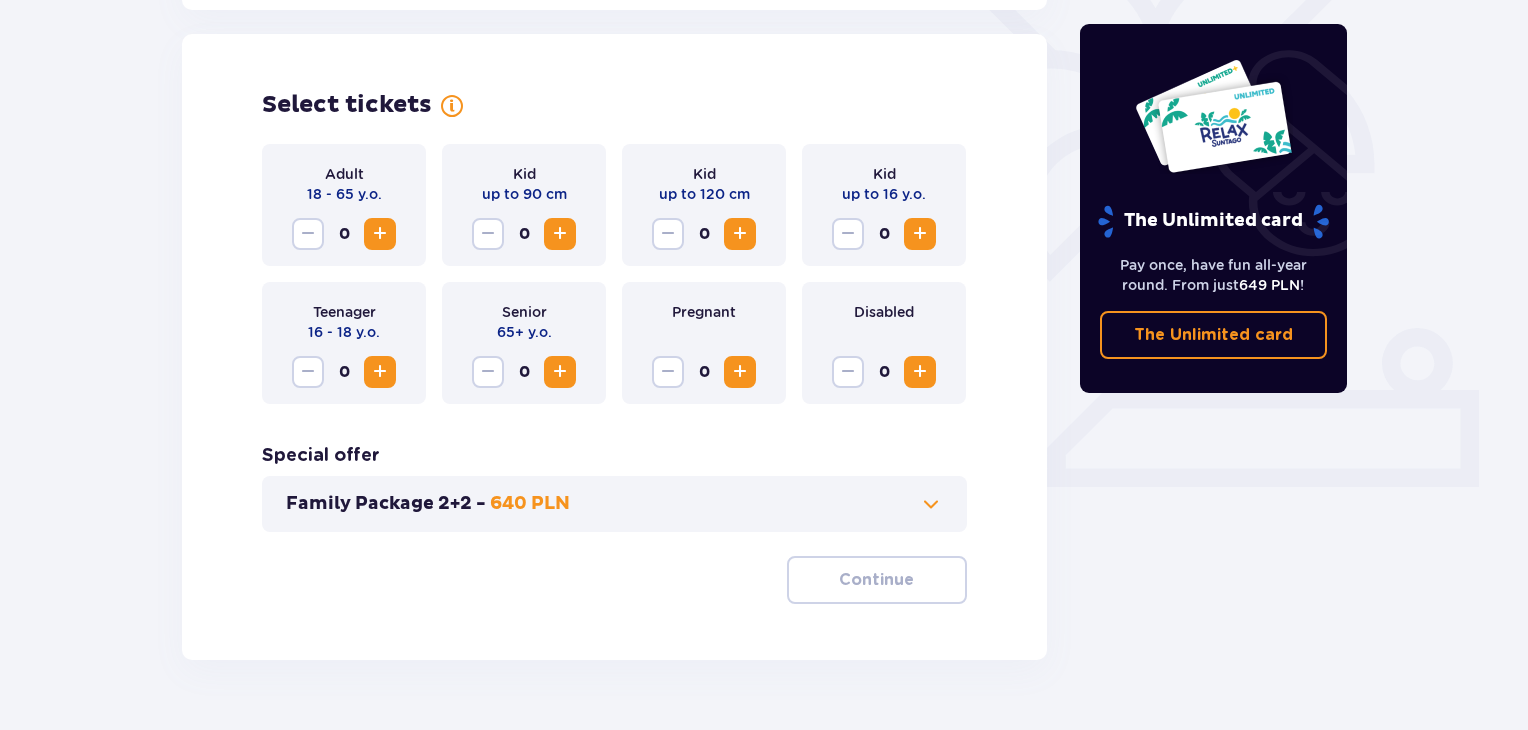 scroll, scrollTop: 556, scrollLeft: 0, axis: vertical 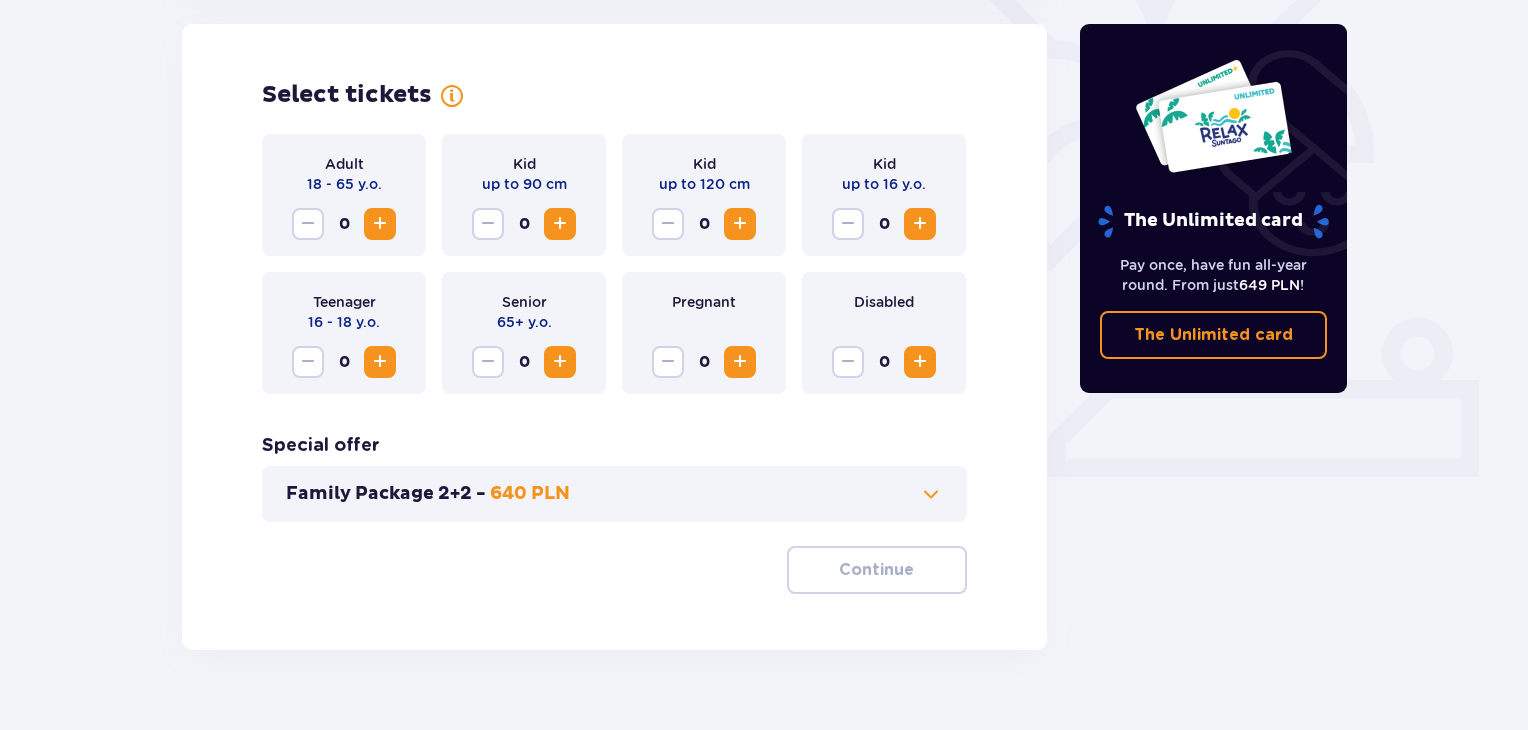 click at bounding box center (380, 224) 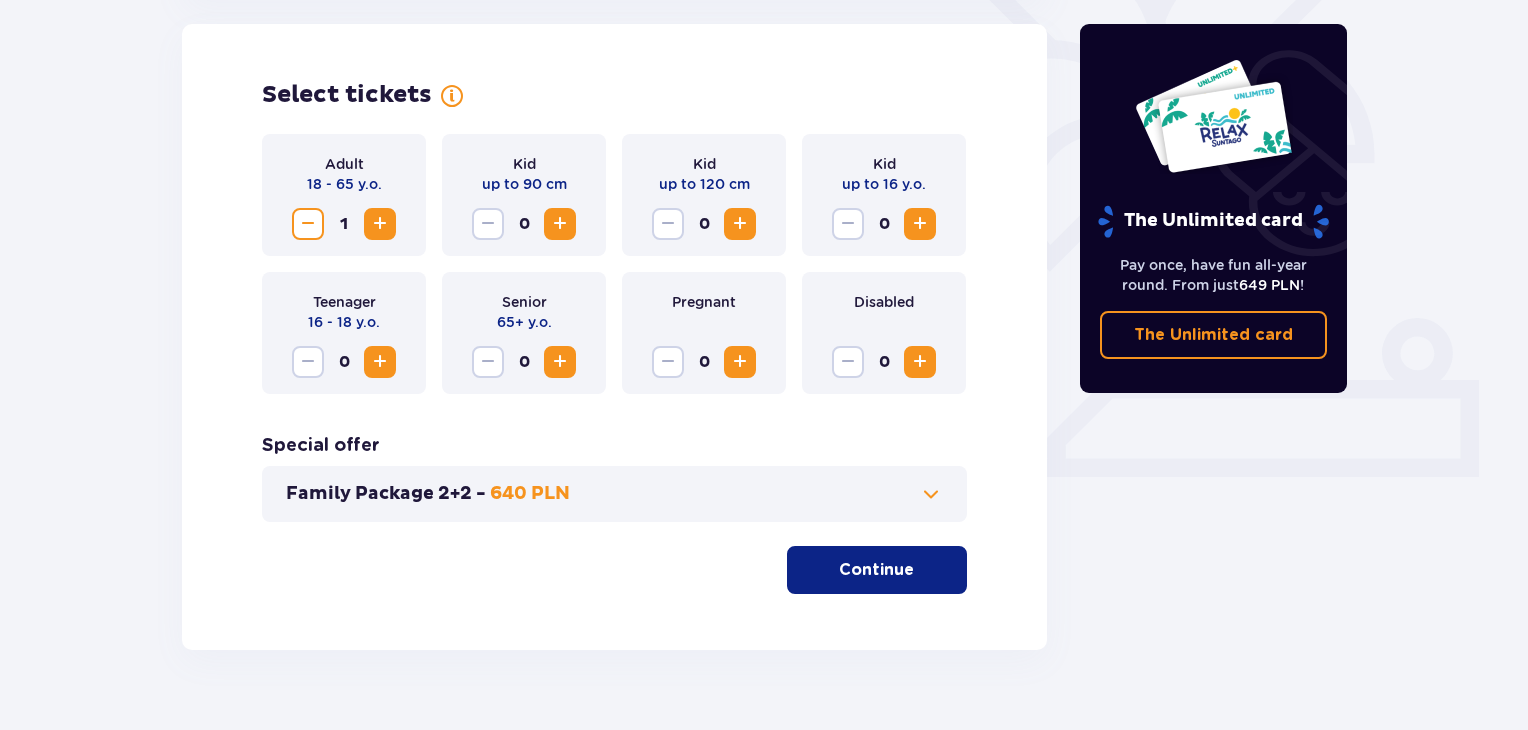 click at bounding box center [380, 224] 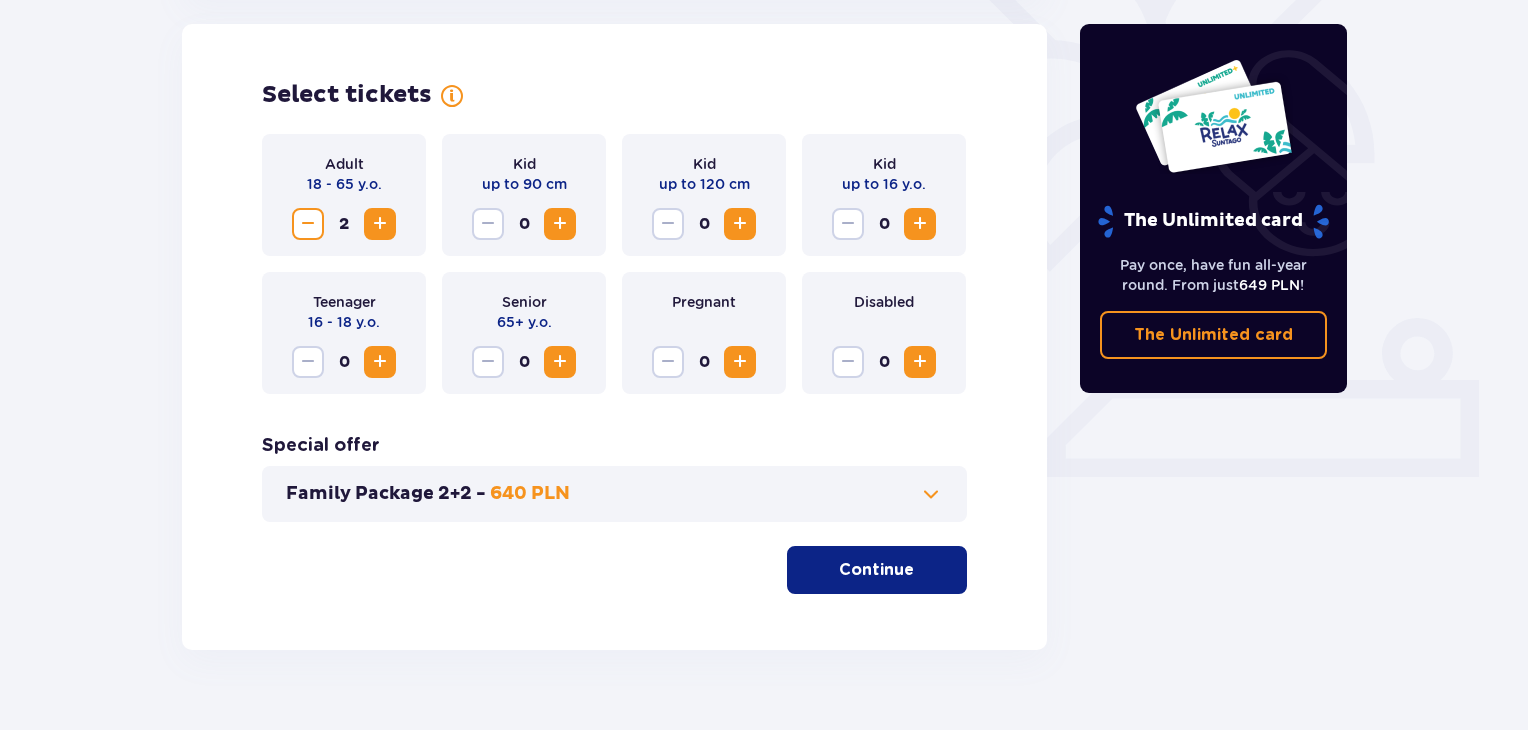 click at bounding box center [920, 224] 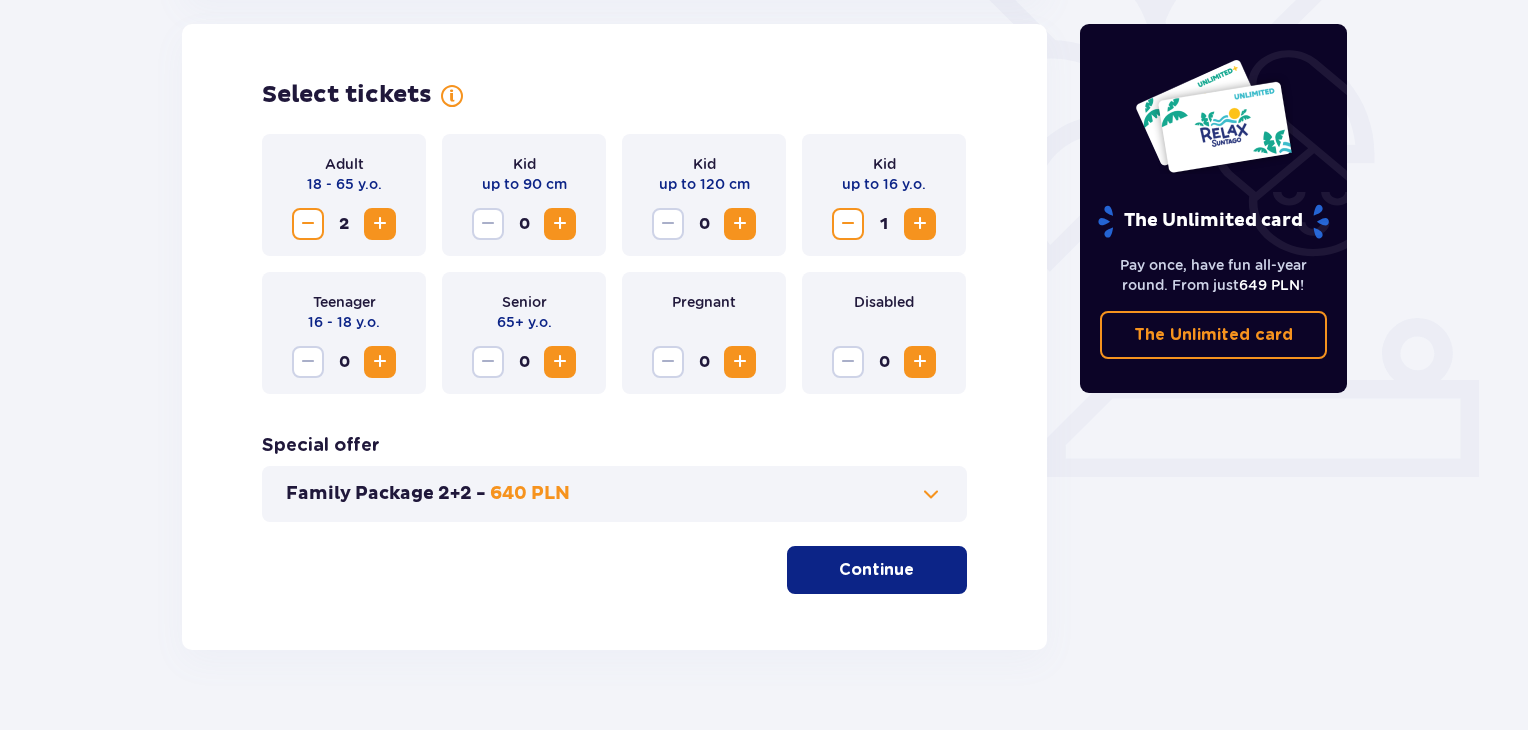 click at bounding box center [920, 224] 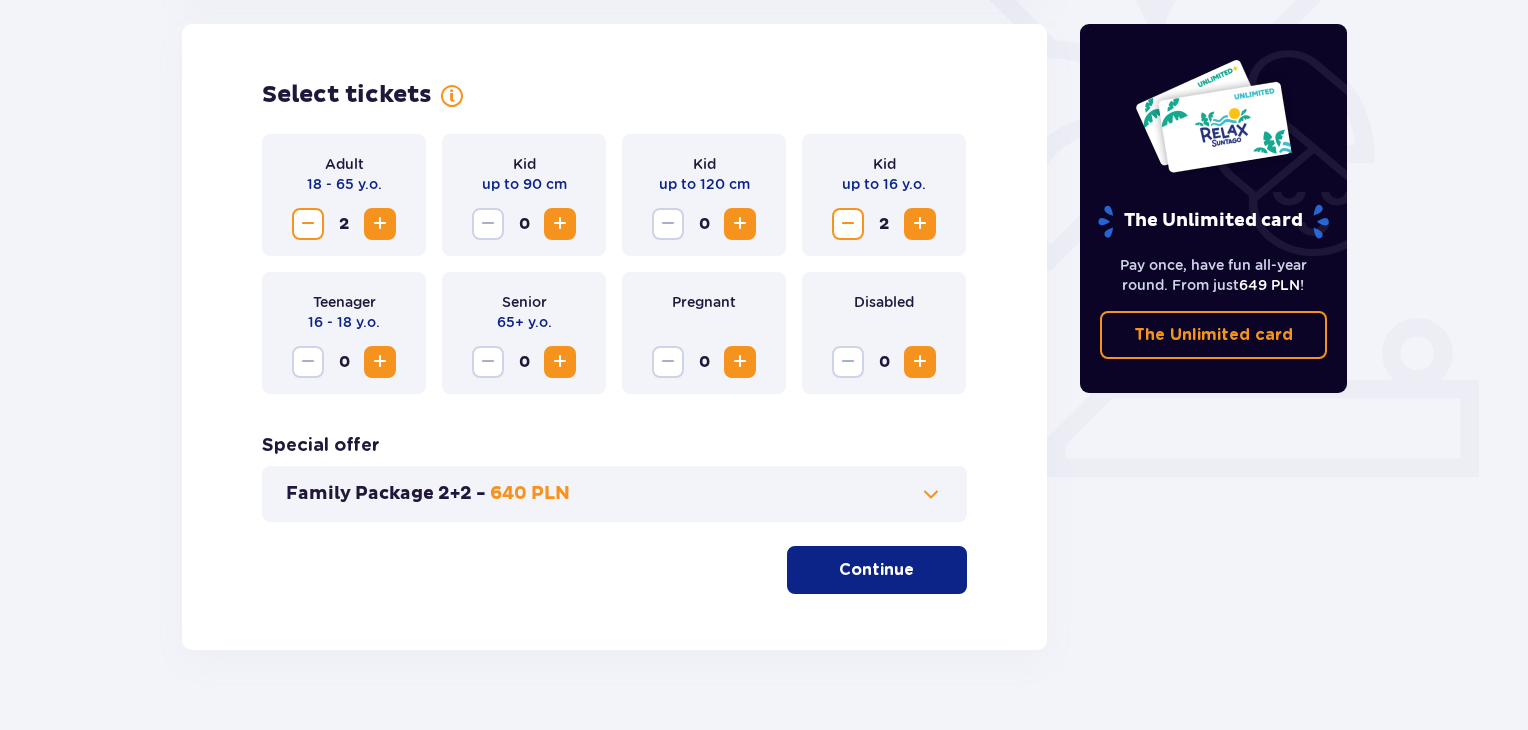 click on "Continue" at bounding box center [876, 570] 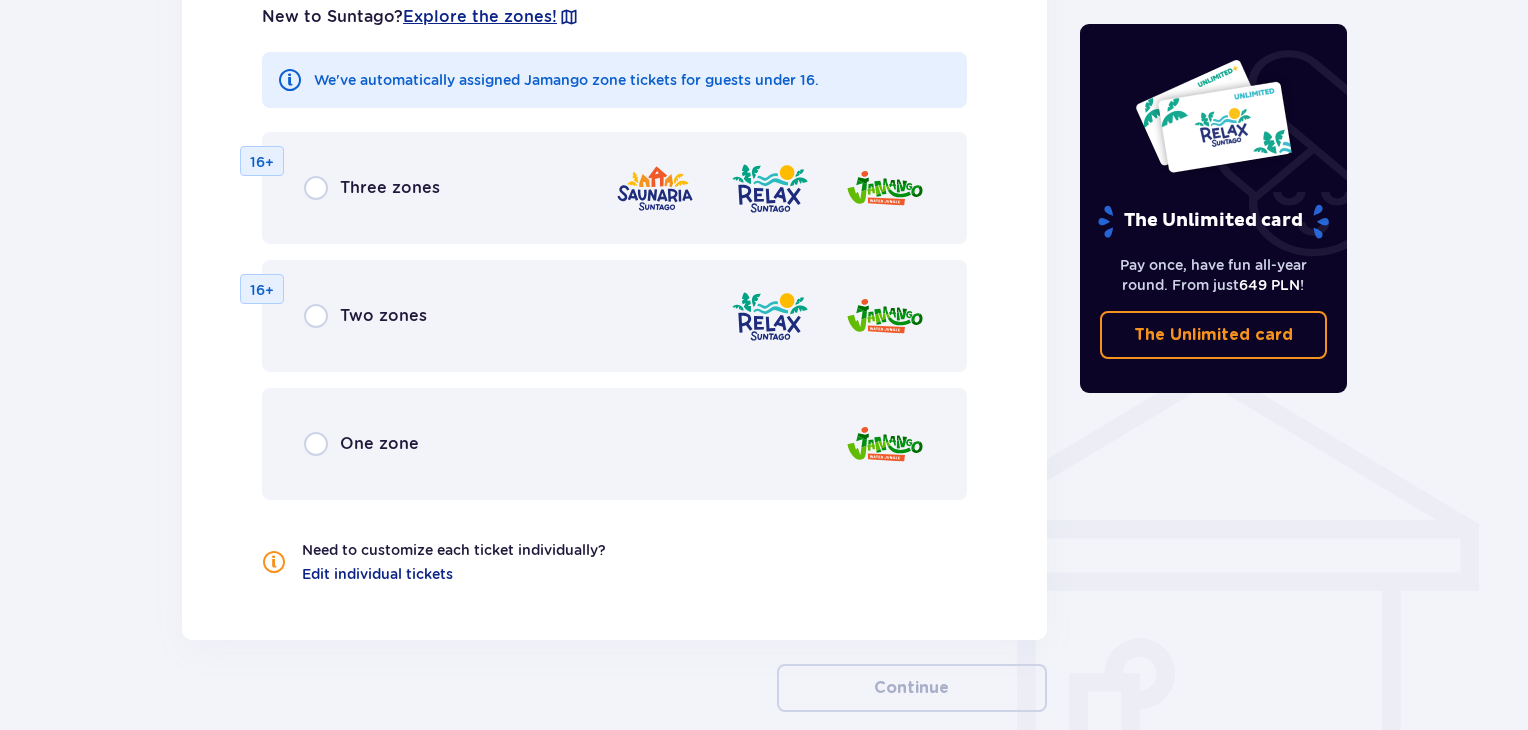 scroll, scrollTop: 1310, scrollLeft: 0, axis: vertical 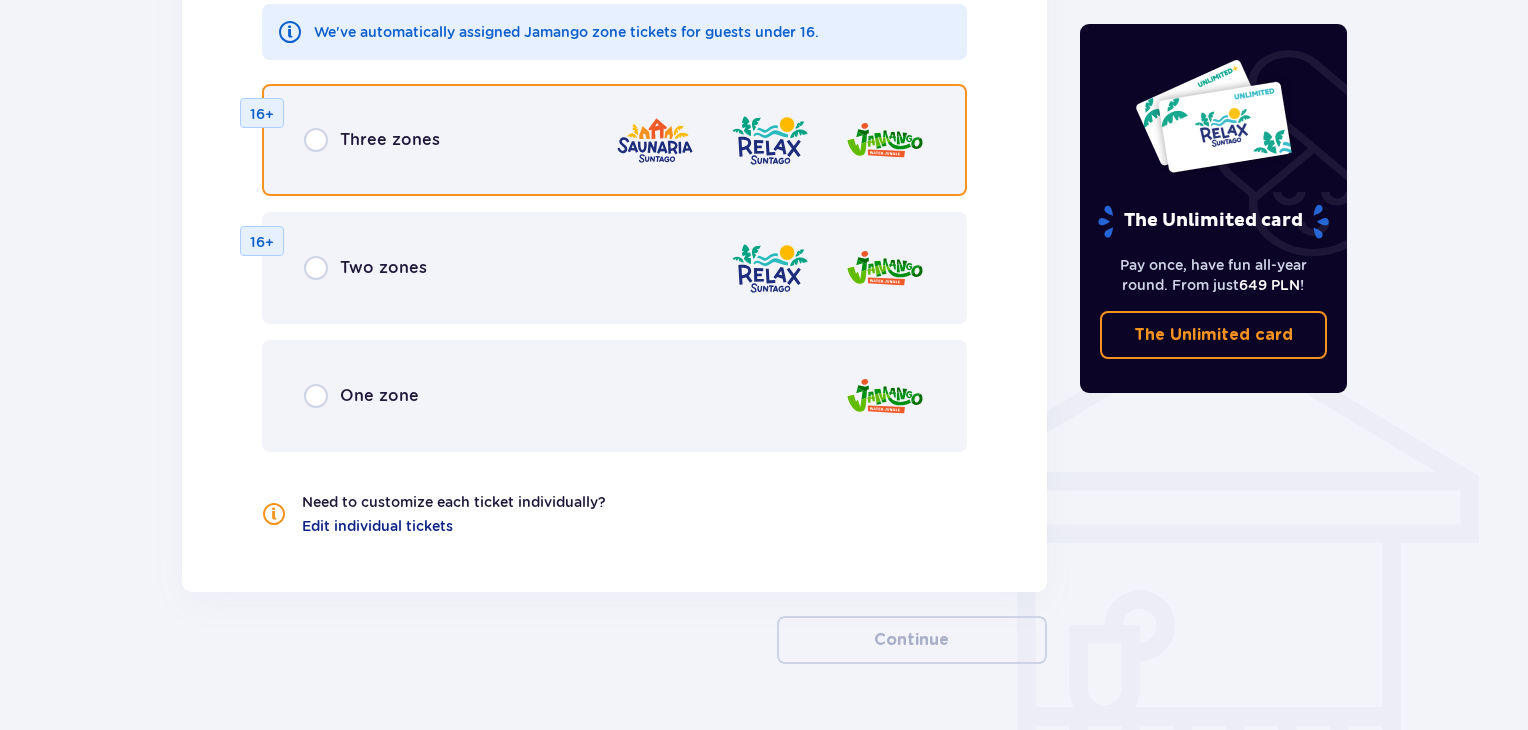 click at bounding box center [316, 140] 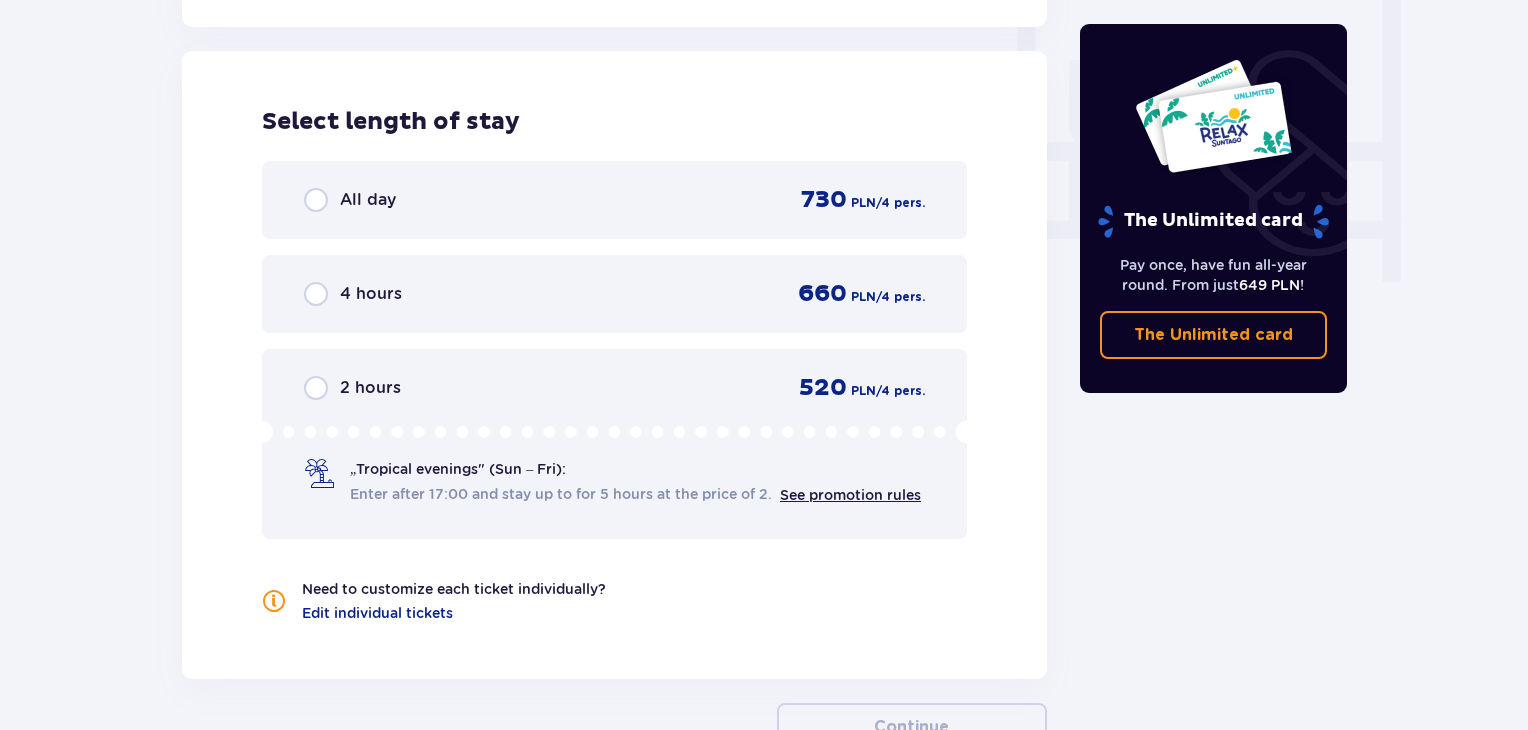 scroll, scrollTop: 1878, scrollLeft: 0, axis: vertical 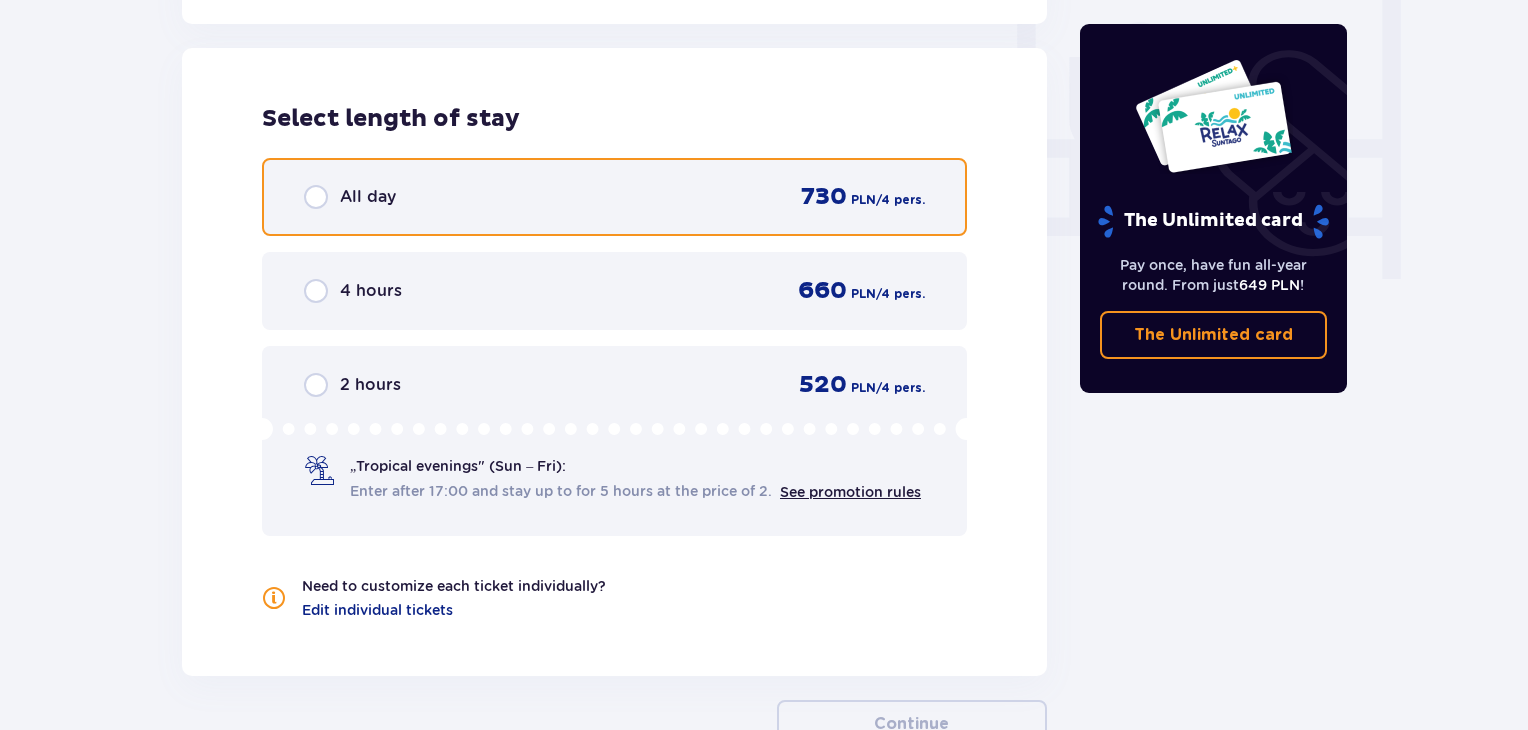 click at bounding box center [316, 197] 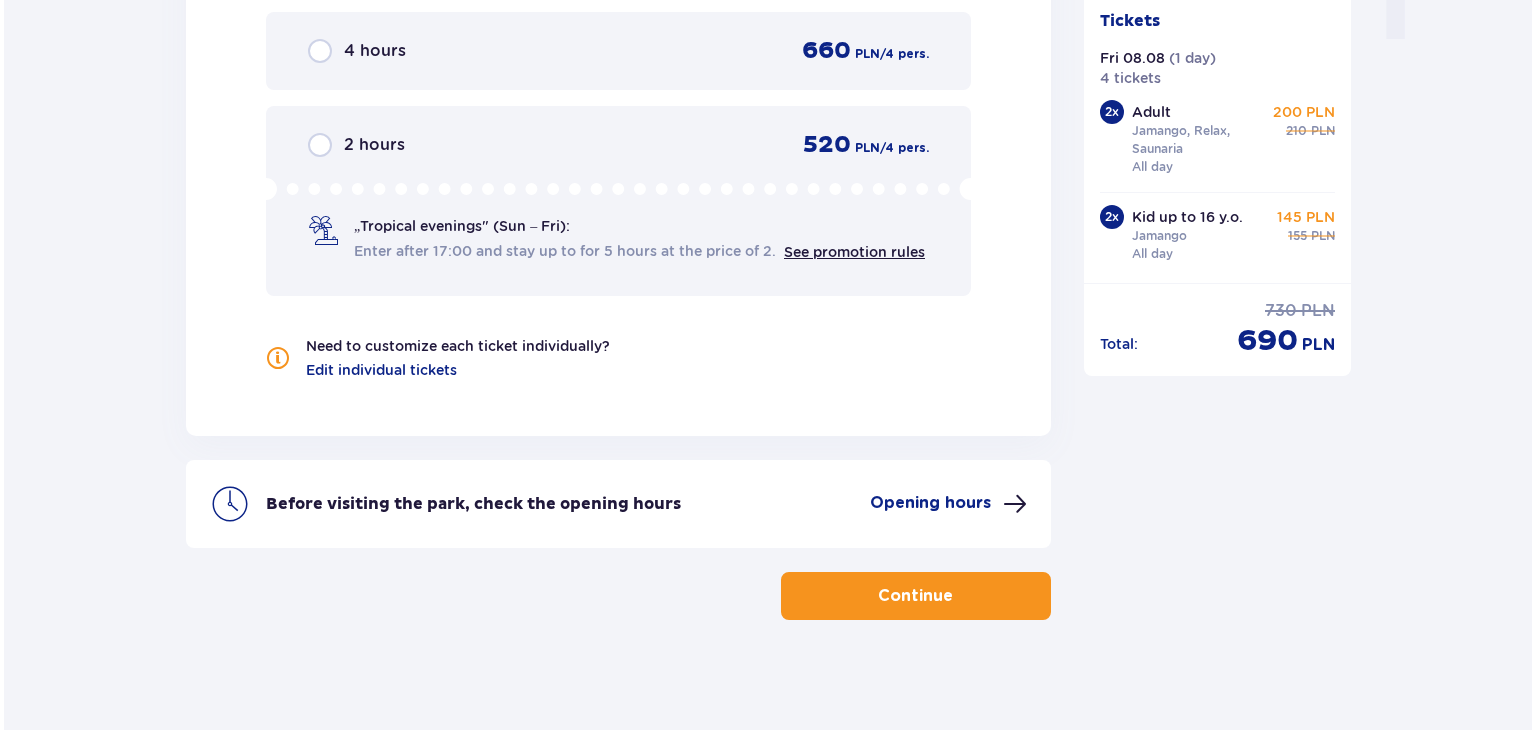 scroll, scrollTop: 2126, scrollLeft: 0, axis: vertical 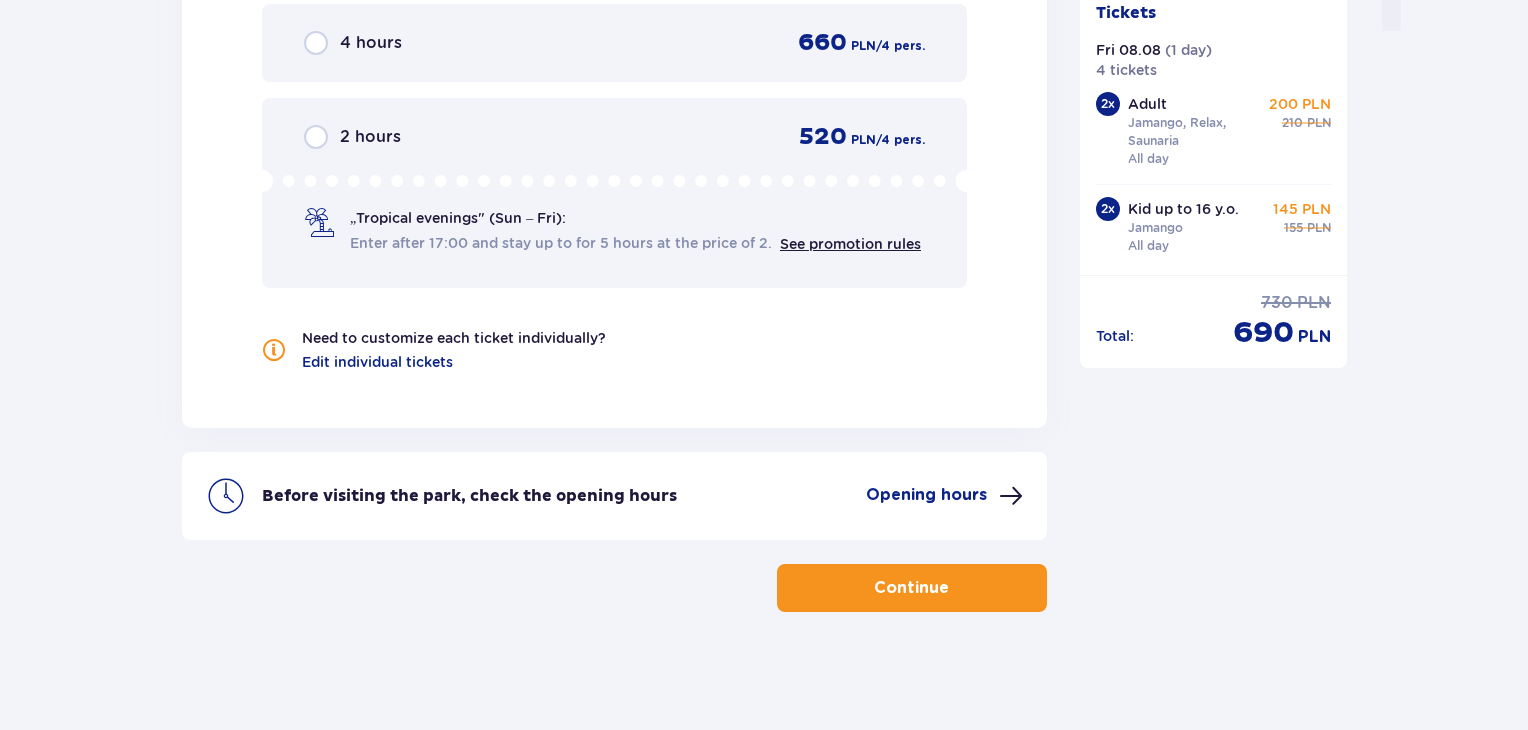 click on "Opening hours" at bounding box center [926, 495] 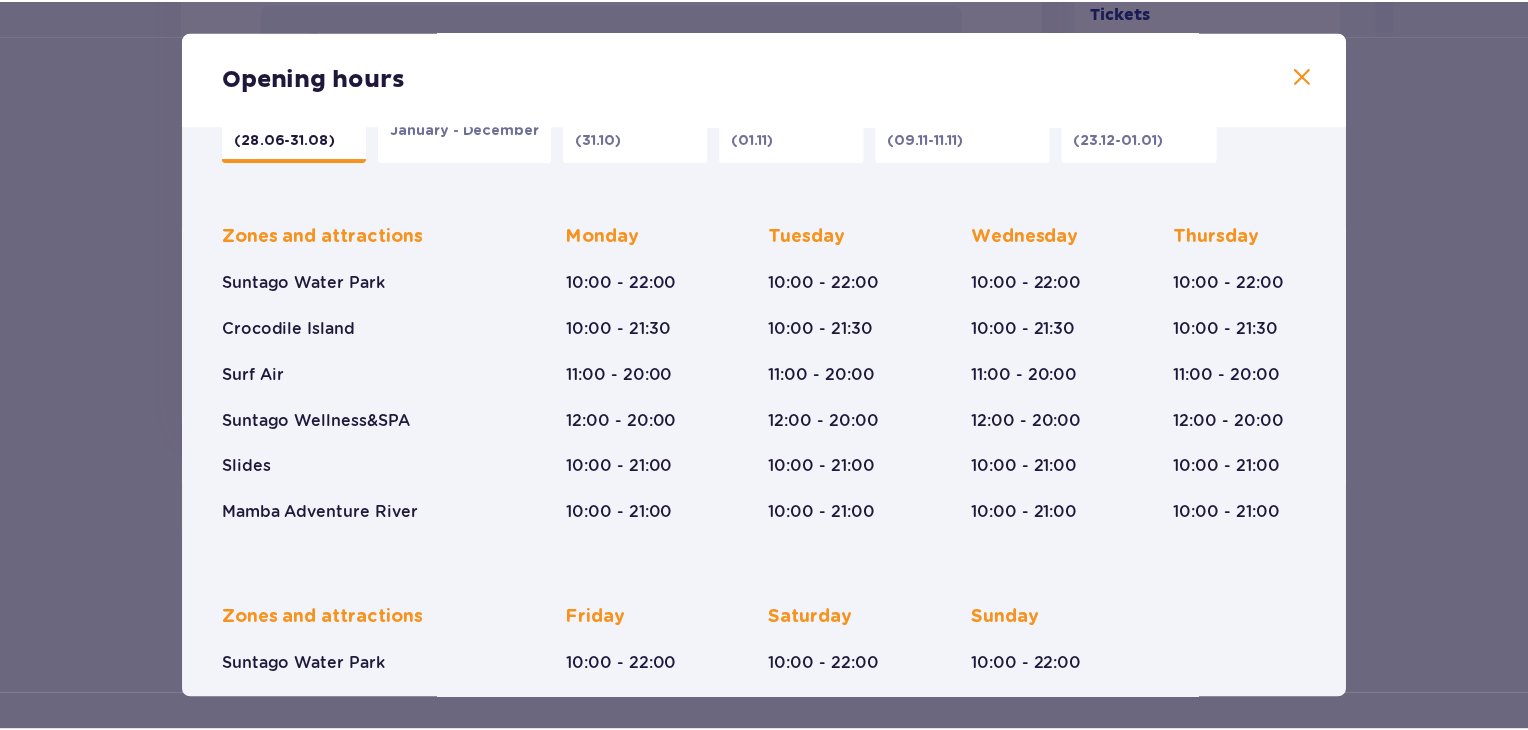 scroll, scrollTop: 0, scrollLeft: 0, axis: both 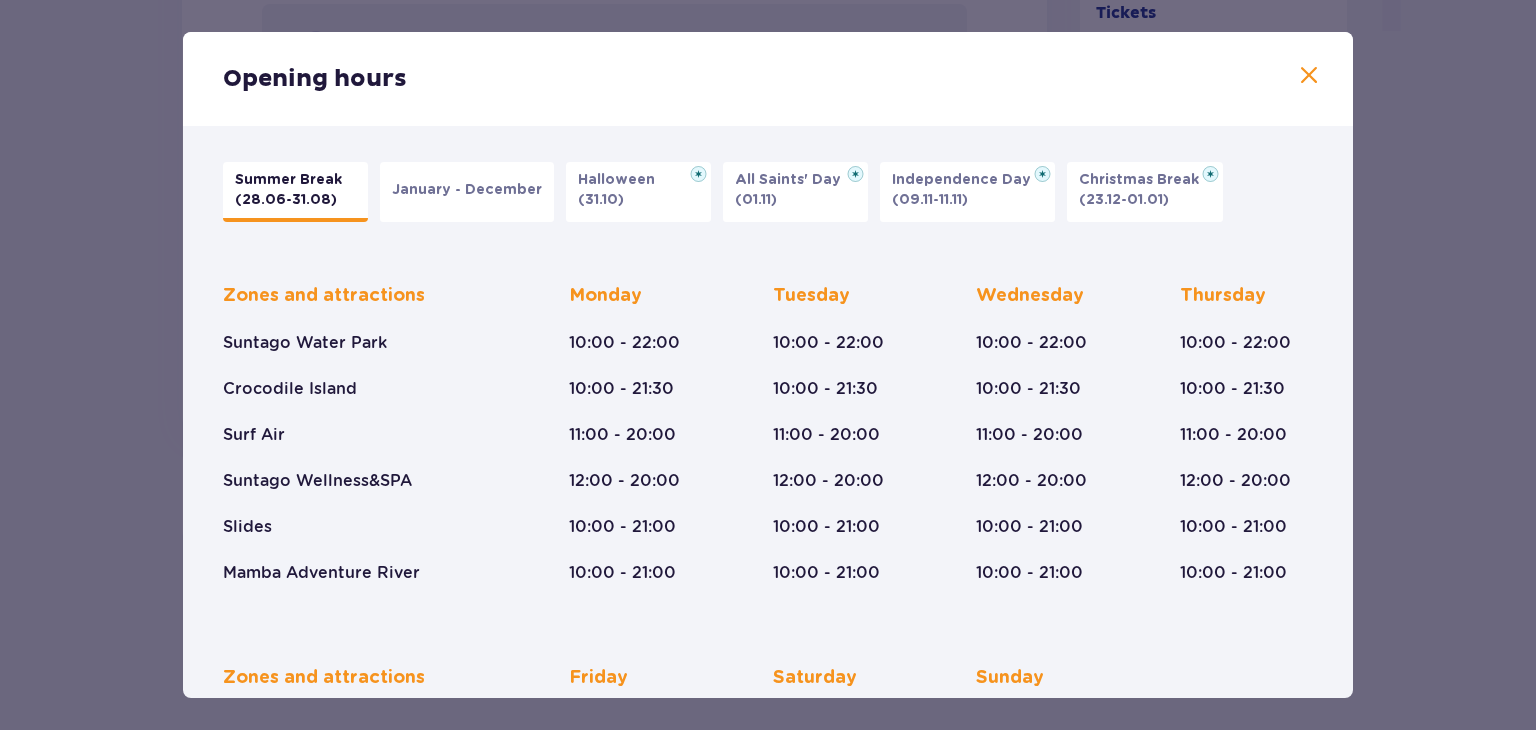 click at bounding box center [1309, 76] 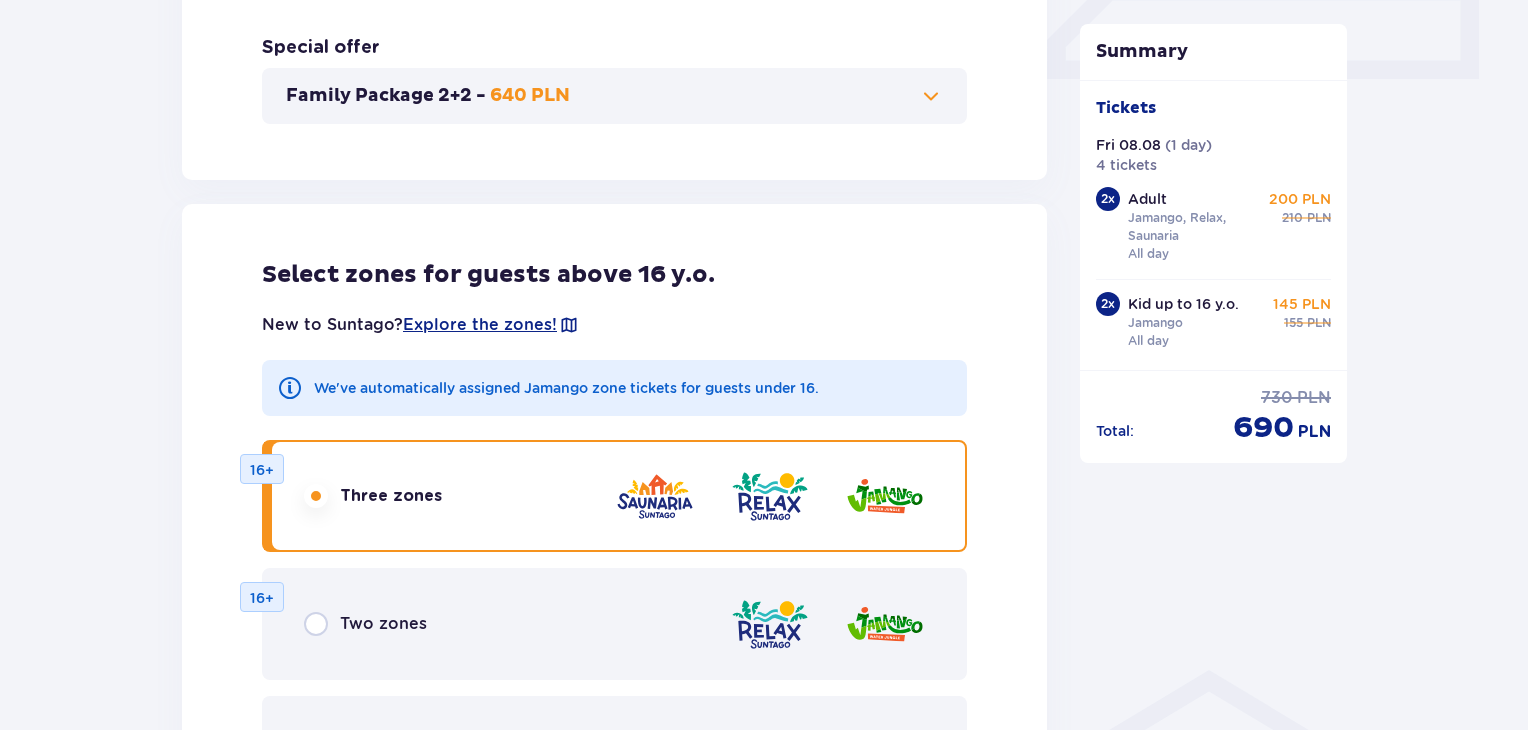 scroll, scrollTop: 1026, scrollLeft: 0, axis: vertical 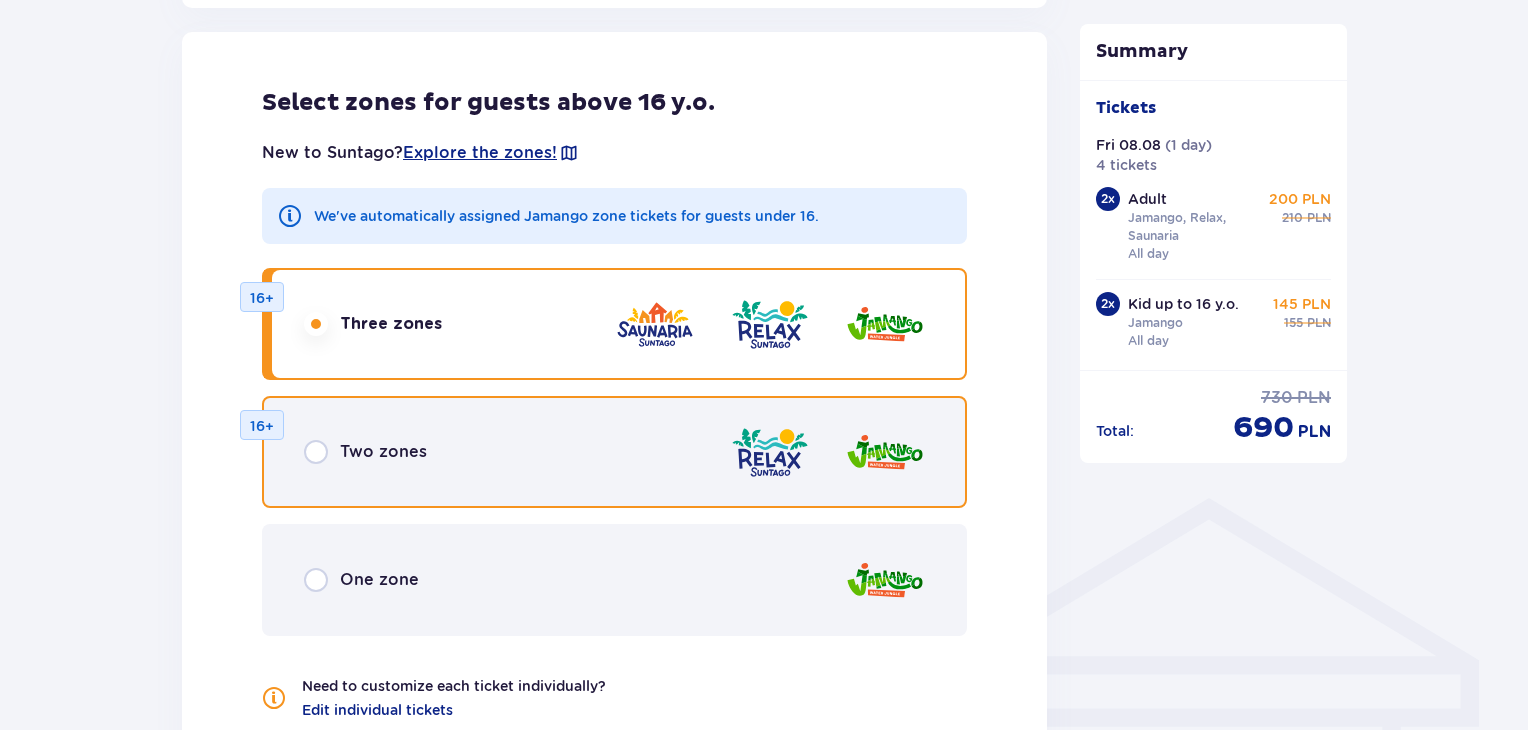 click at bounding box center [316, 452] 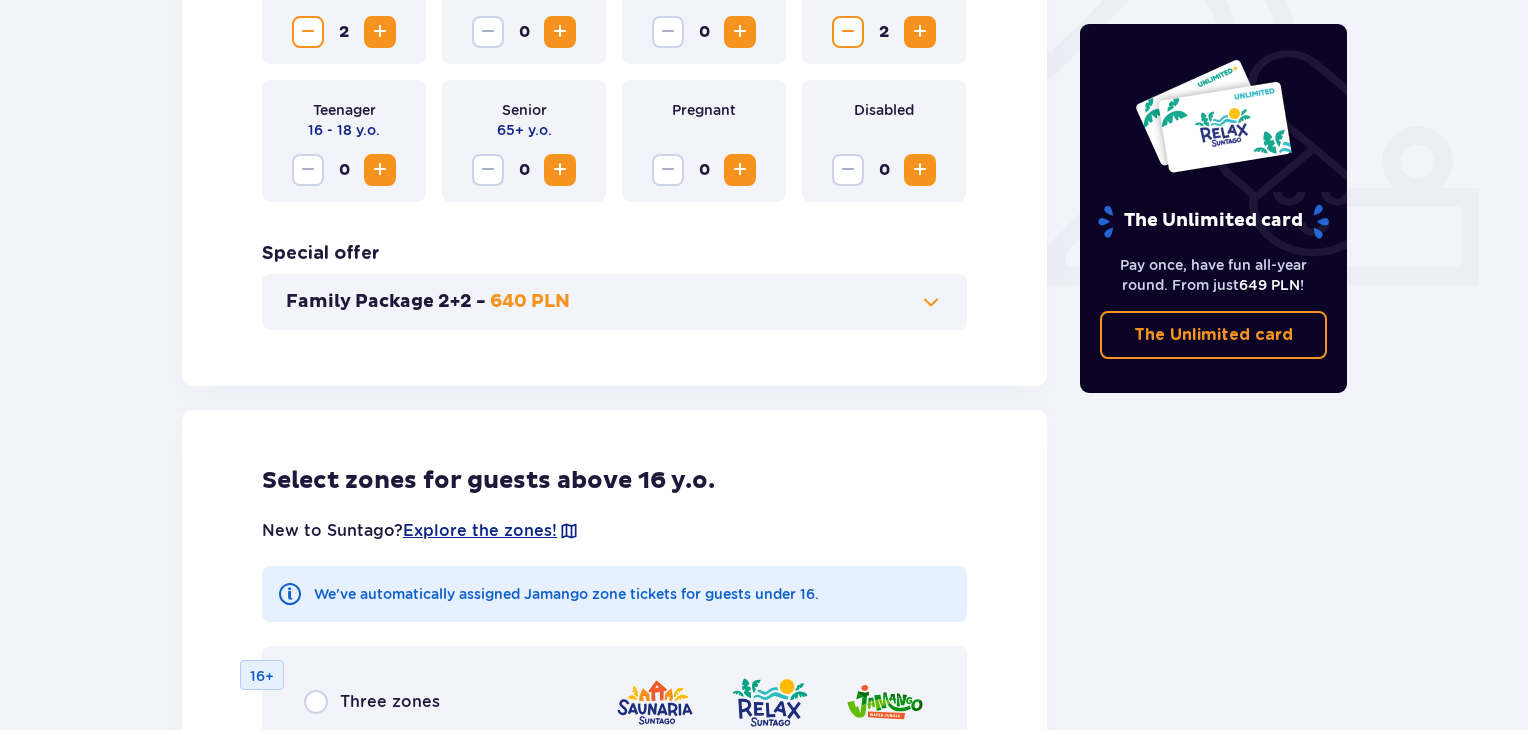 scroll, scrollTop: 978, scrollLeft: 0, axis: vertical 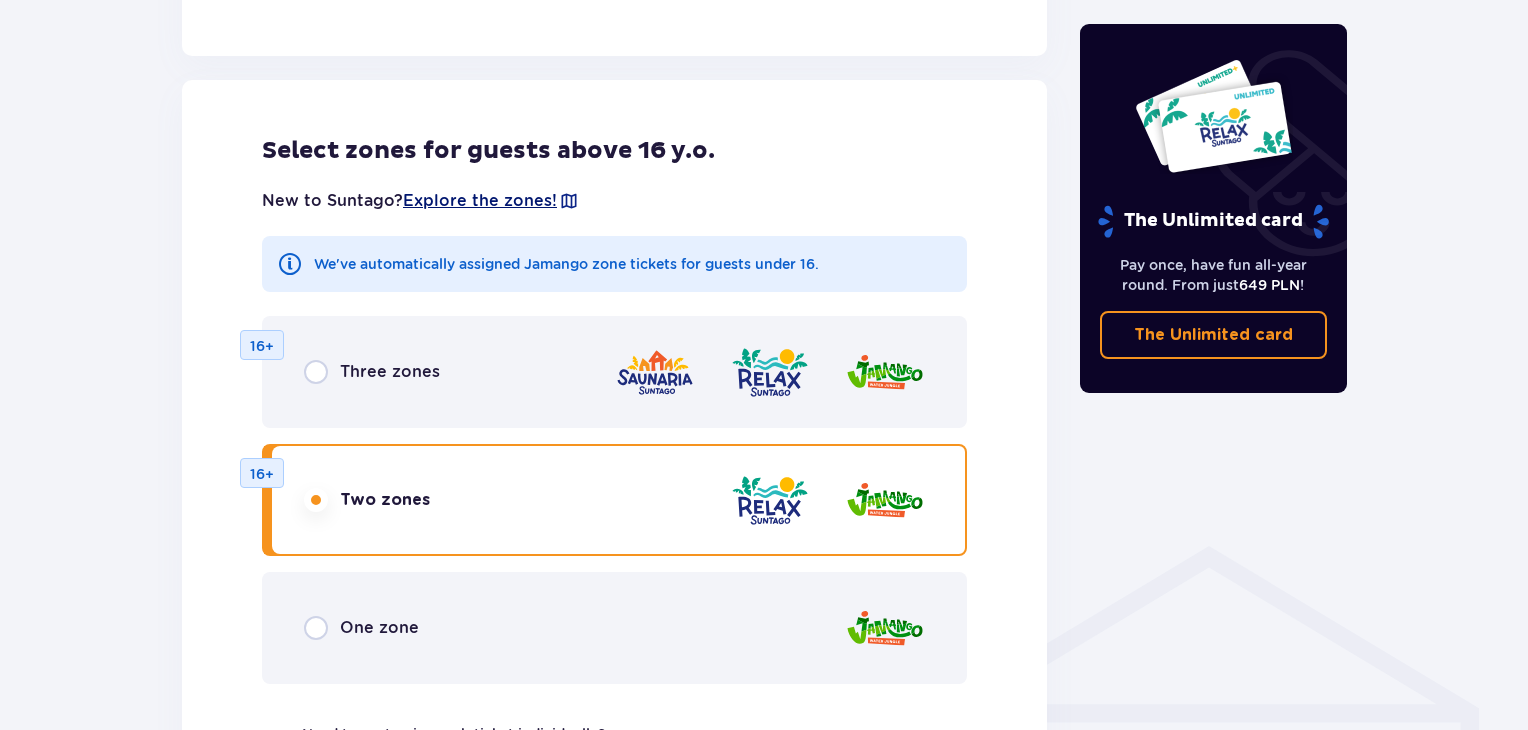 click on "Explore the zones!" at bounding box center (480, 201) 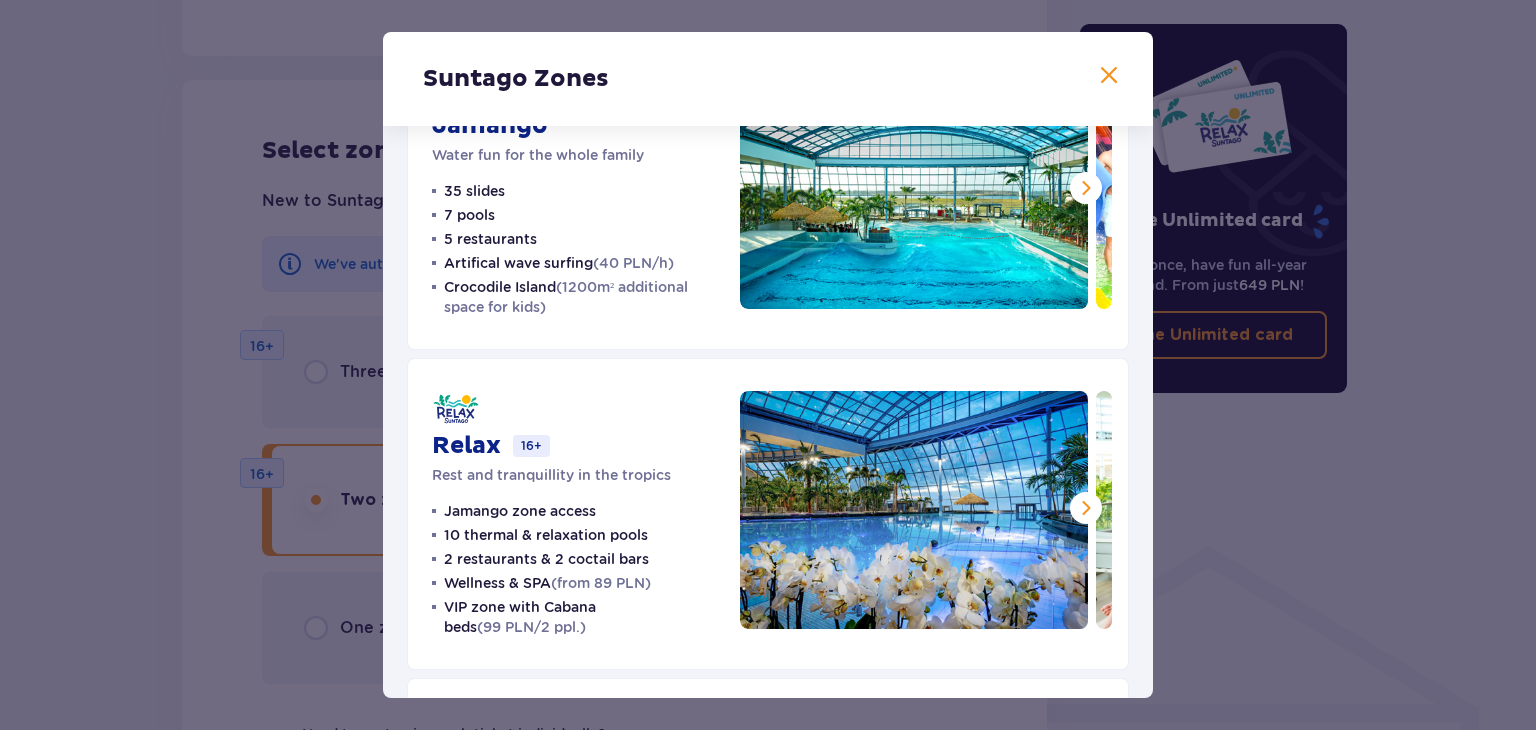 scroll, scrollTop: 0, scrollLeft: 0, axis: both 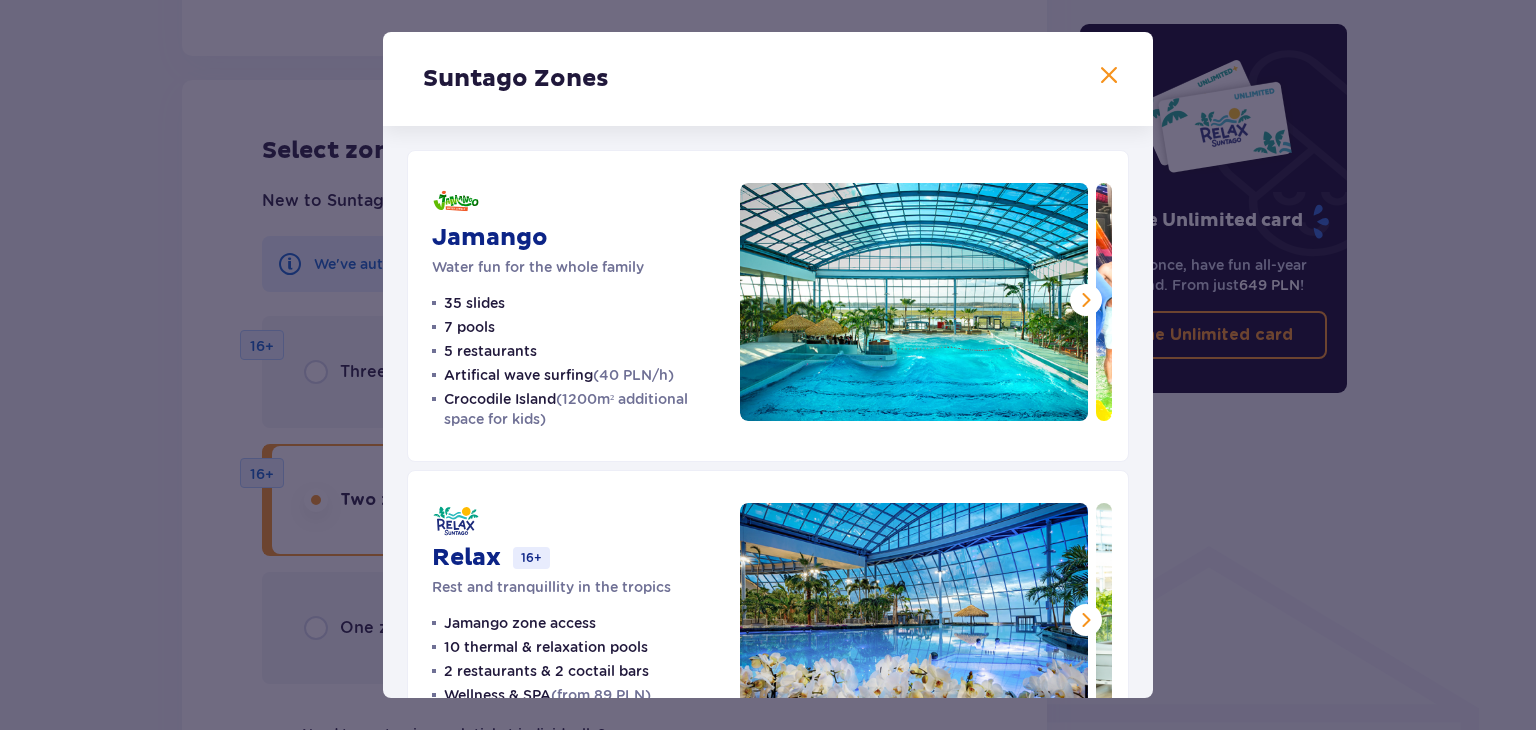 click at bounding box center (1086, 300) 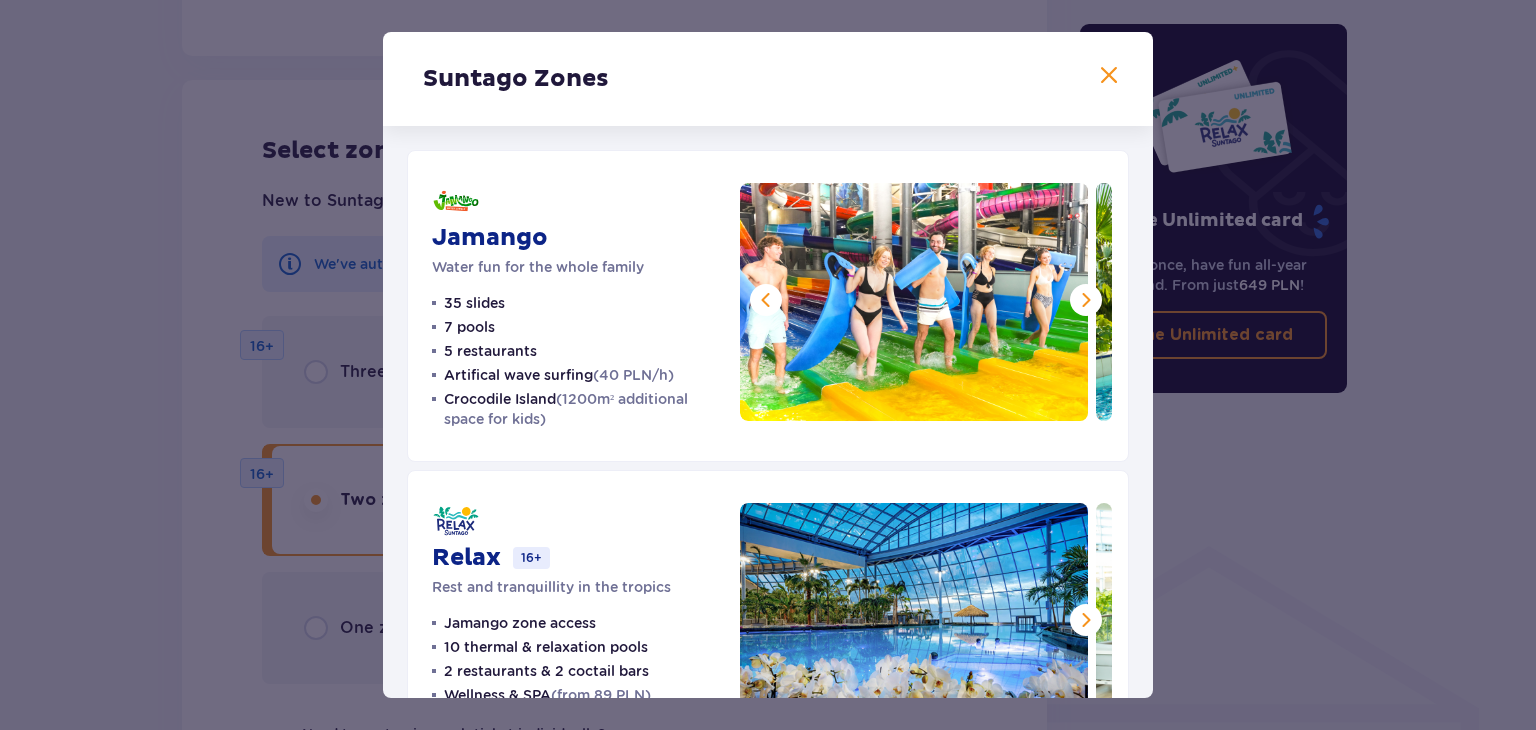 click at bounding box center (1086, 300) 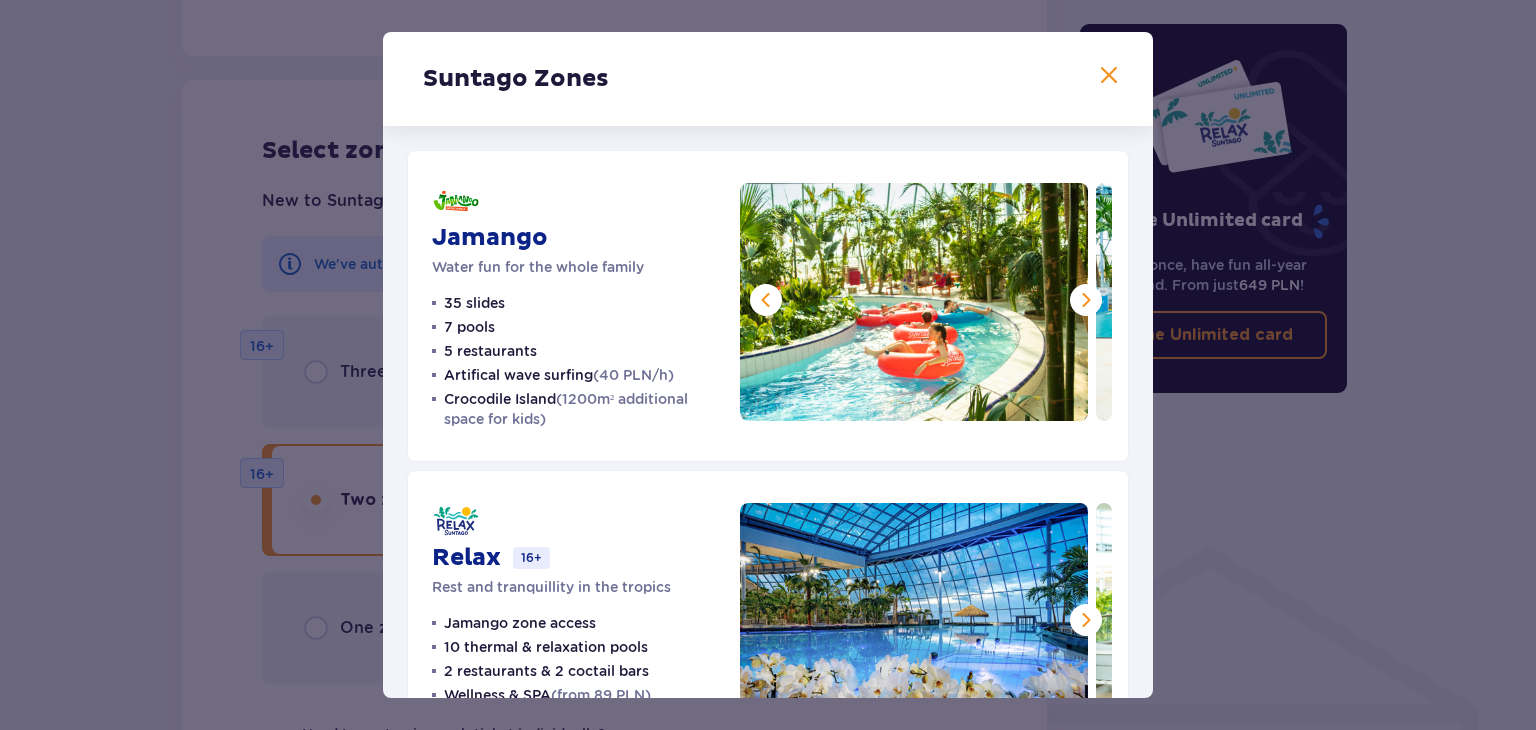 click at bounding box center (1086, 300) 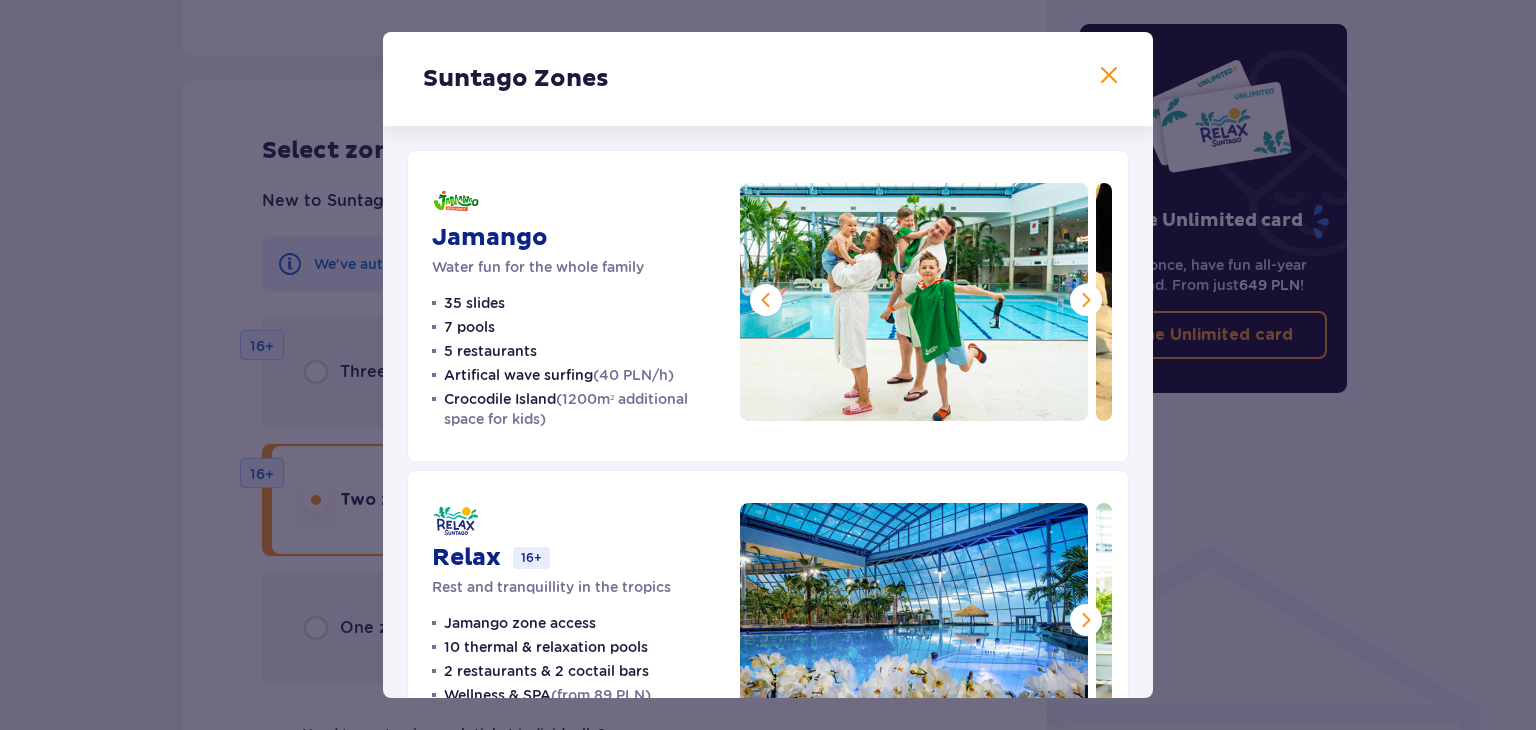 click at bounding box center [1086, 300] 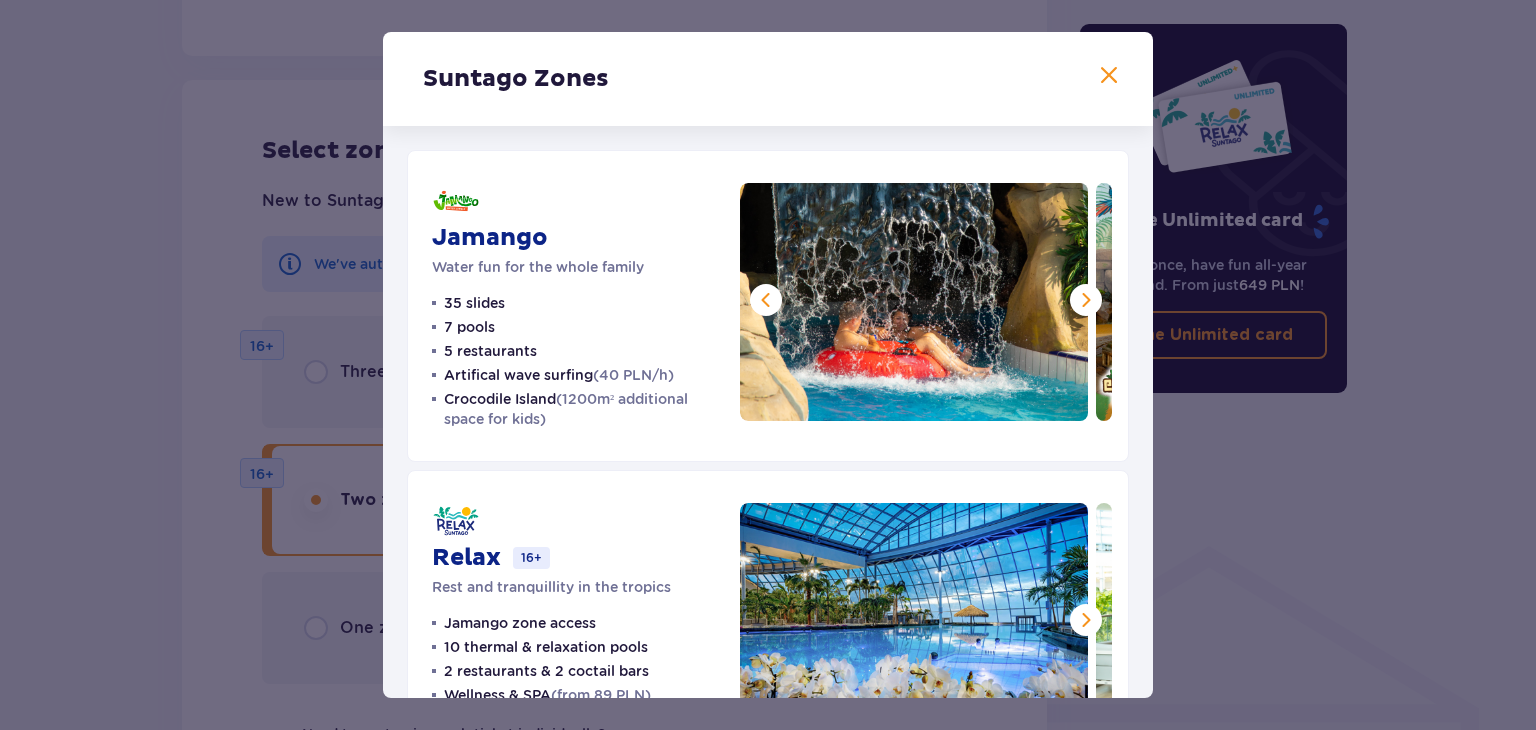 click at bounding box center [1086, 300] 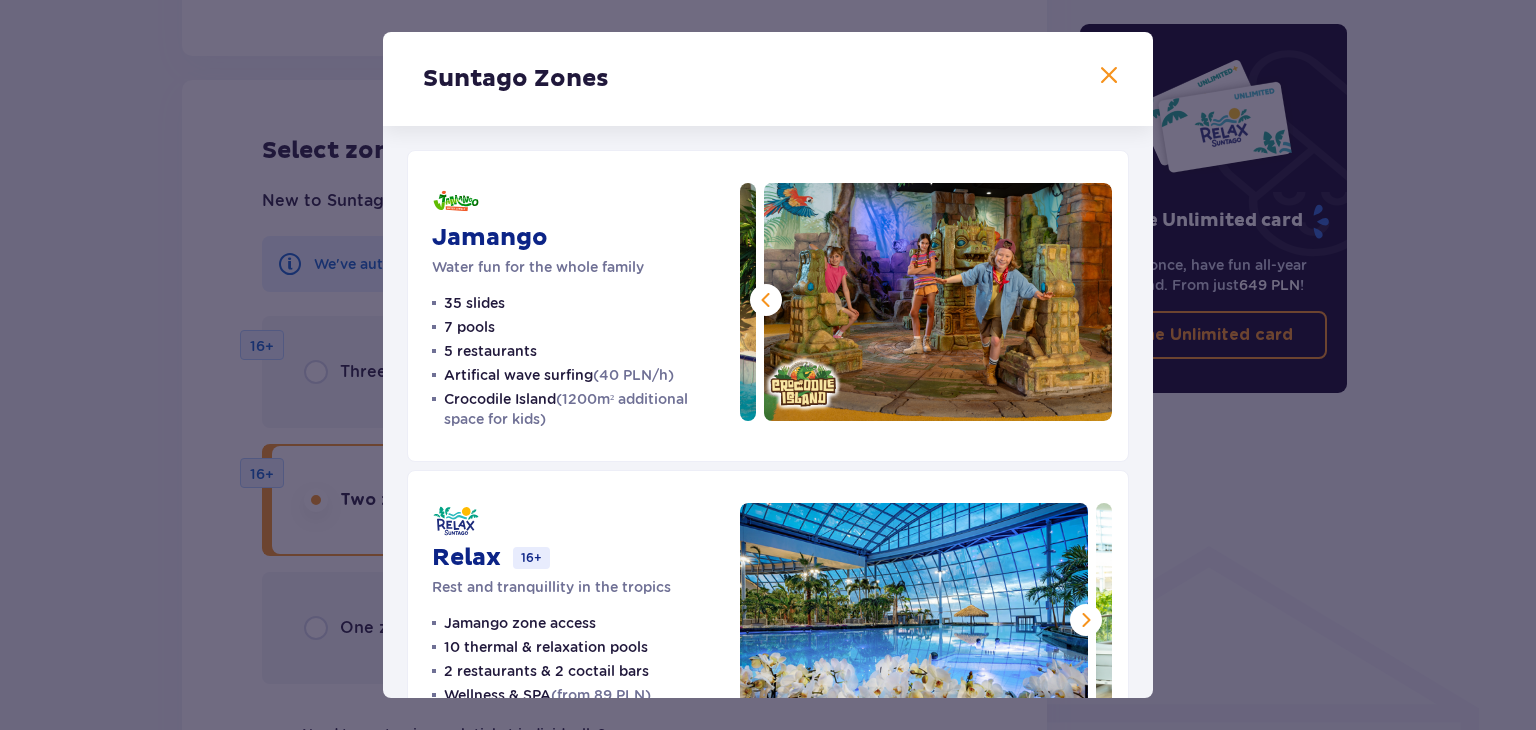 click at bounding box center (938, 302) 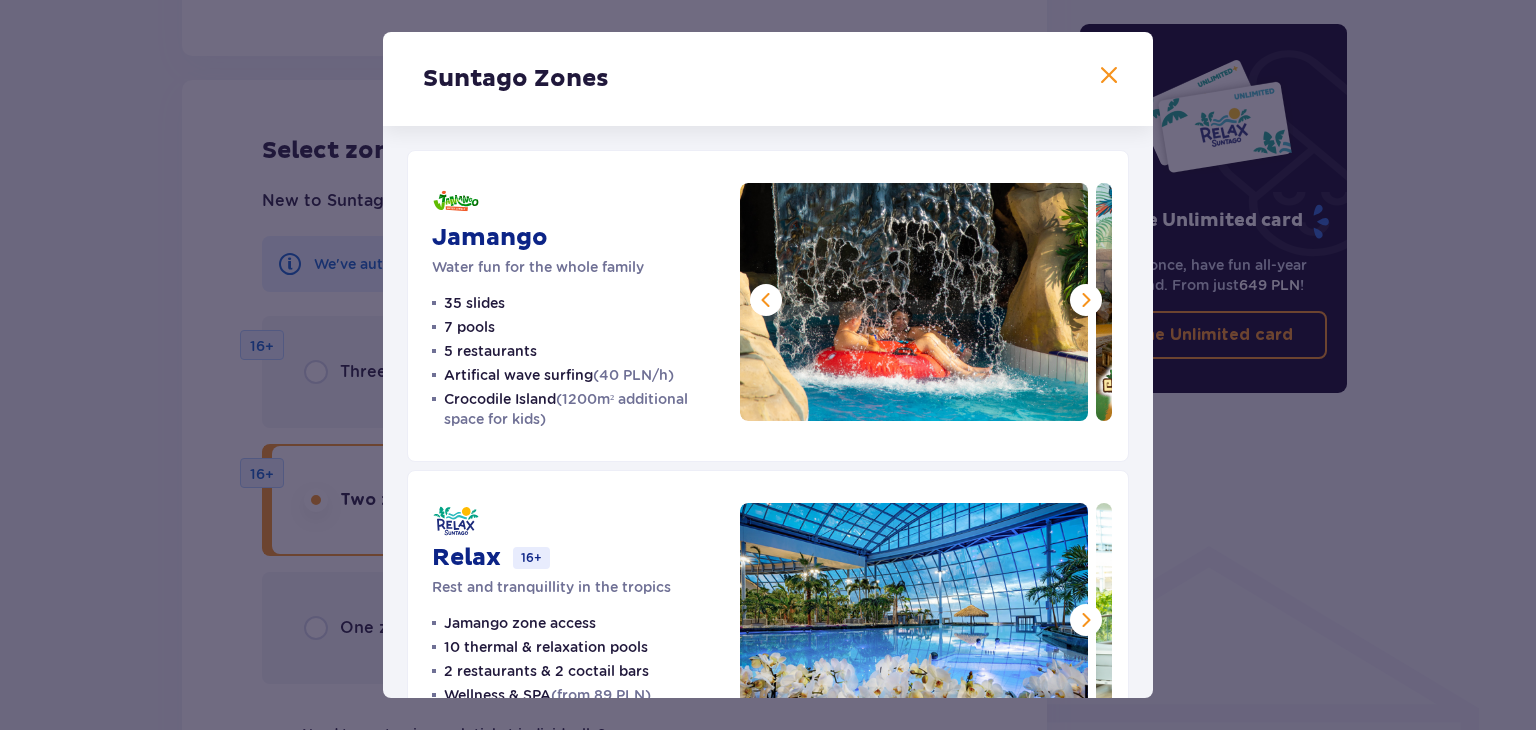 click at bounding box center (766, 300) 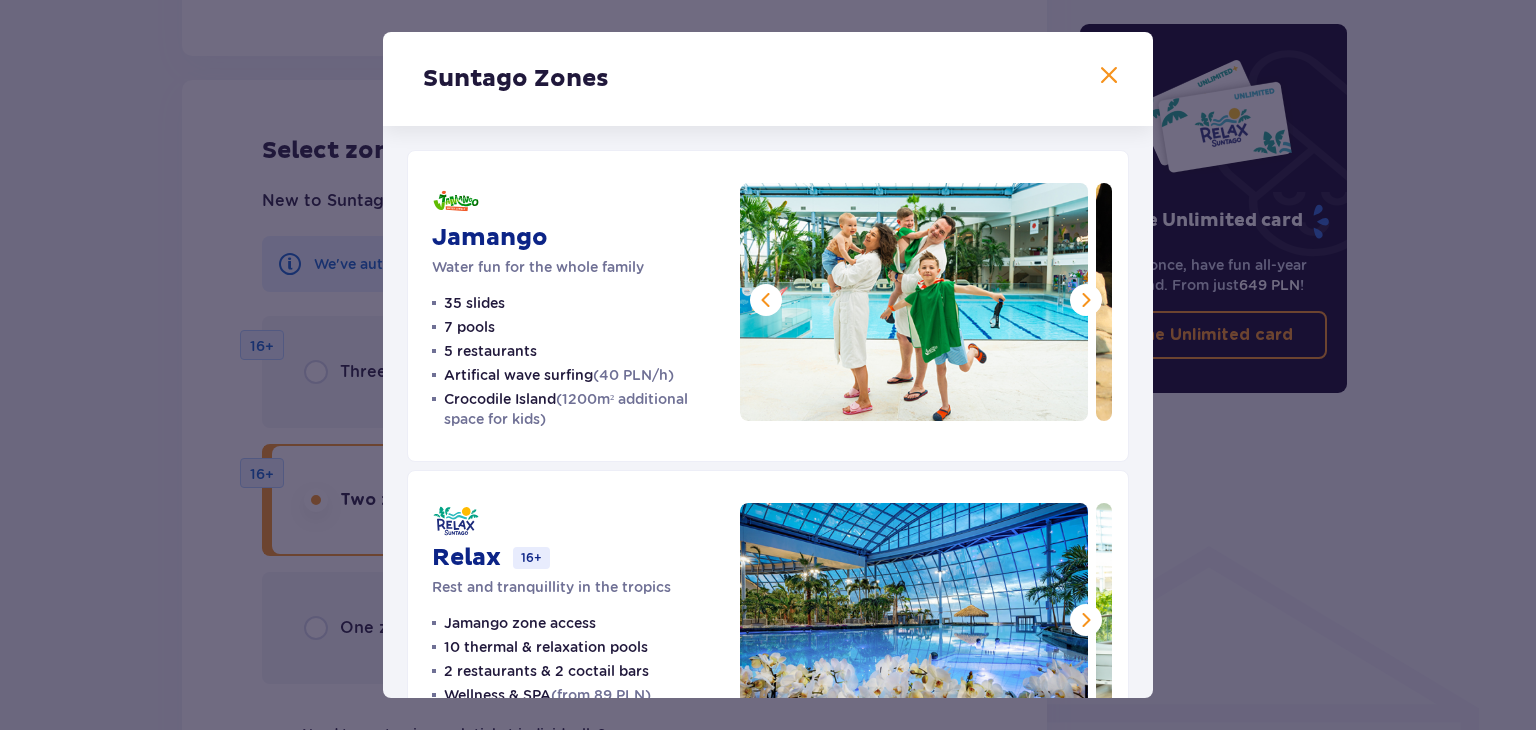 click at bounding box center (766, 300) 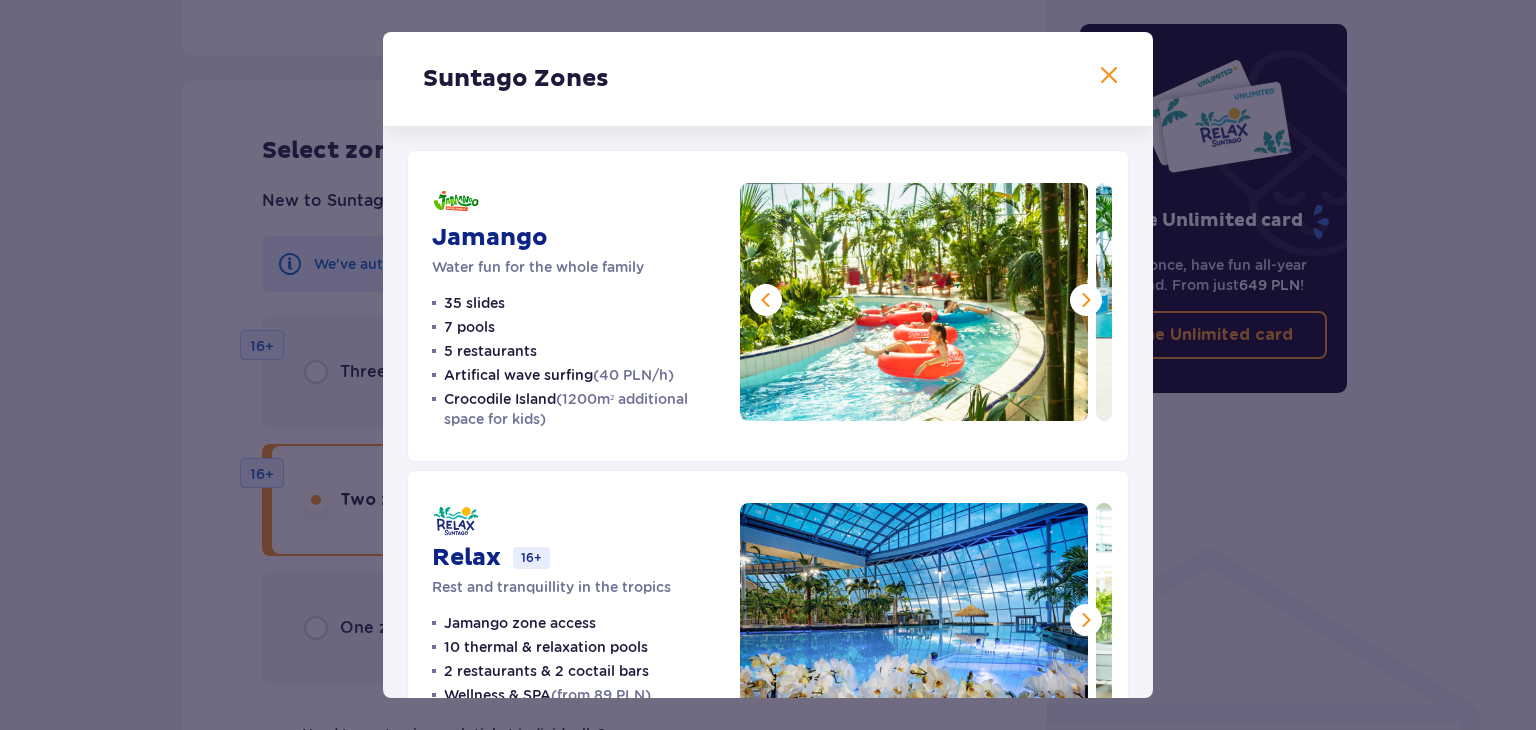 click at bounding box center (766, 300) 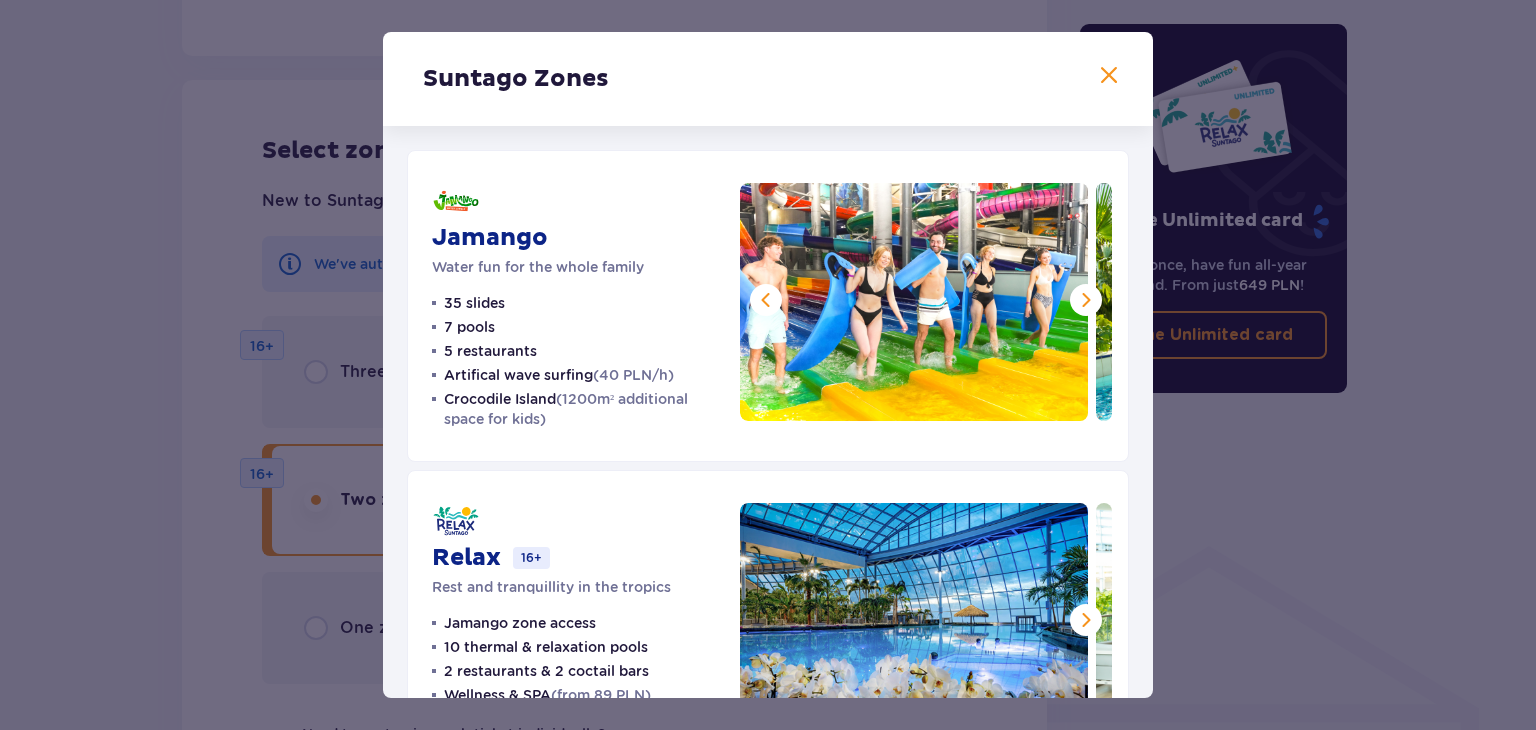 click at bounding box center (766, 300) 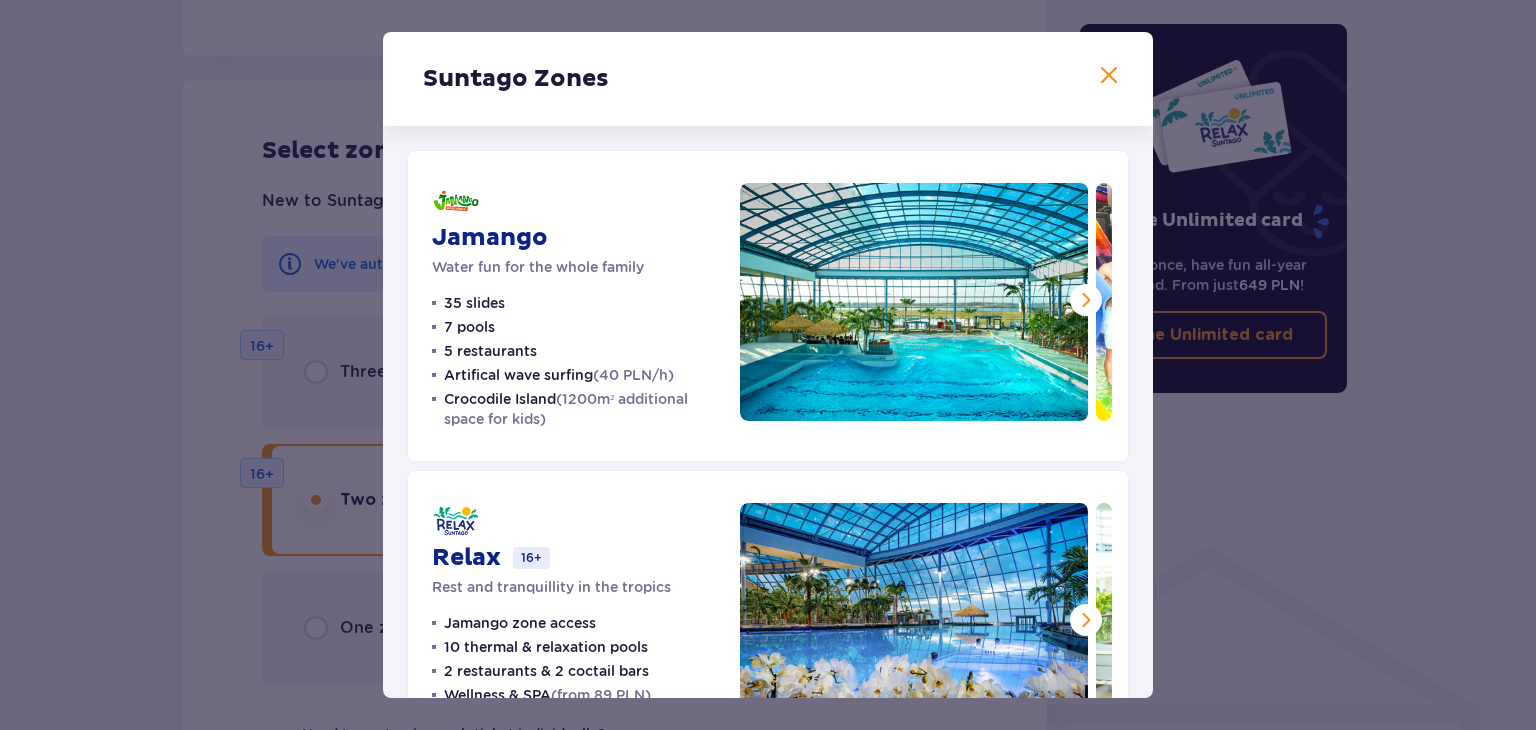 click at bounding box center [914, 302] 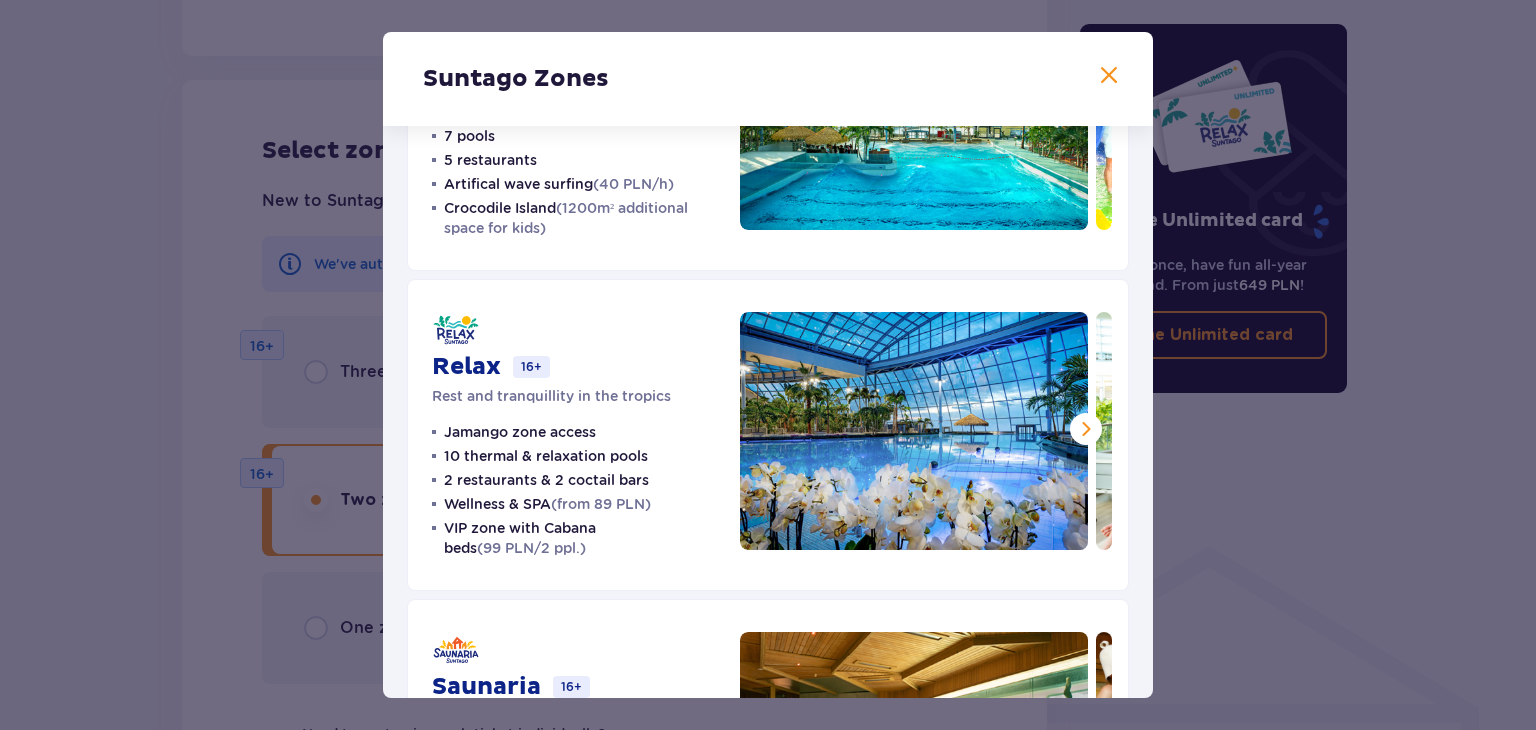 scroll, scrollTop: 200, scrollLeft: 0, axis: vertical 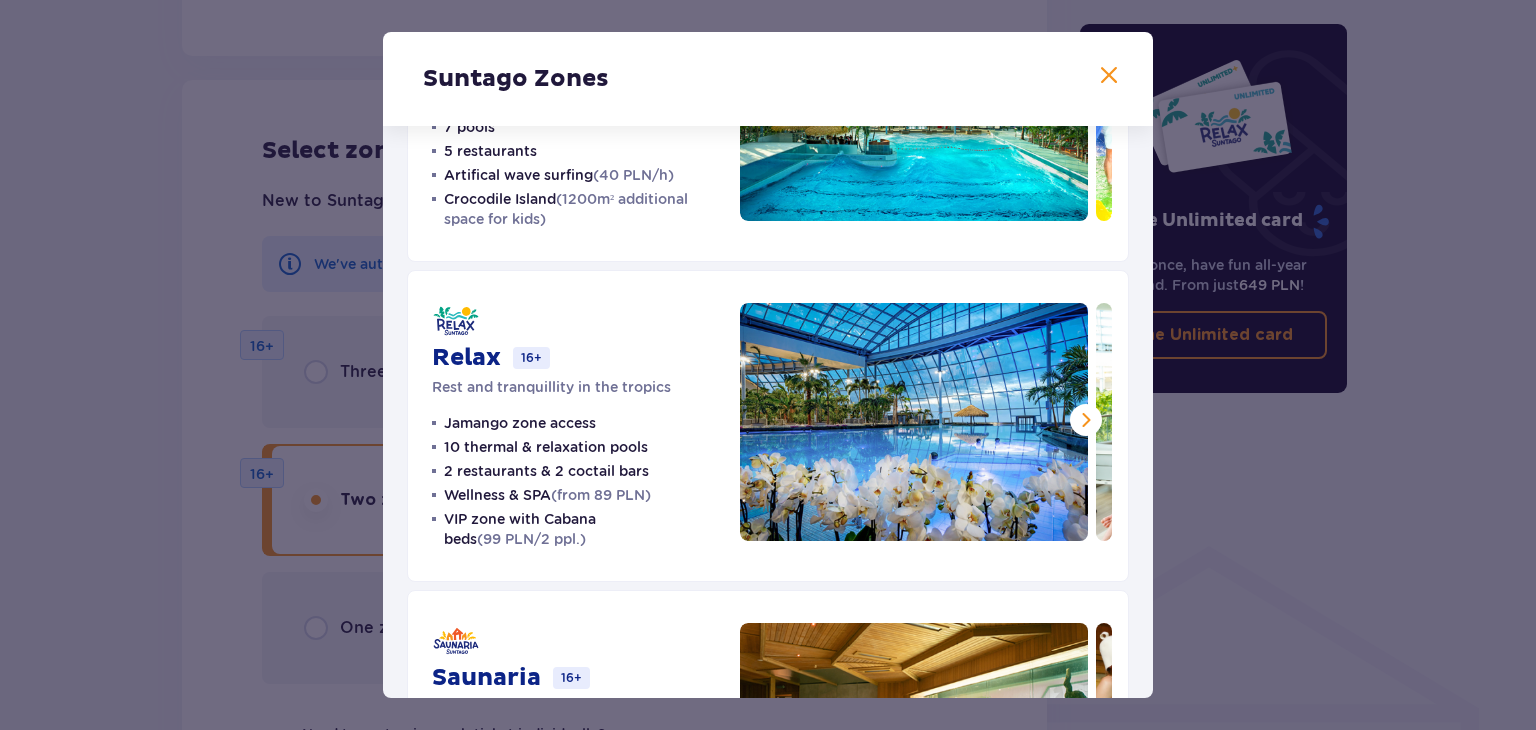 click at bounding box center [1086, 420] 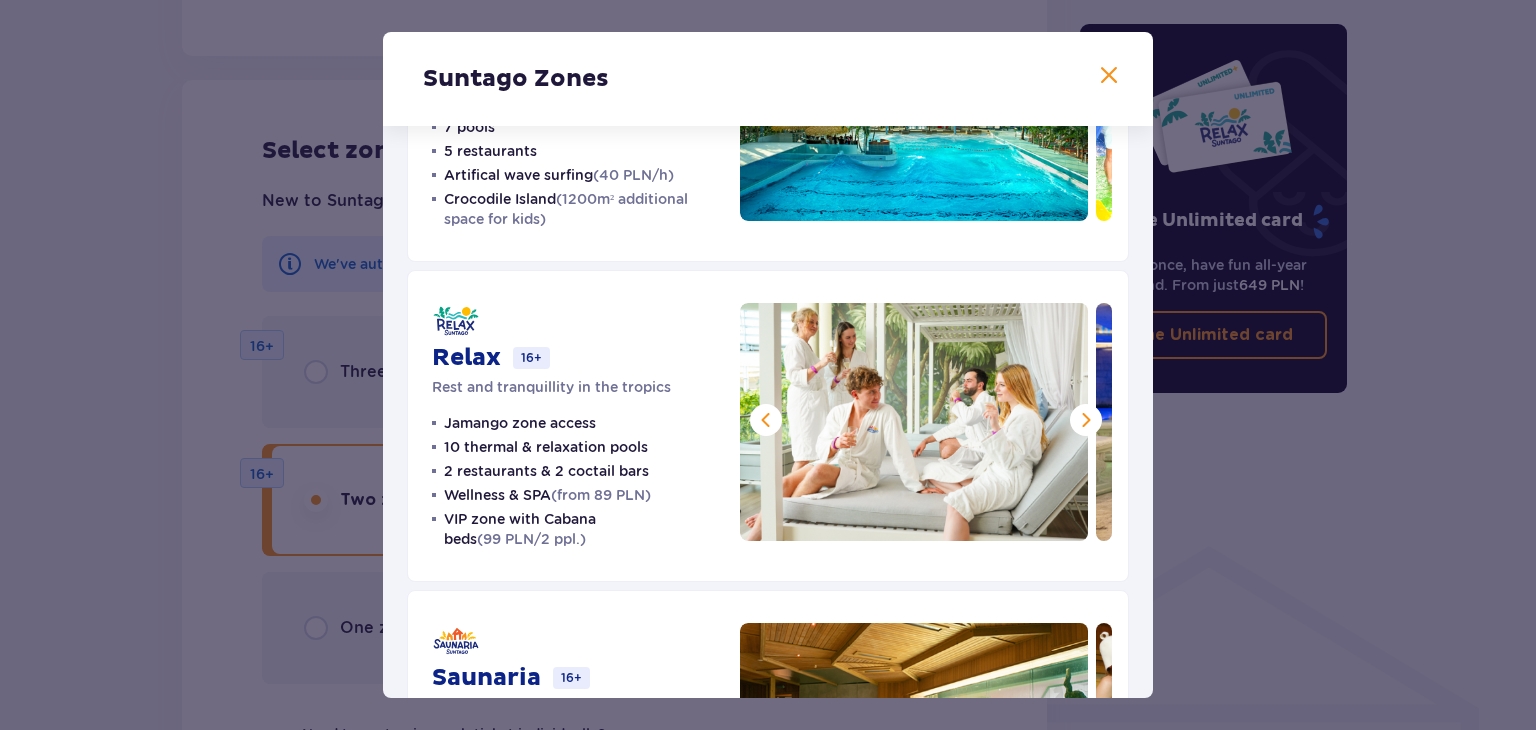 click at bounding box center (1086, 420) 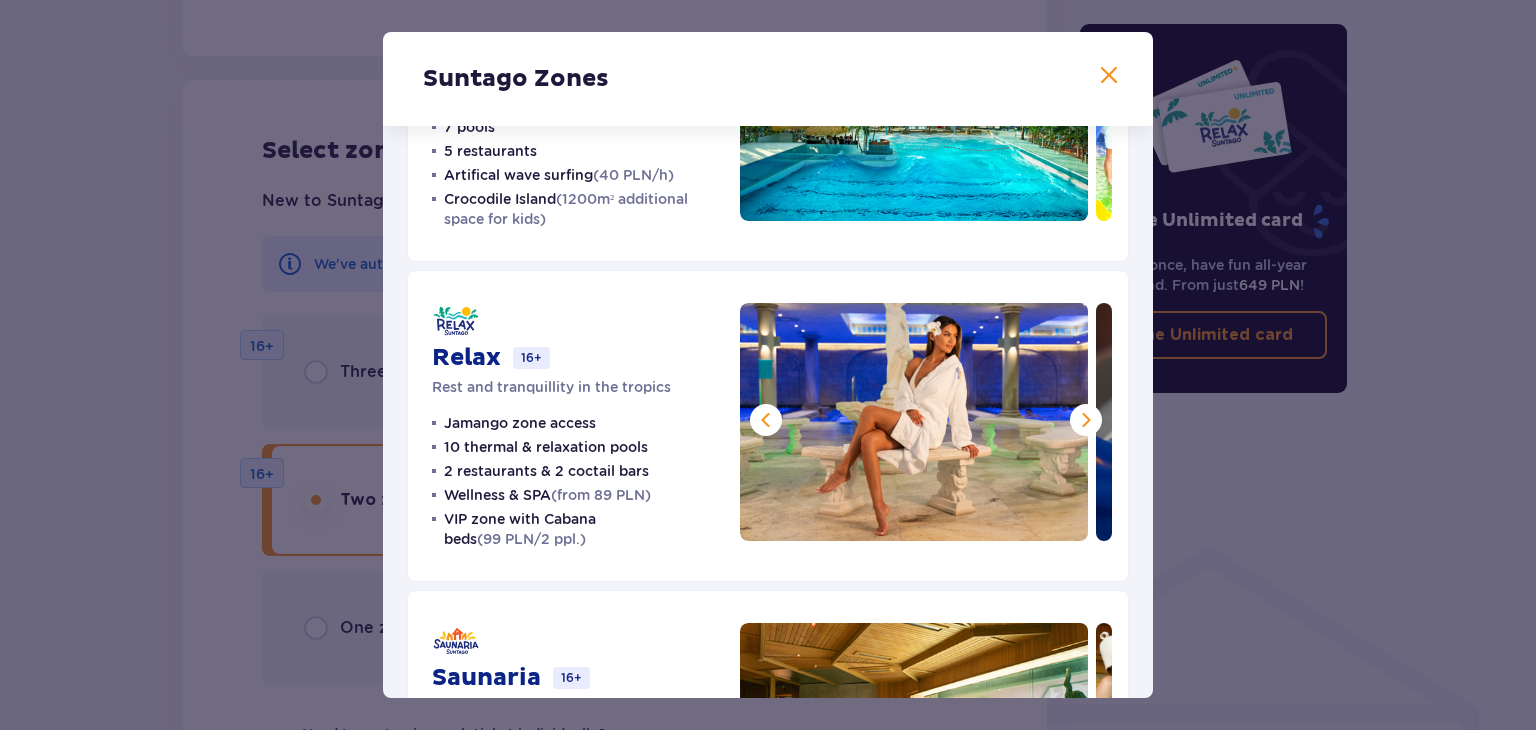click at bounding box center (1086, 420) 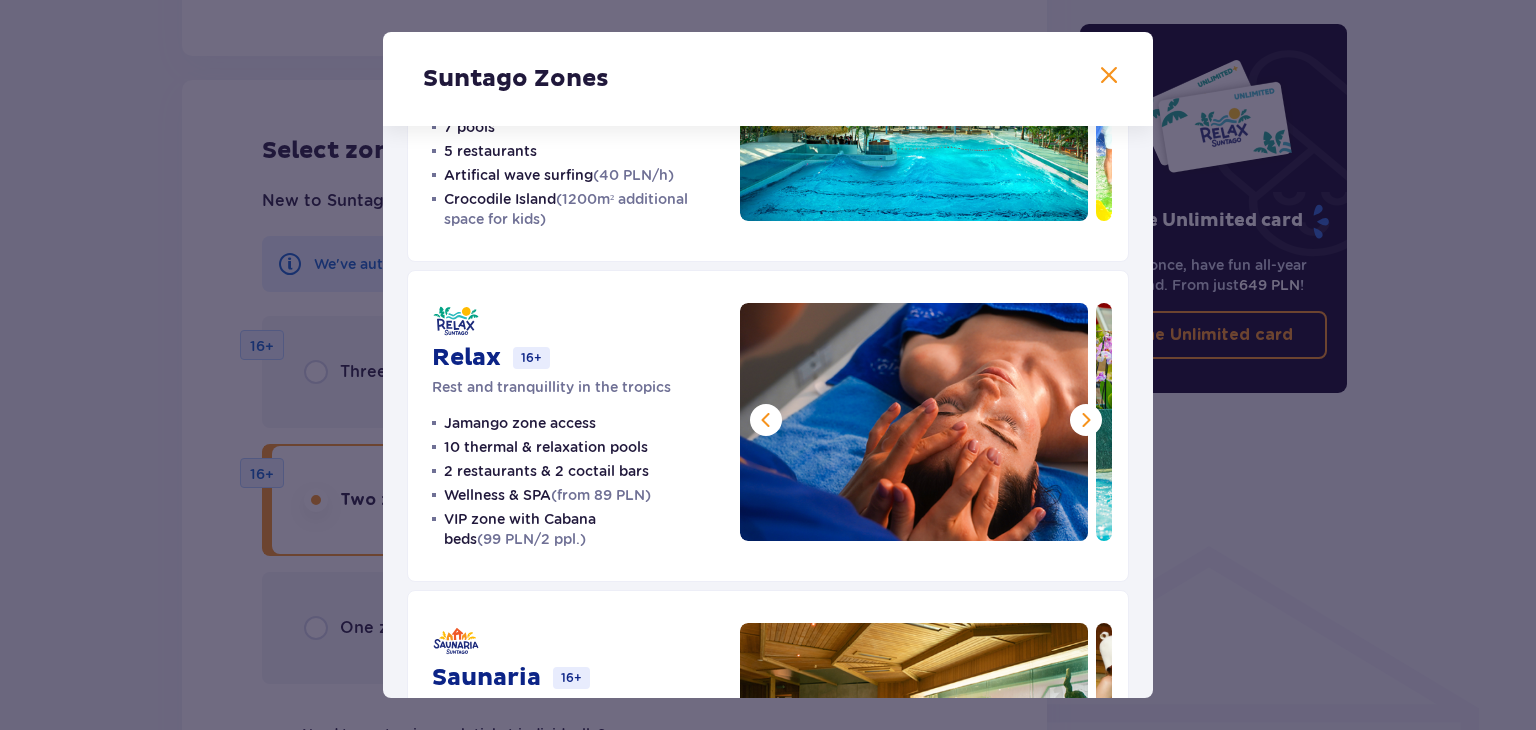 click at bounding box center (1086, 420) 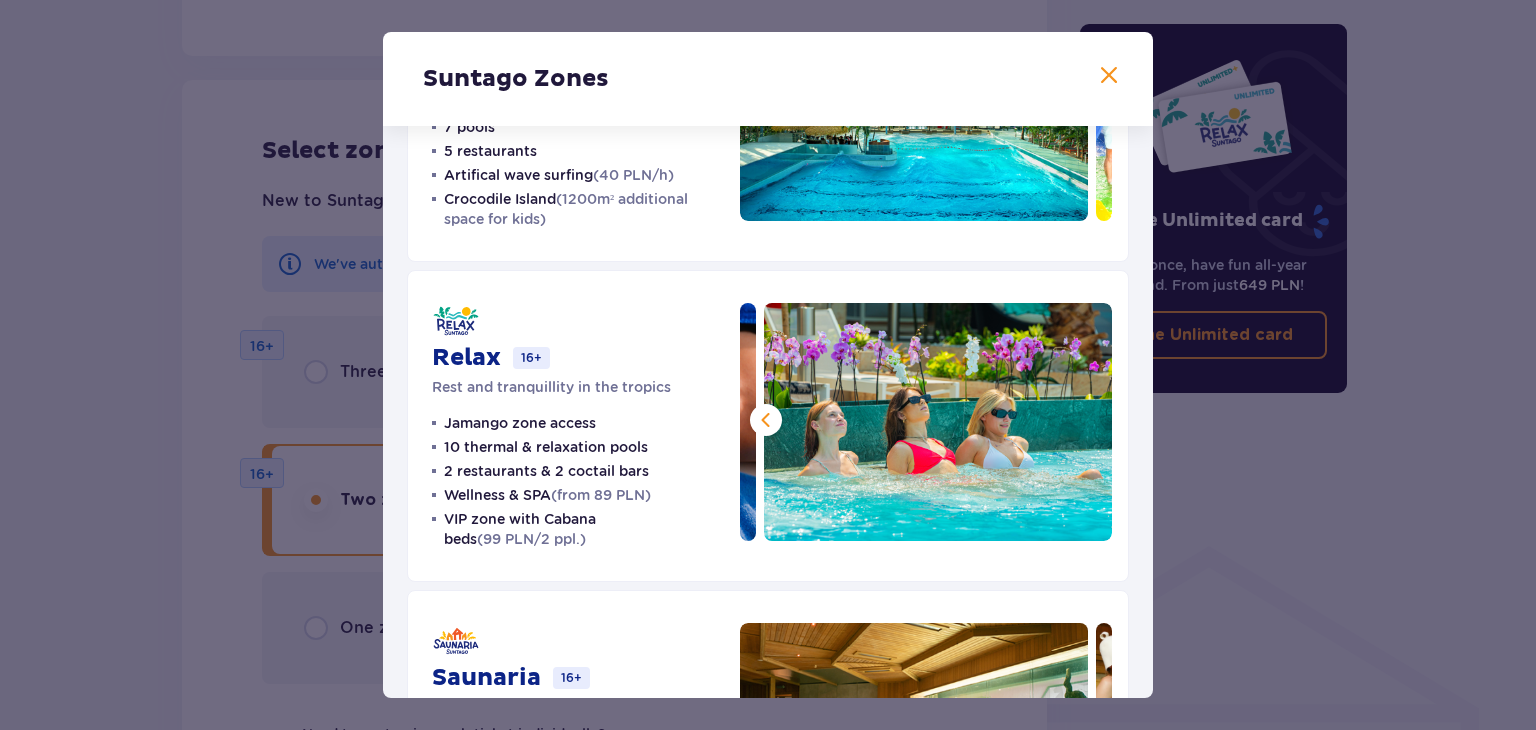 click at bounding box center (938, 422) 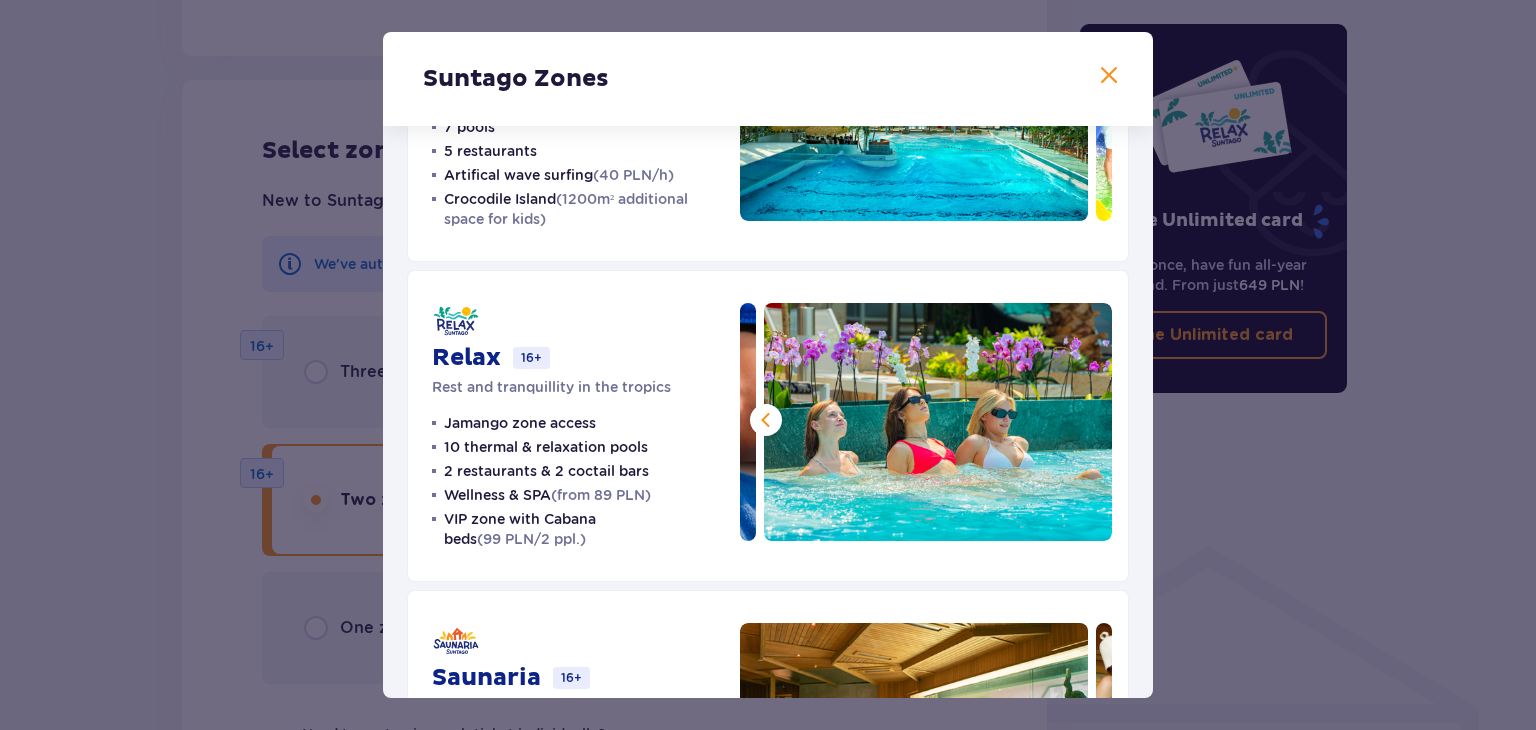click at bounding box center [766, 420] 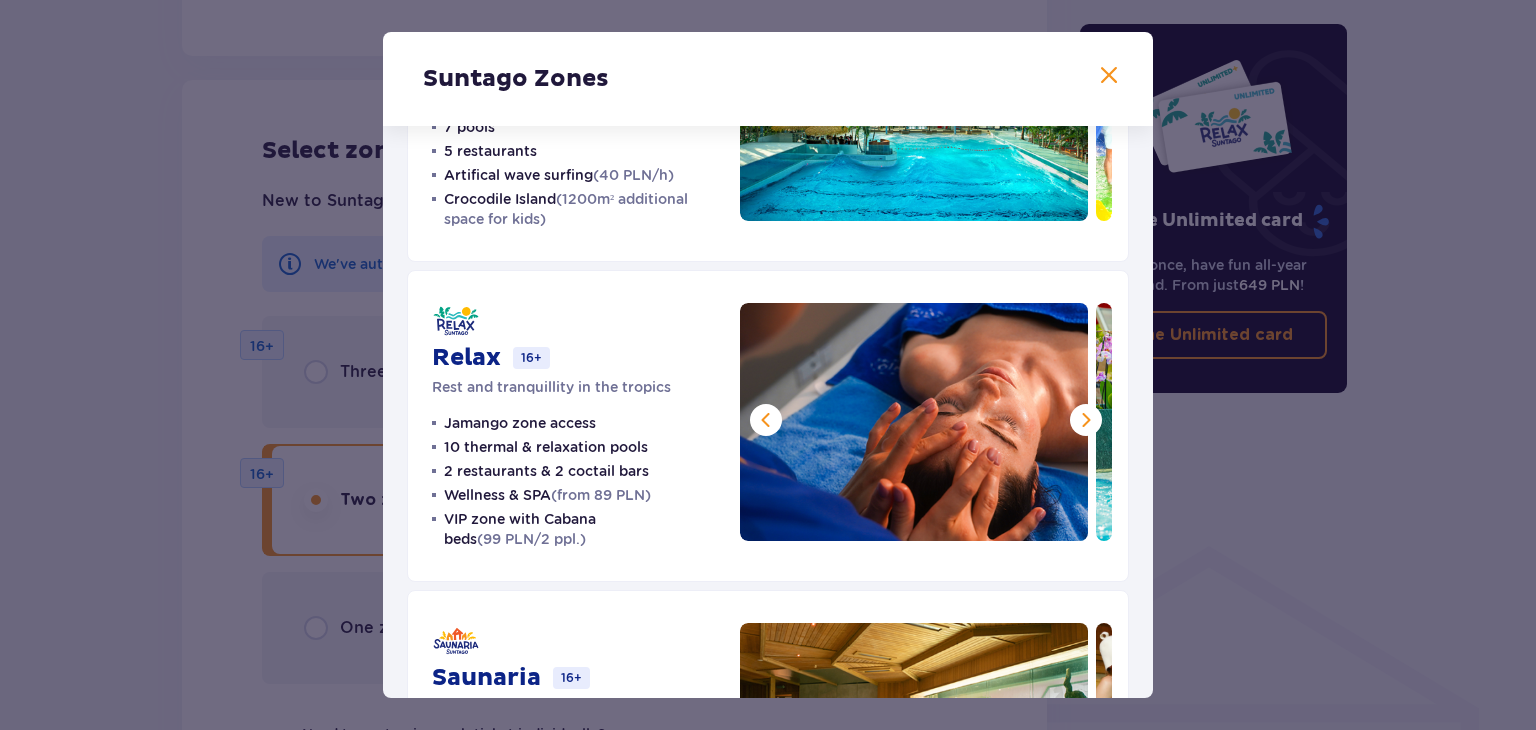 click at bounding box center [766, 420] 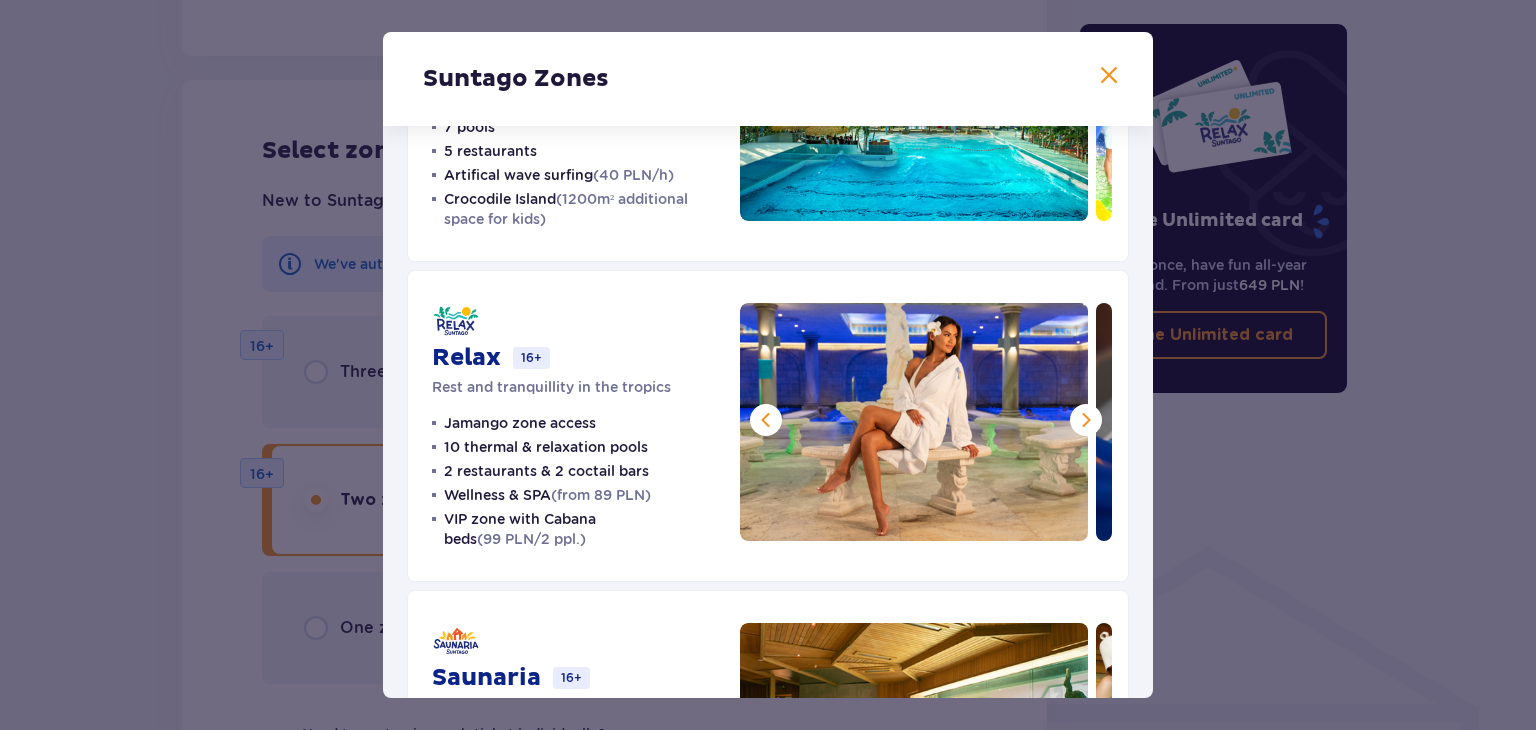 click at bounding box center (766, 420) 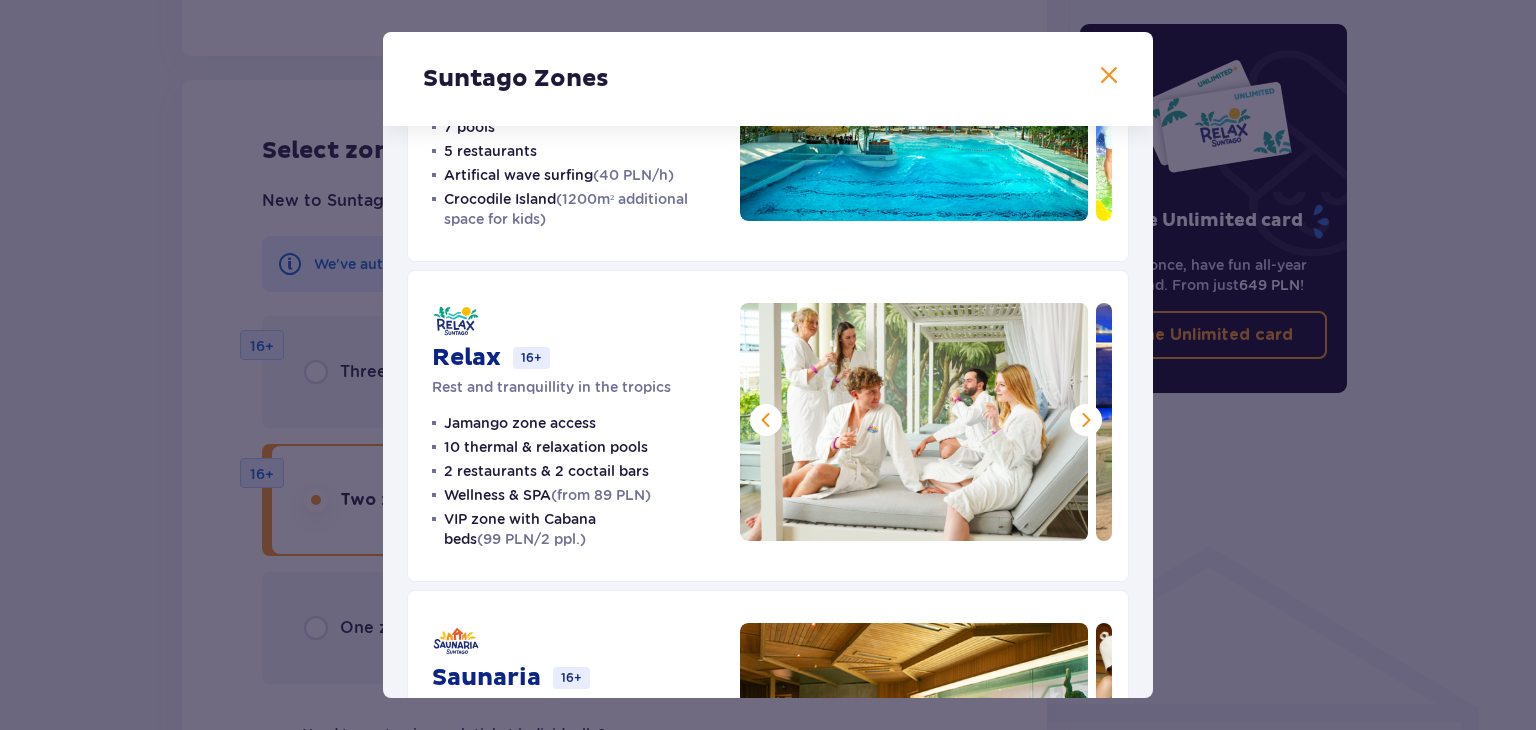 click at bounding box center [766, 420] 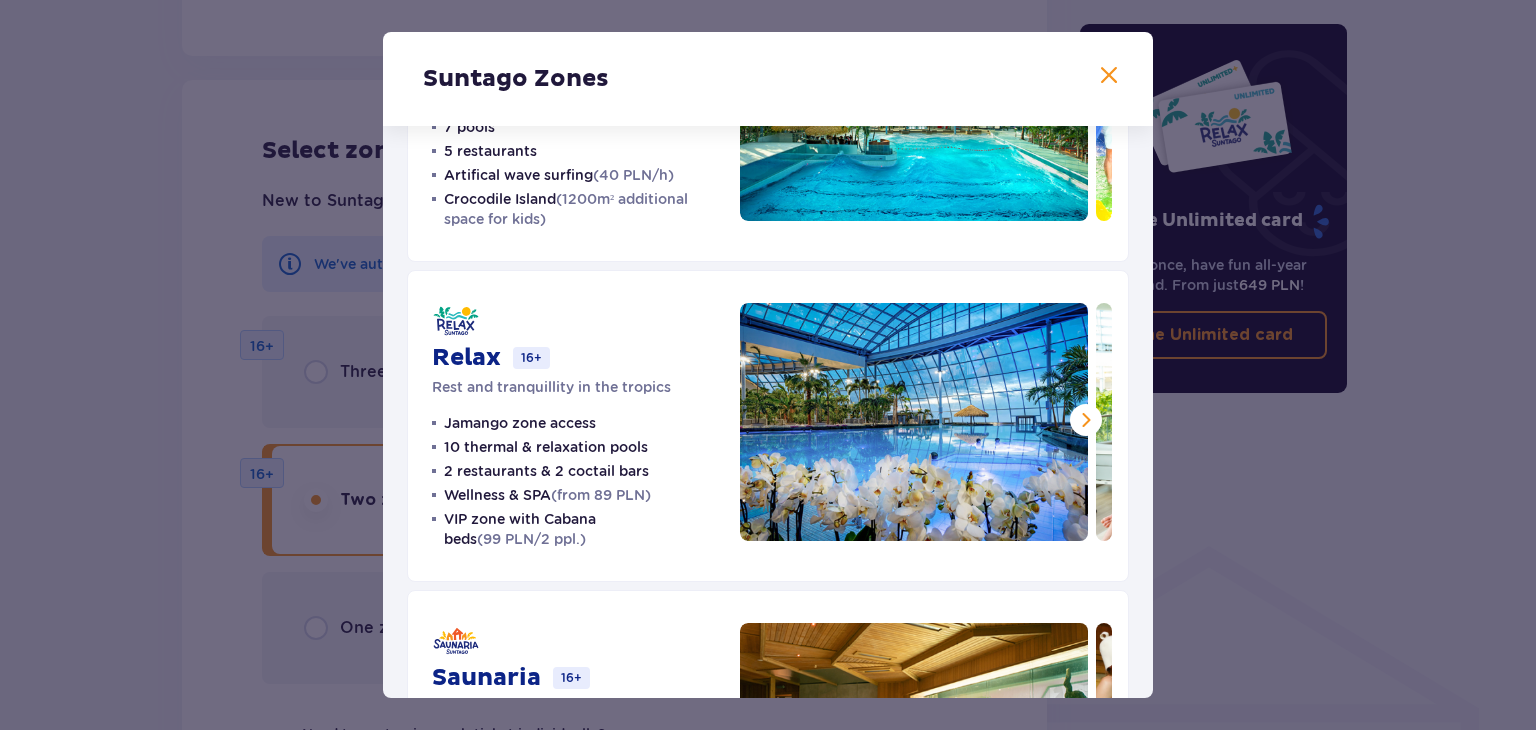 click at bounding box center [914, 422] 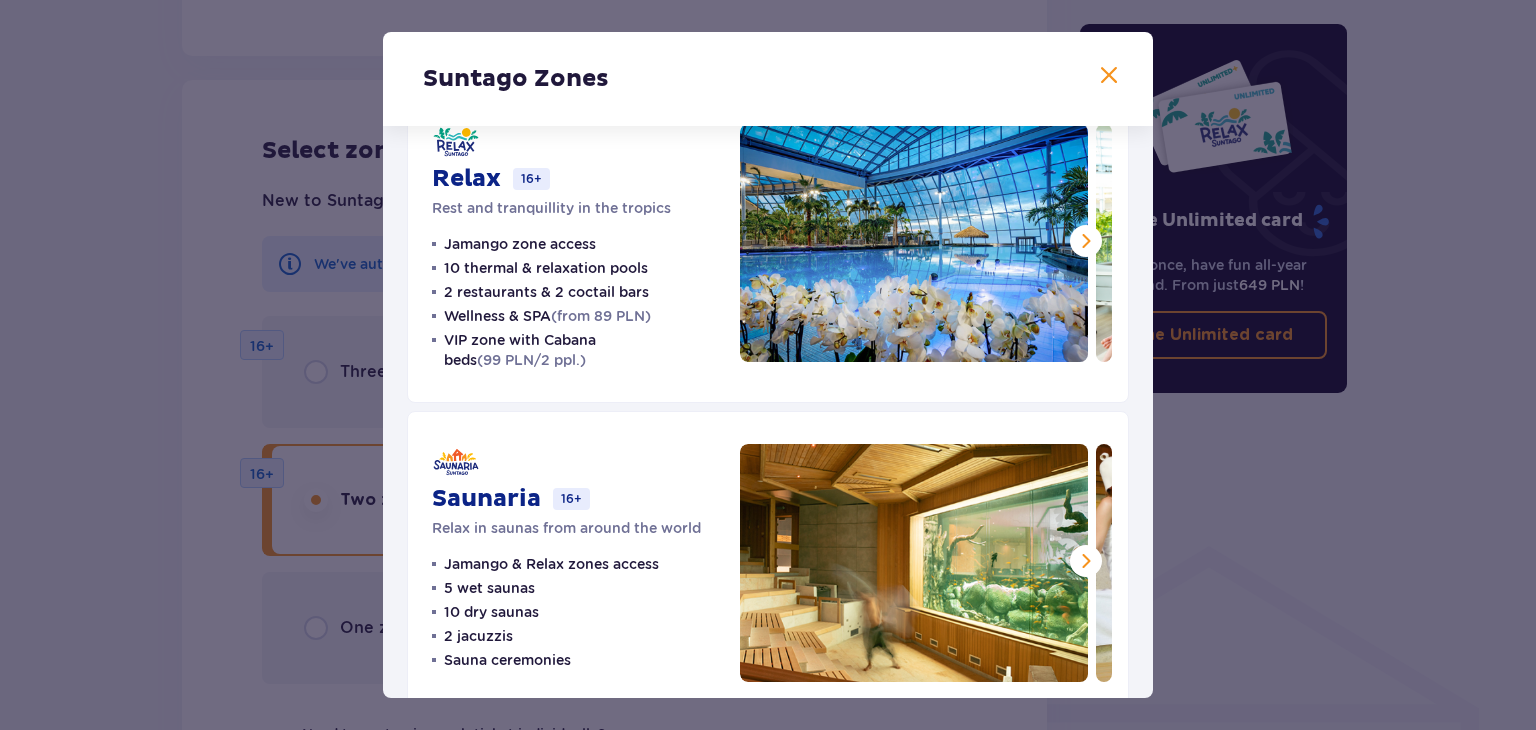 scroll, scrollTop: 418, scrollLeft: 0, axis: vertical 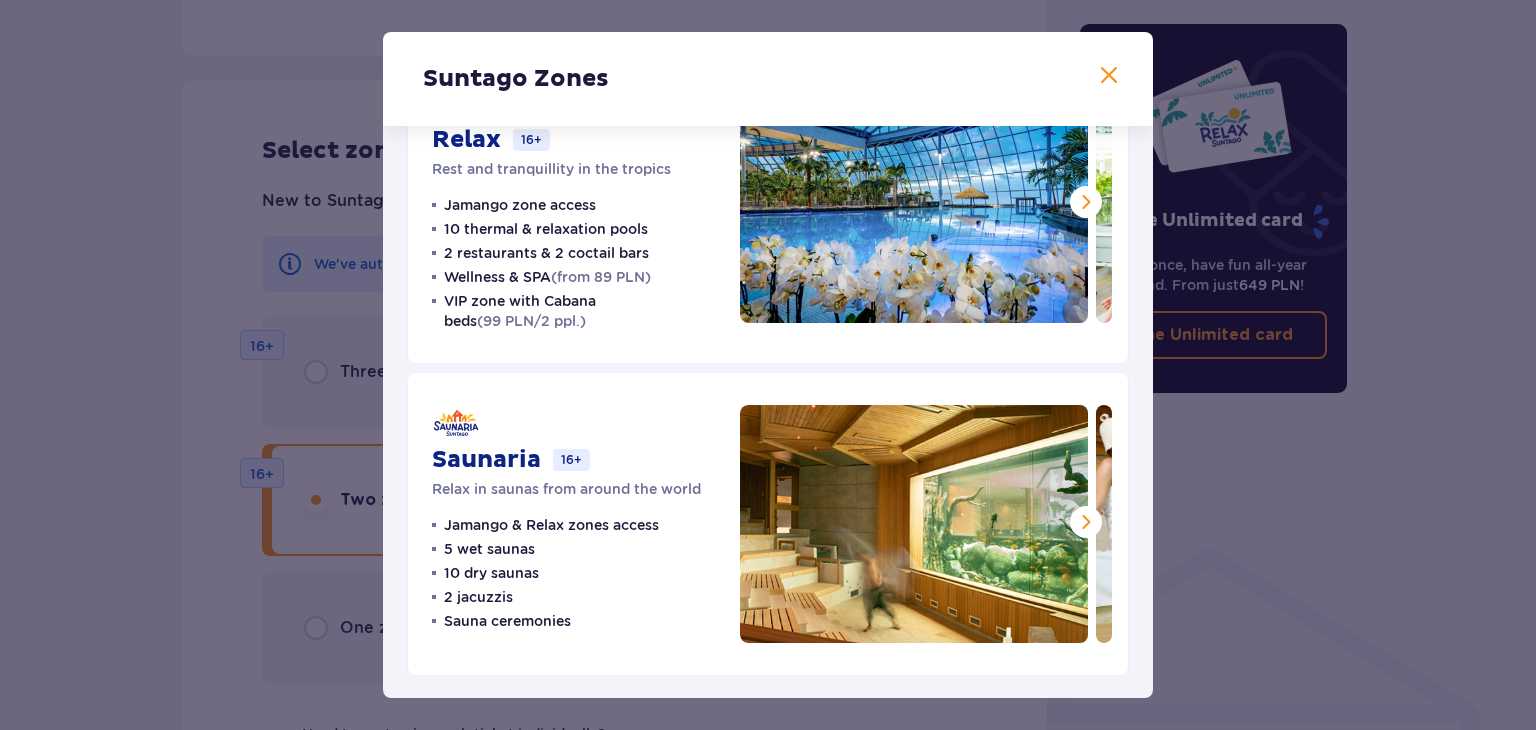 click at bounding box center (1086, 522) 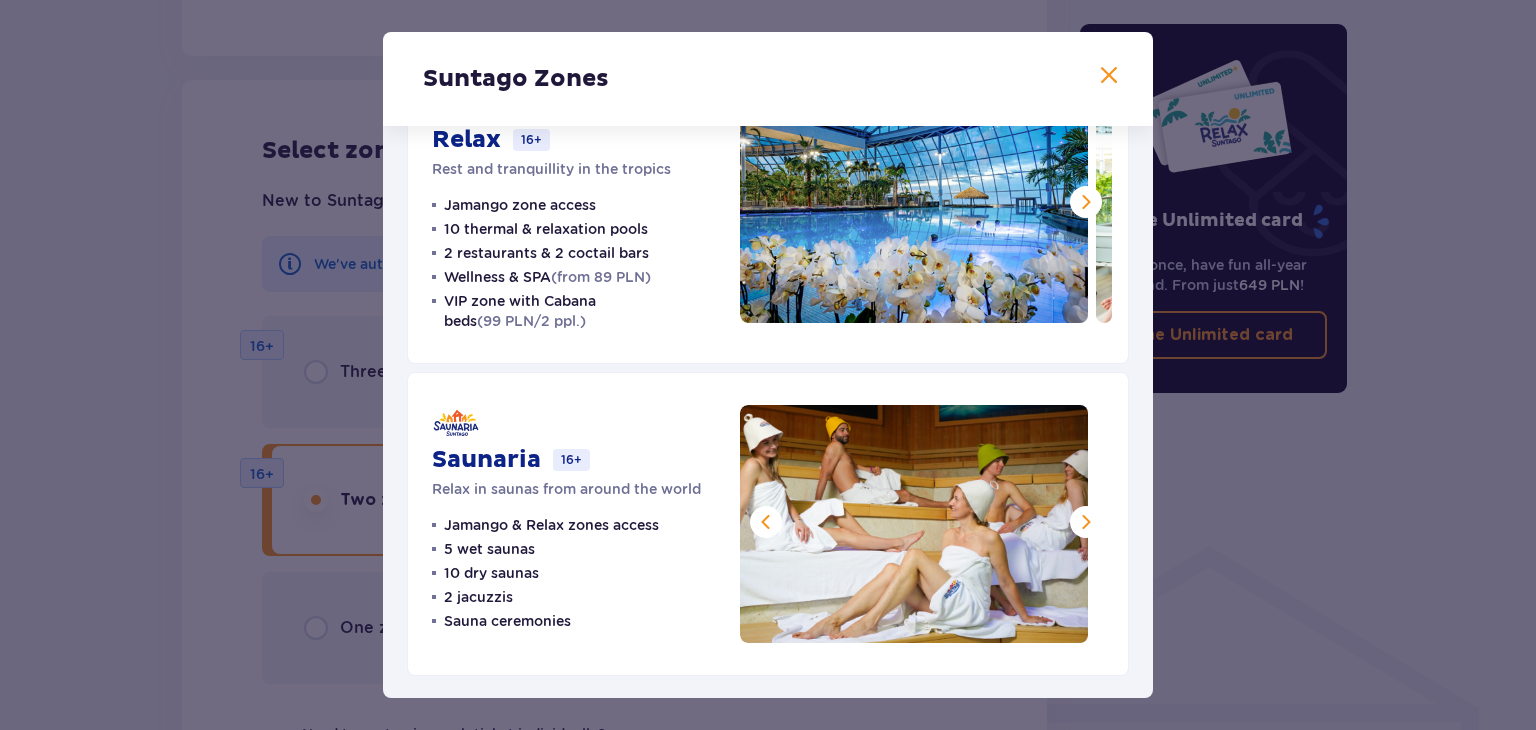 click at bounding box center [1086, 522] 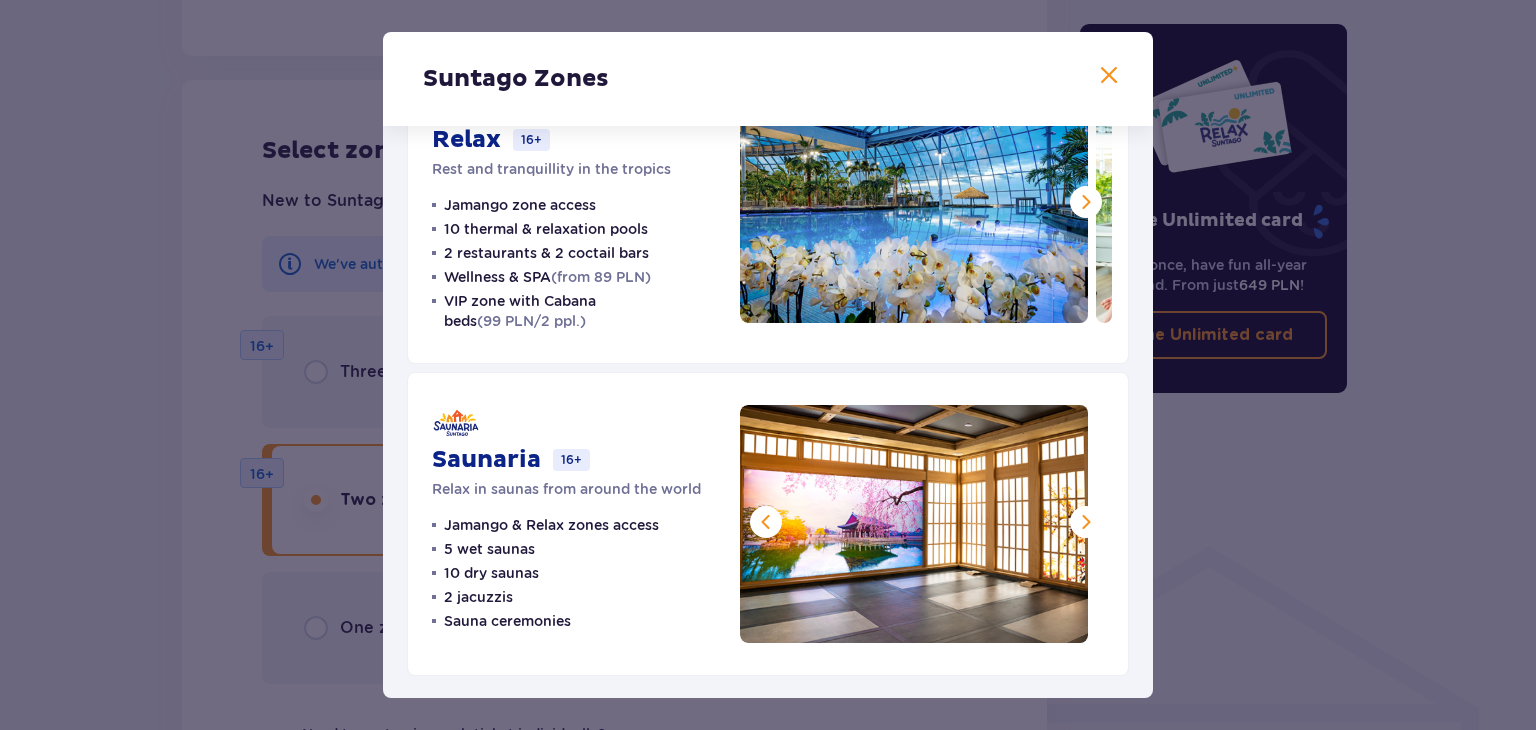 click at bounding box center (1086, 522) 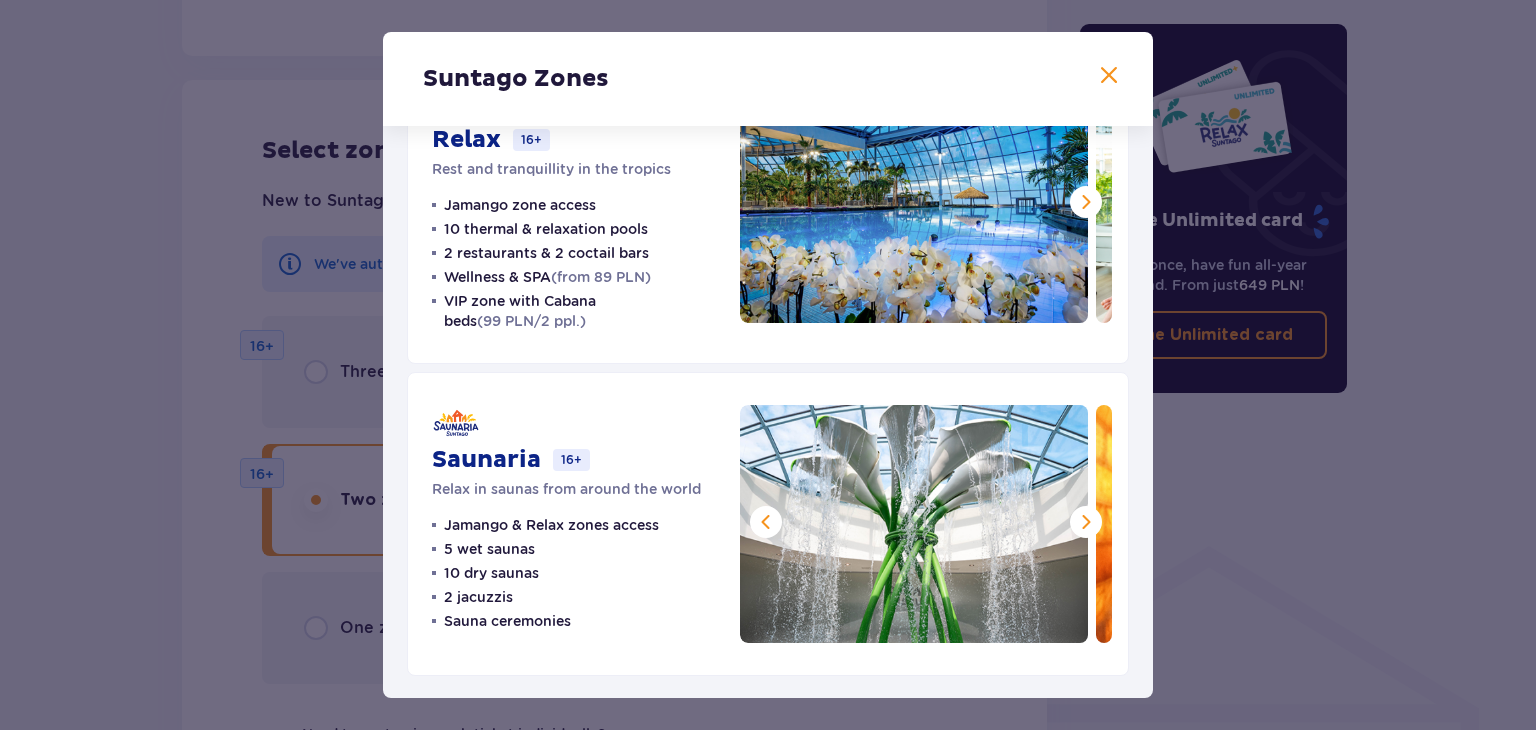 click at bounding box center (1086, 522) 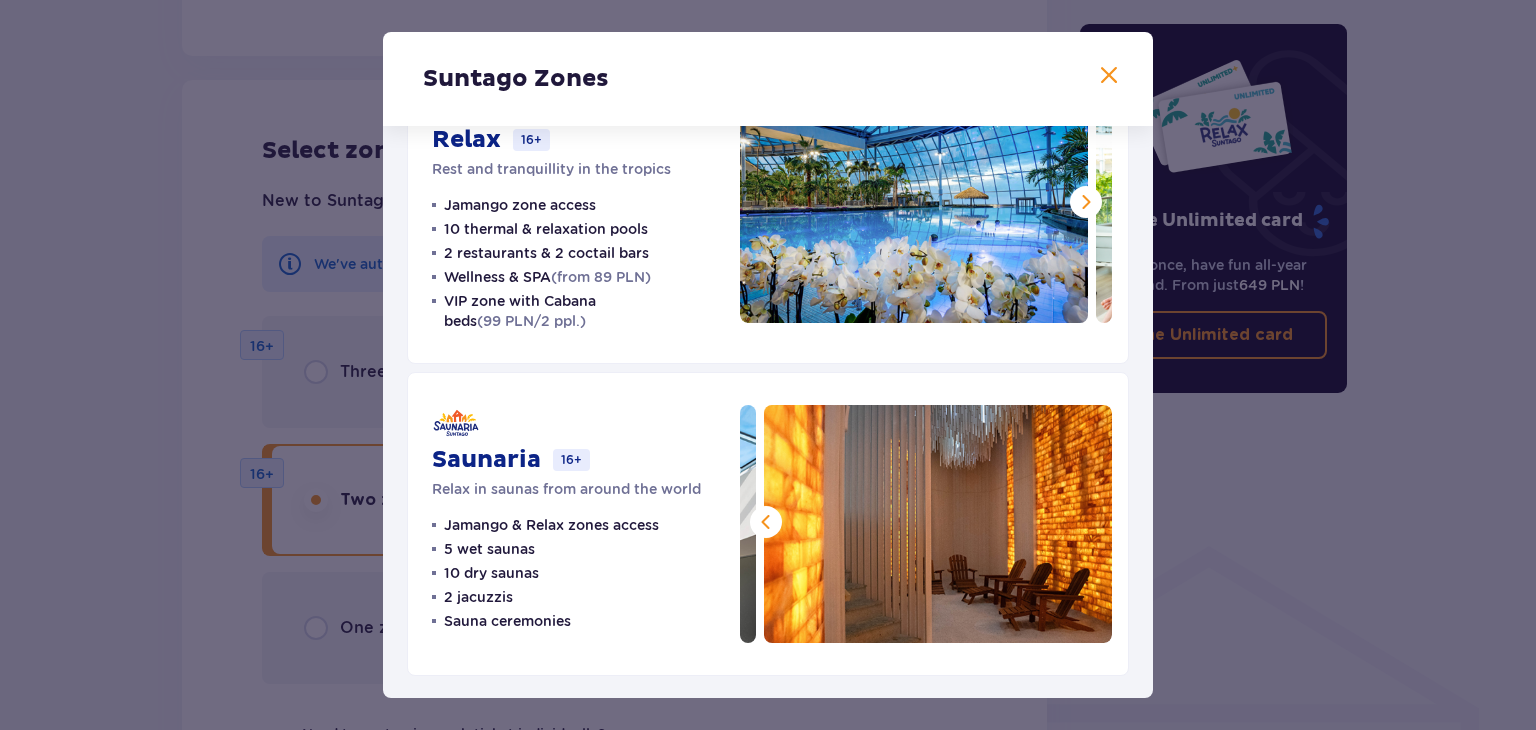 click at bounding box center [938, 524] 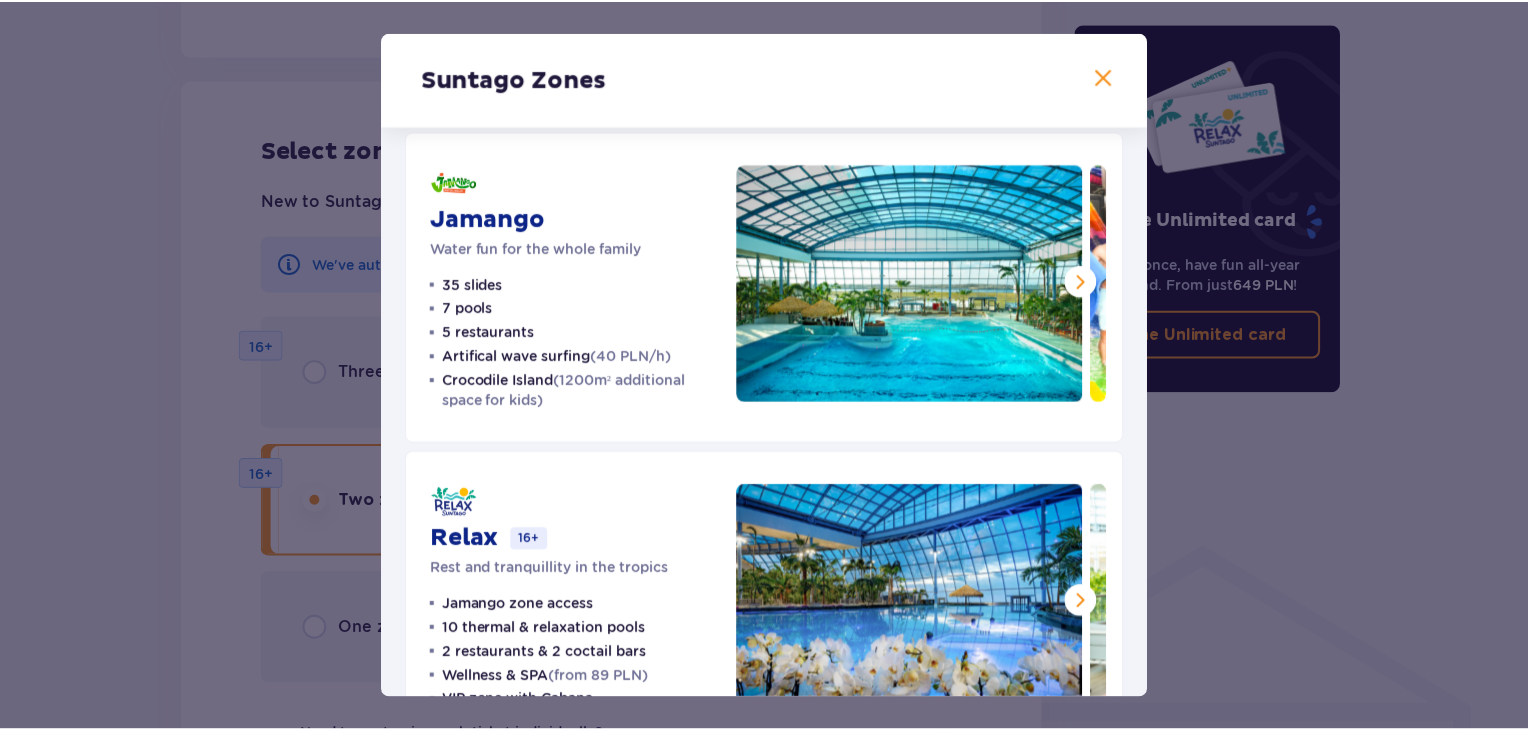 scroll, scrollTop: 0, scrollLeft: 0, axis: both 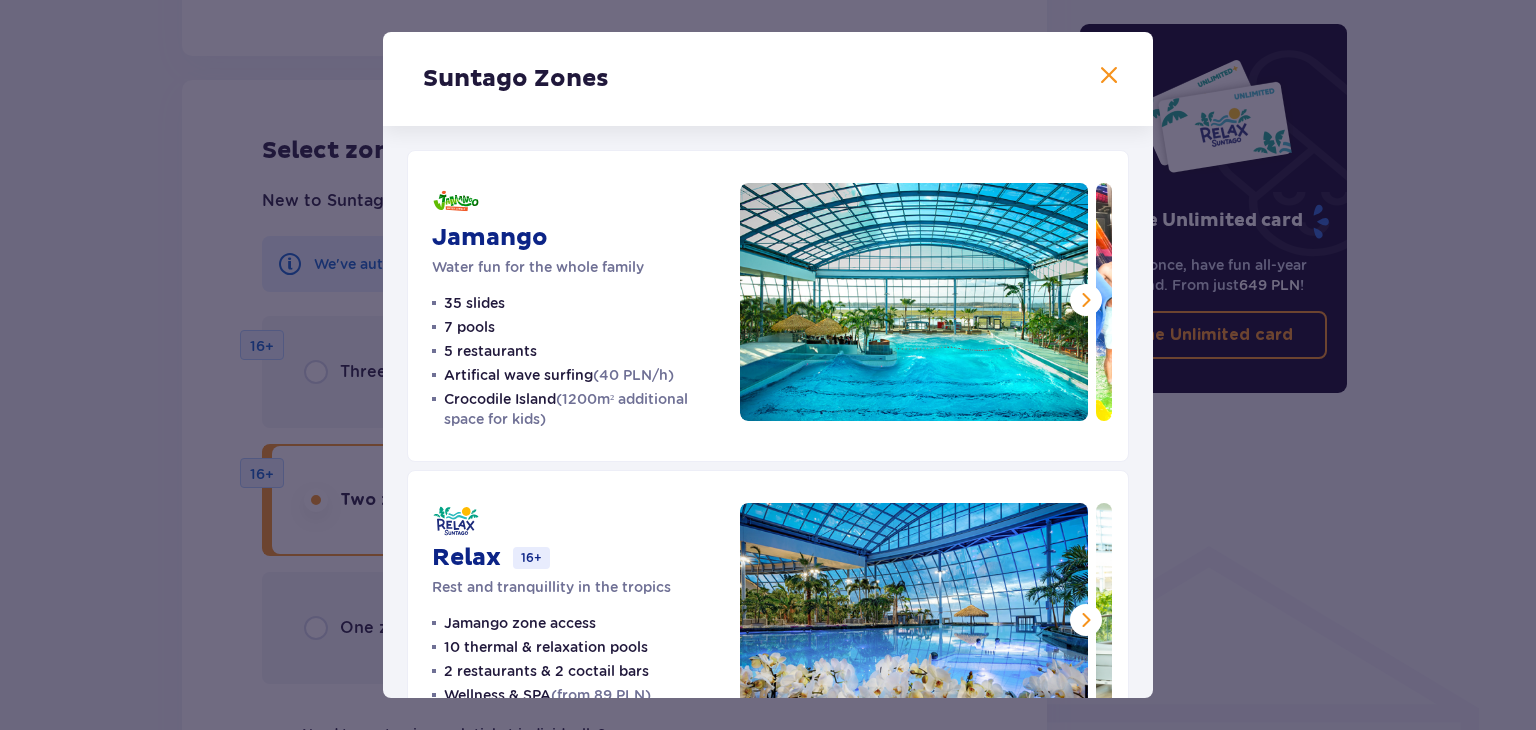 click at bounding box center (1086, 300) 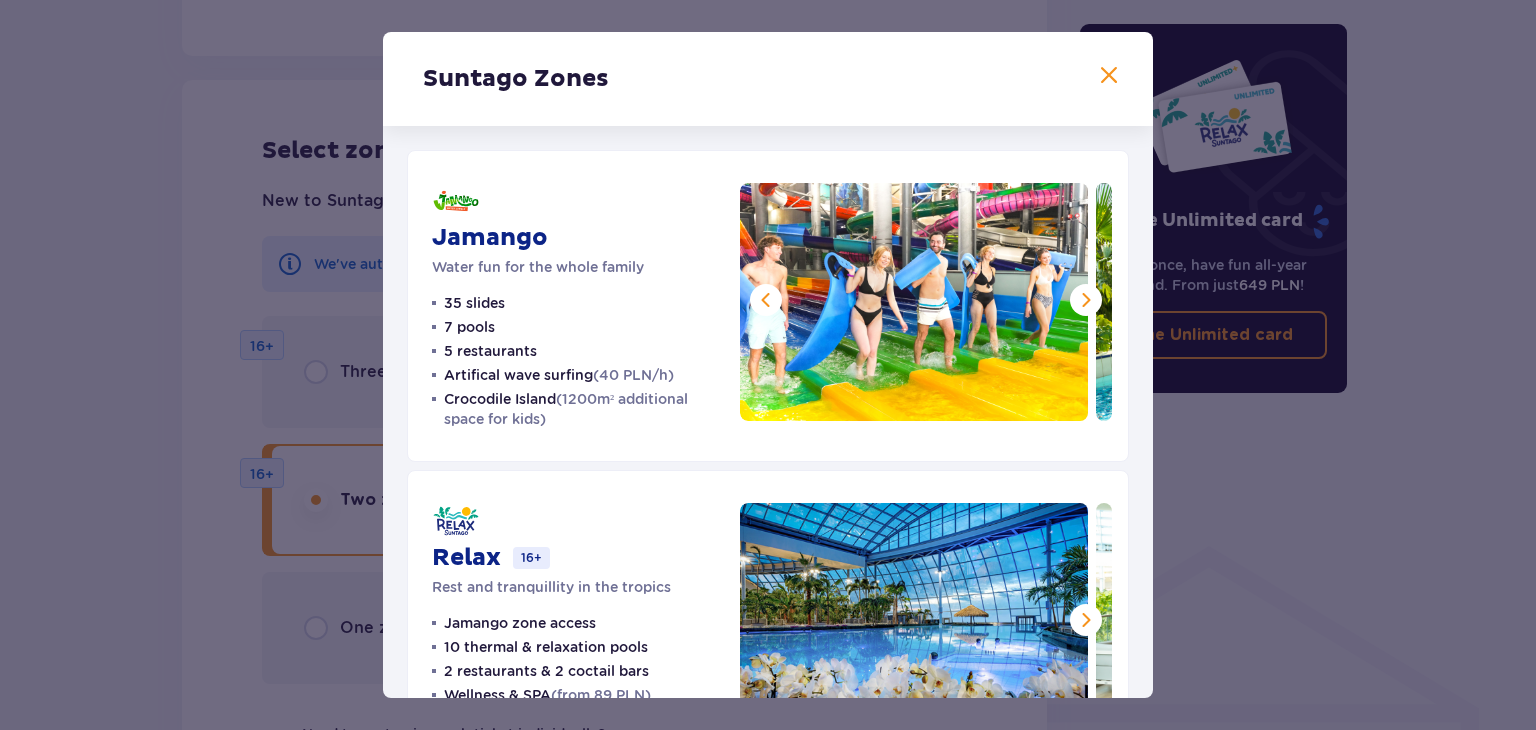 click at bounding box center (1086, 300) 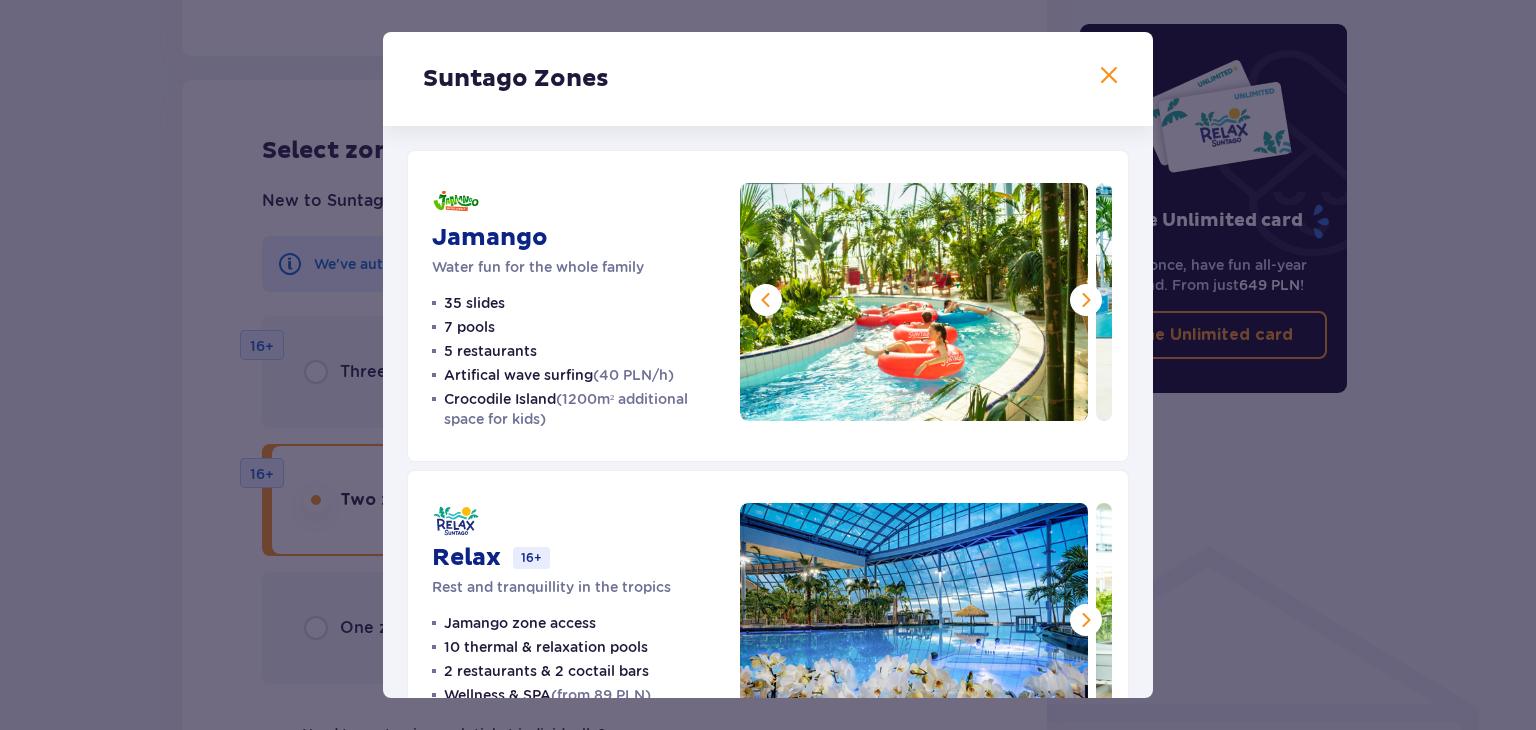 click at bounding box center (1086, 300) 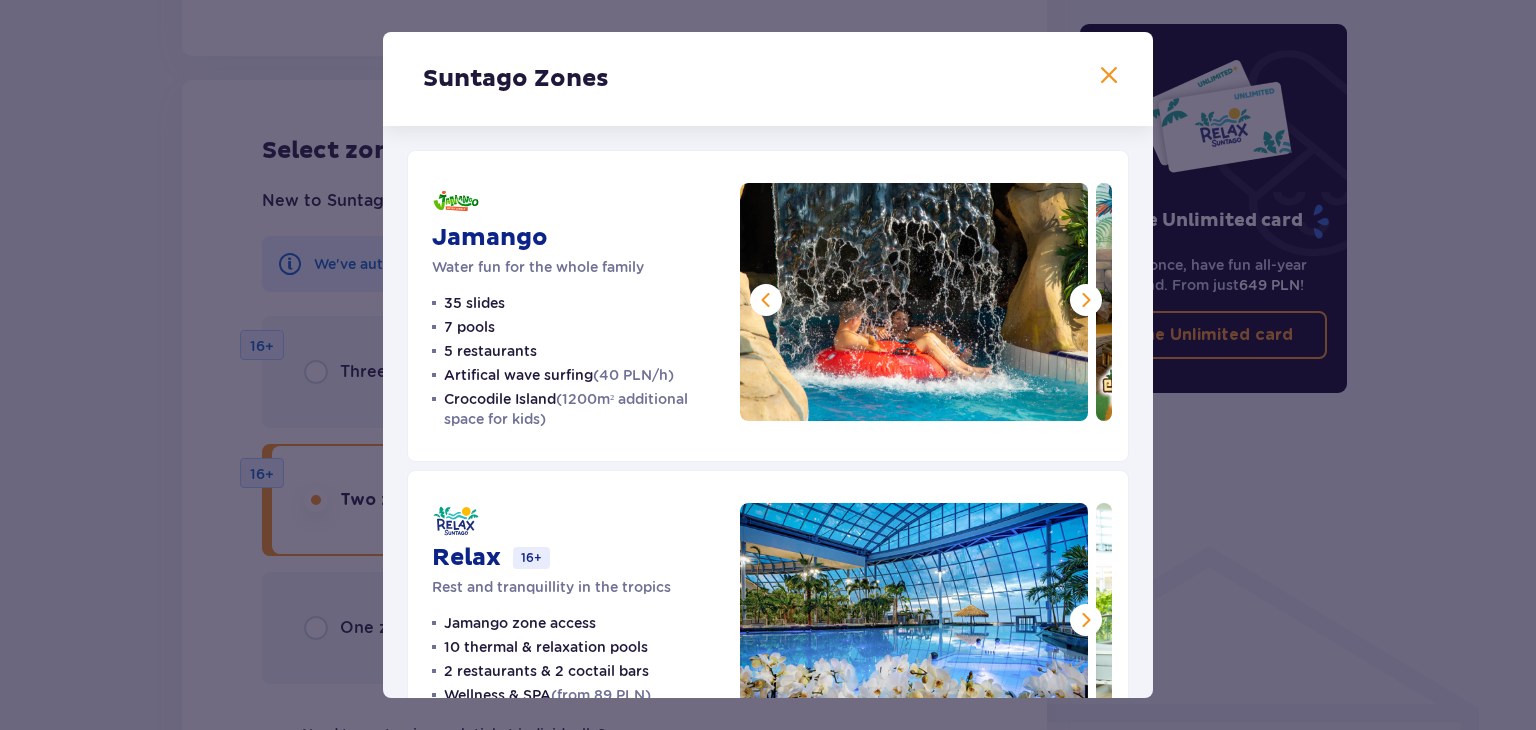 click at bounding box center (1086, 300) 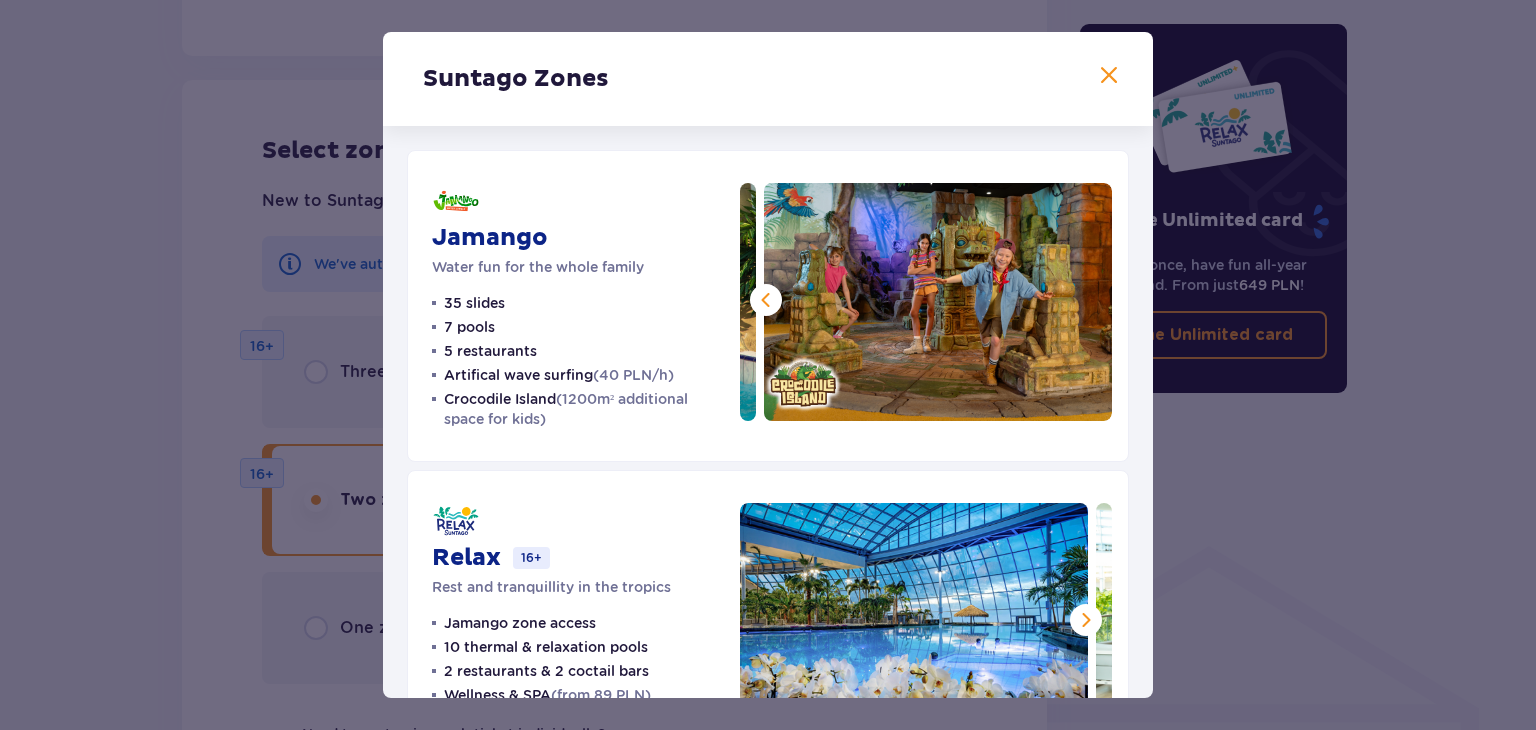 click at bounding box center (938, 302) 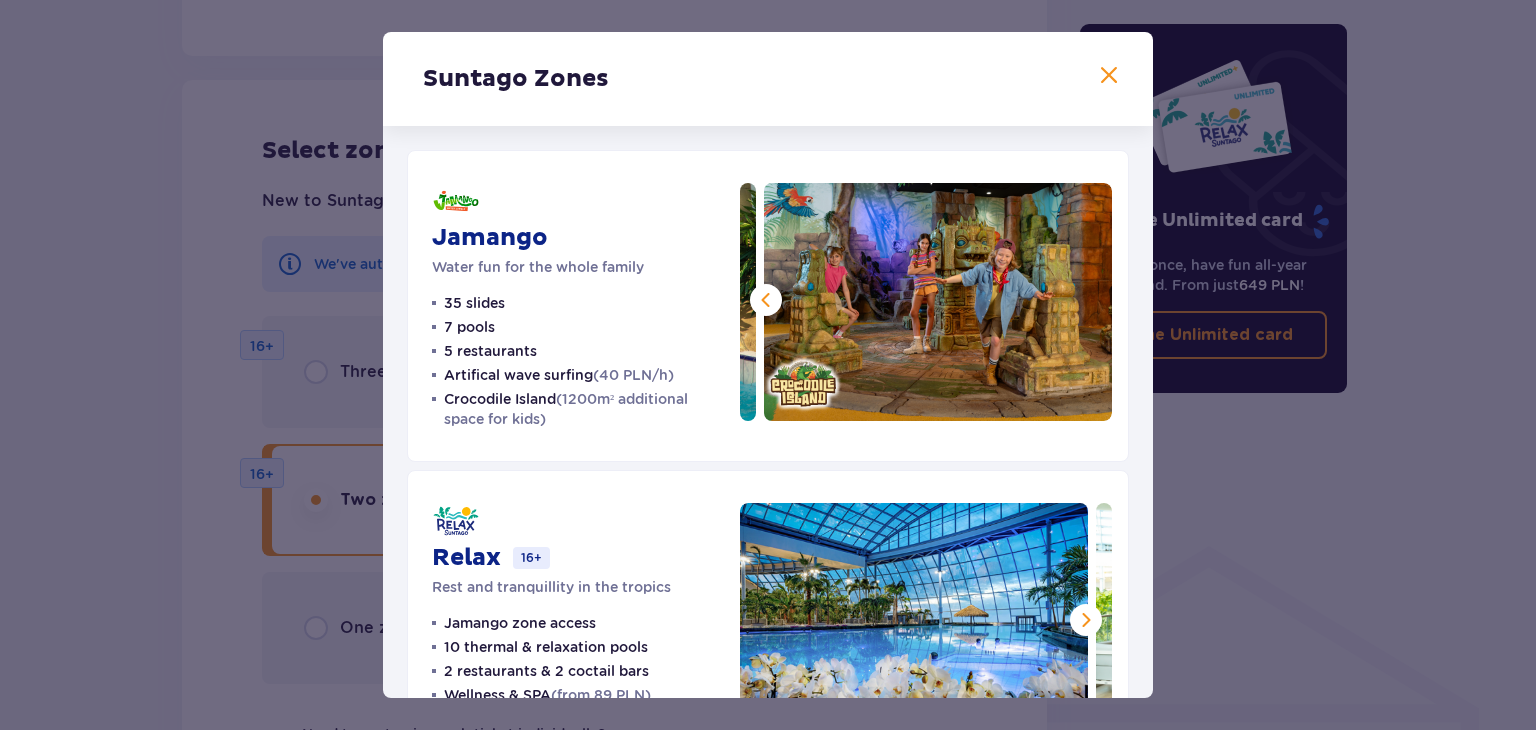click at bounding box center (766, 300) 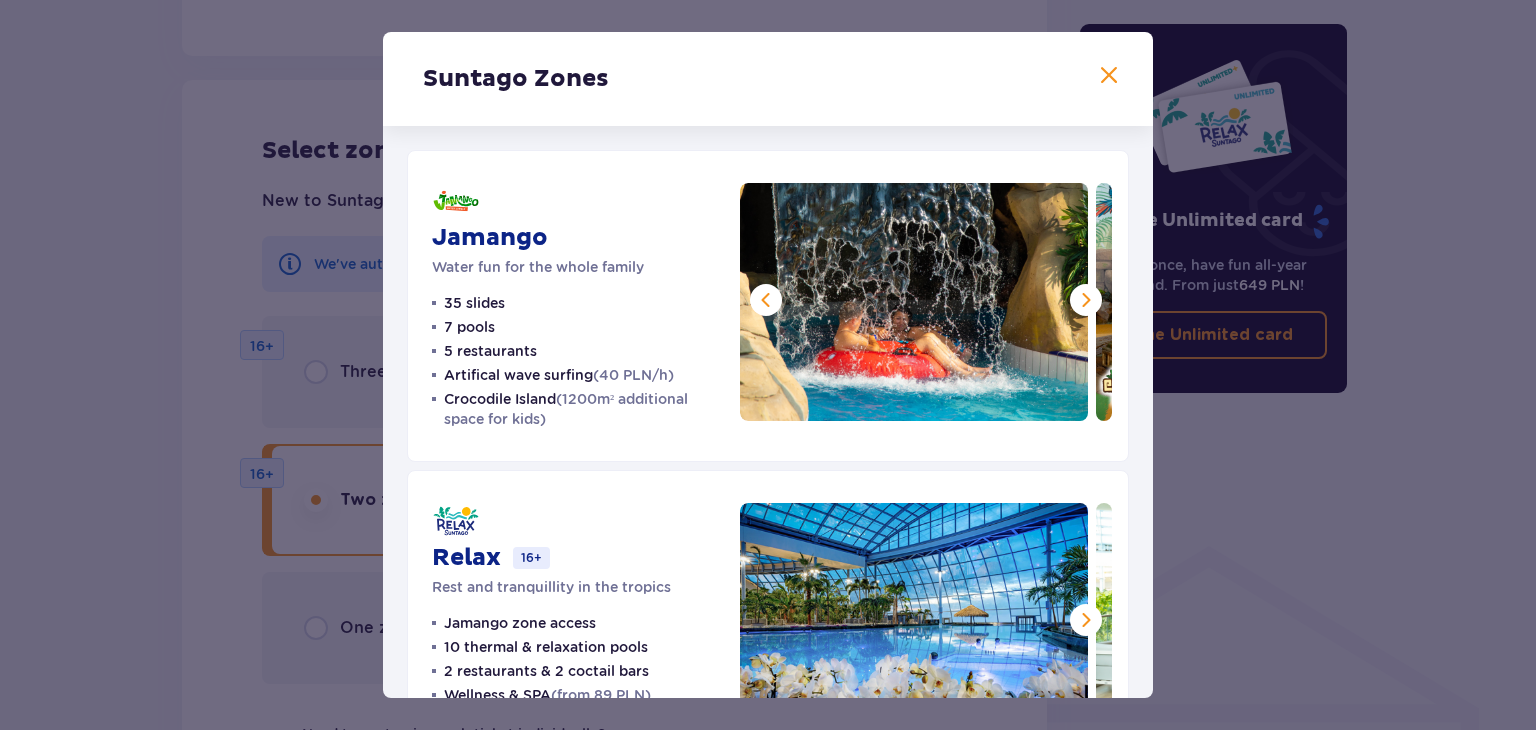 click at bounding box center [766, 300] 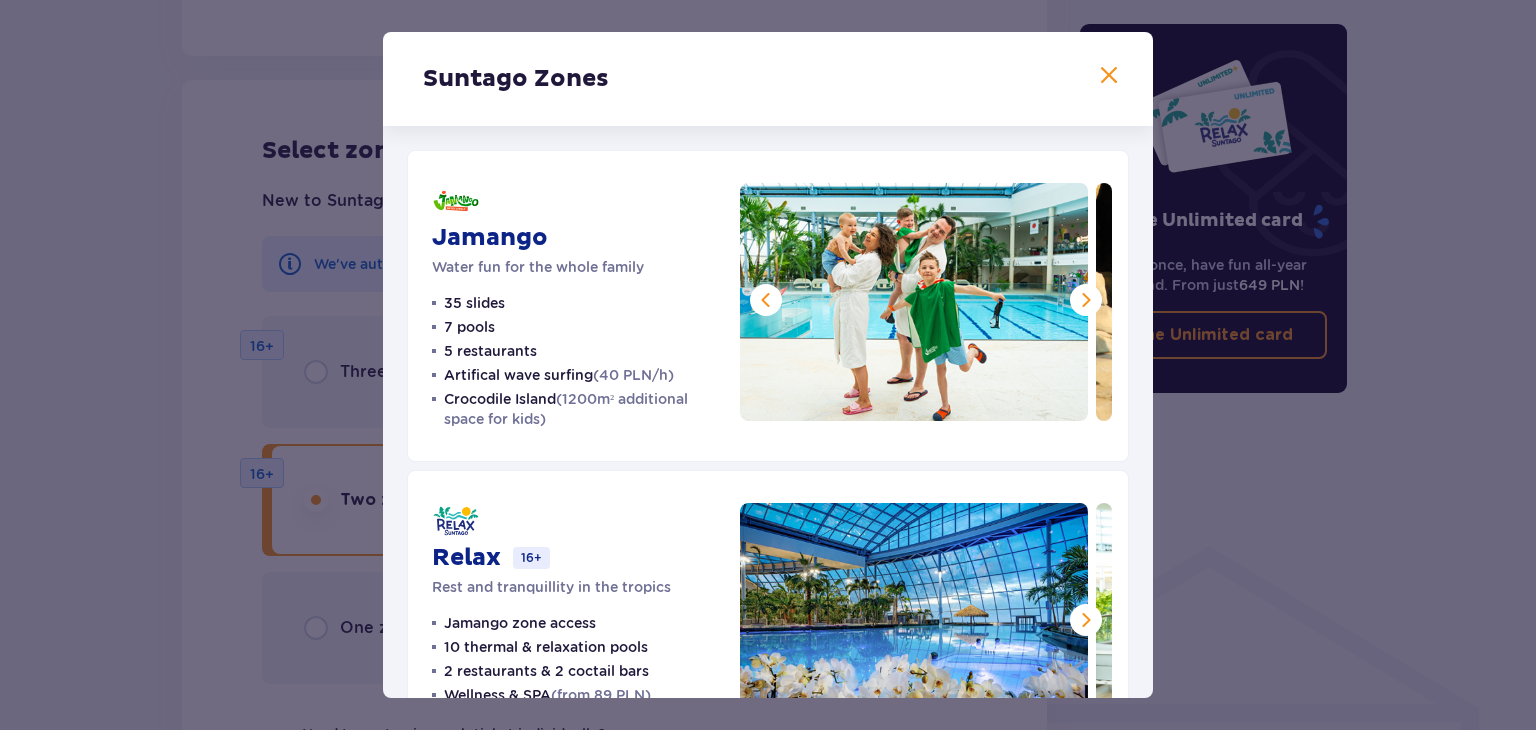 click at bounding box center (766, 300) 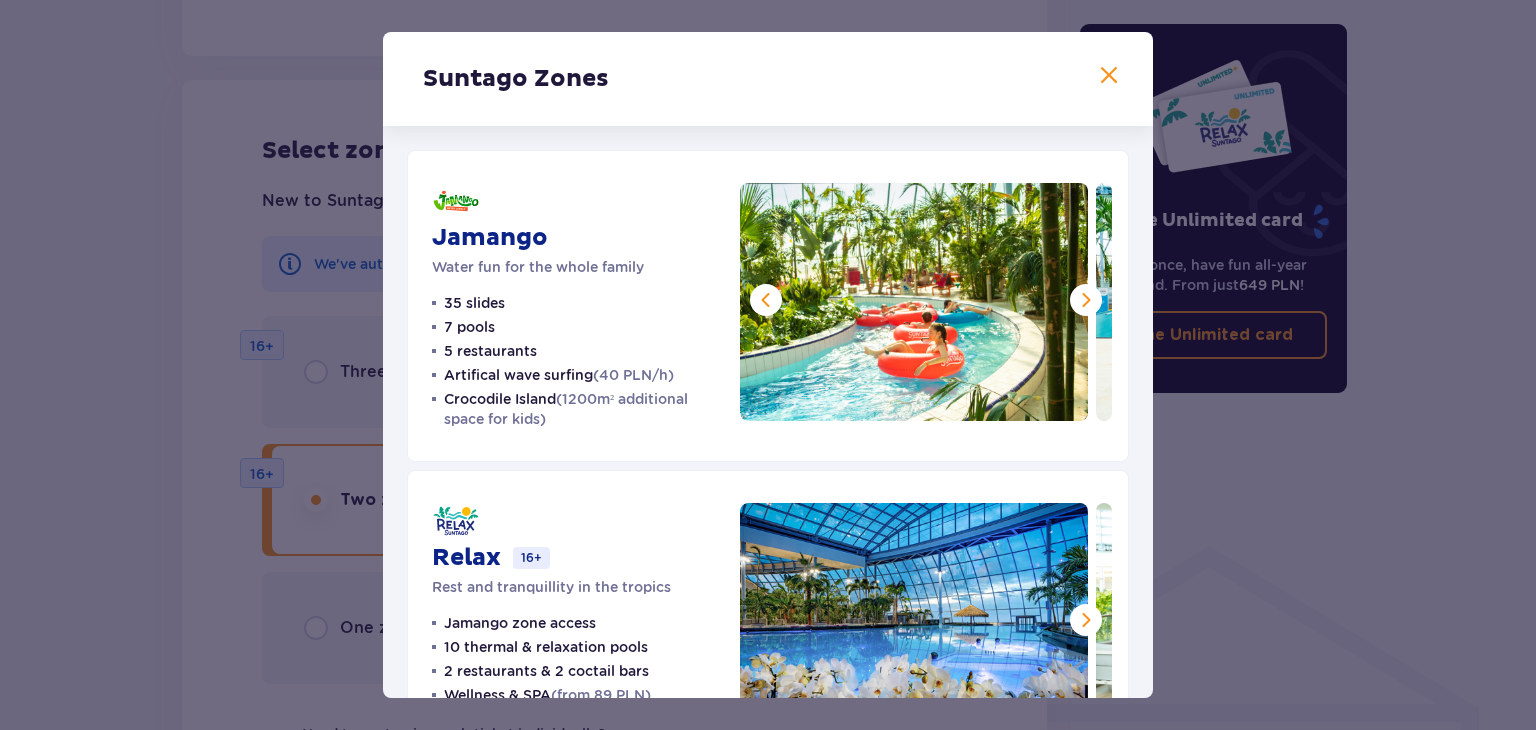 click at bounding box center (766, 300) 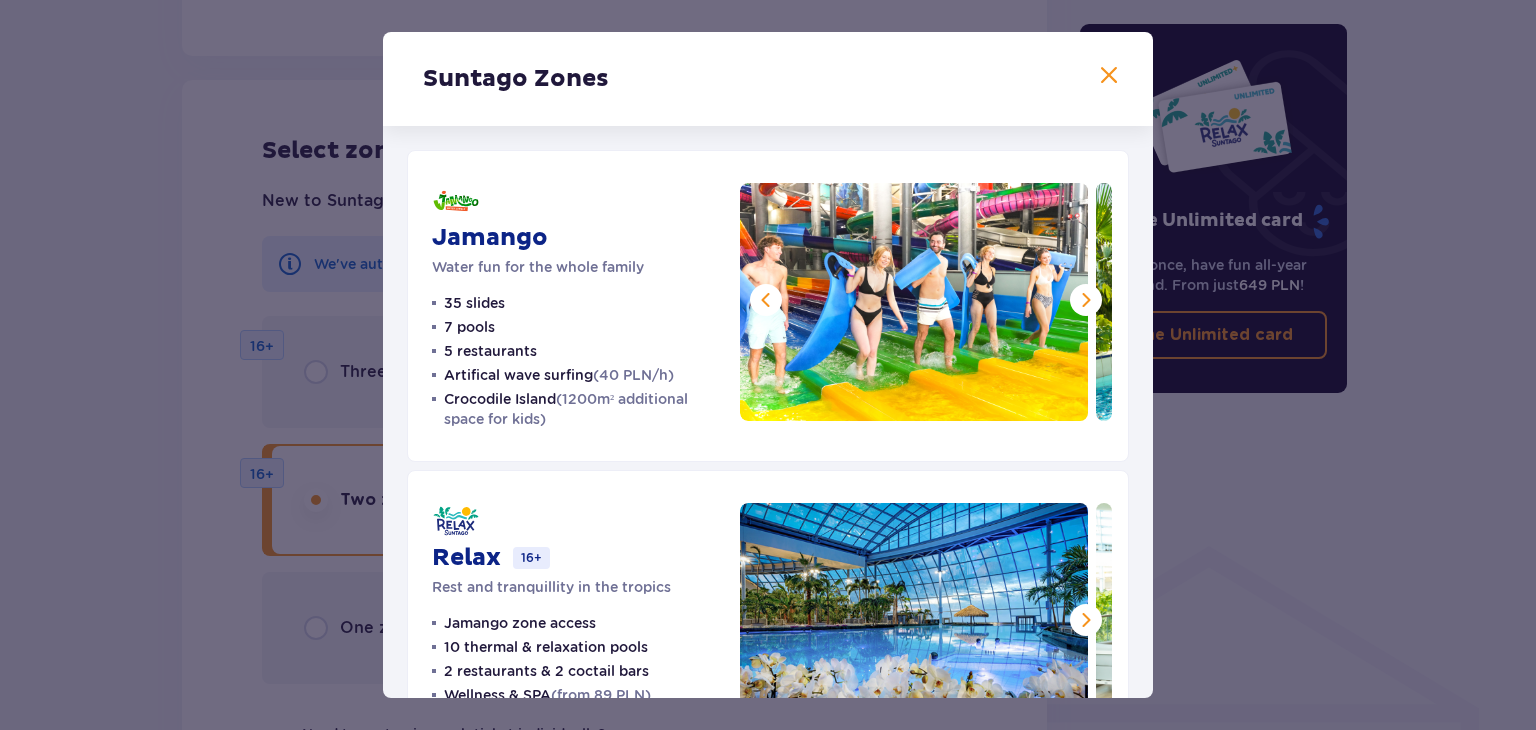click at bounding box center (766, 300) 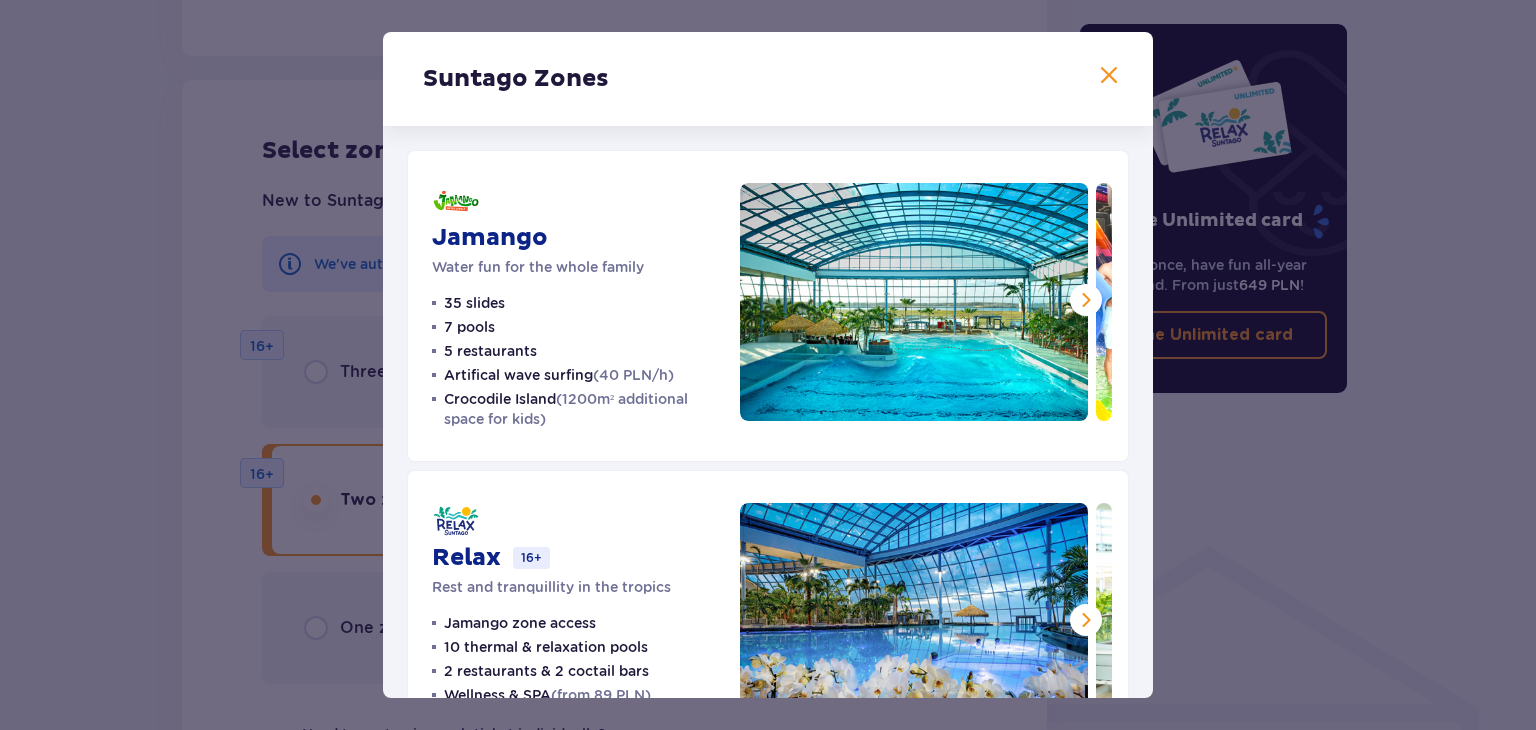 click at bounding box center (914, 302) 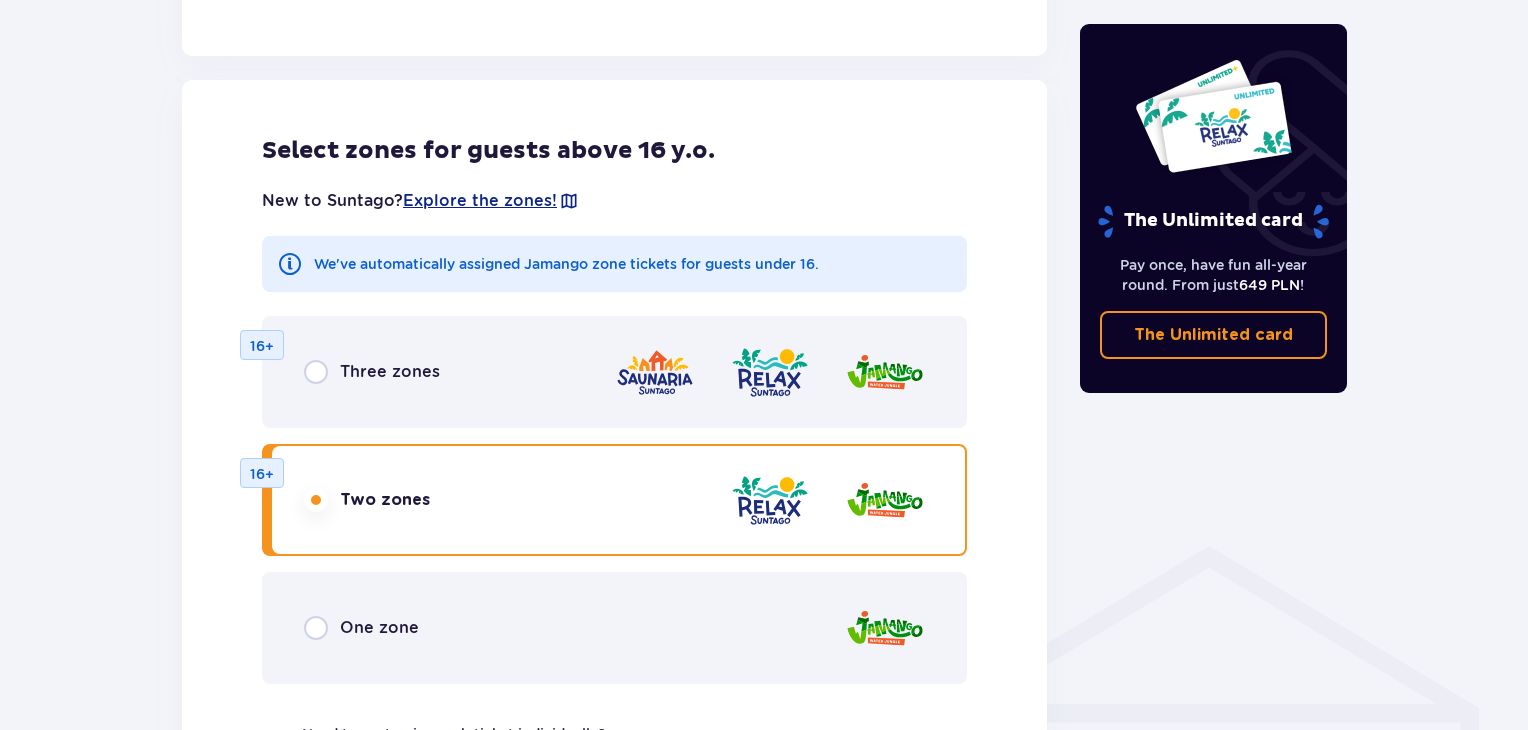 click on "One zone" at bounding box center [379, 628] 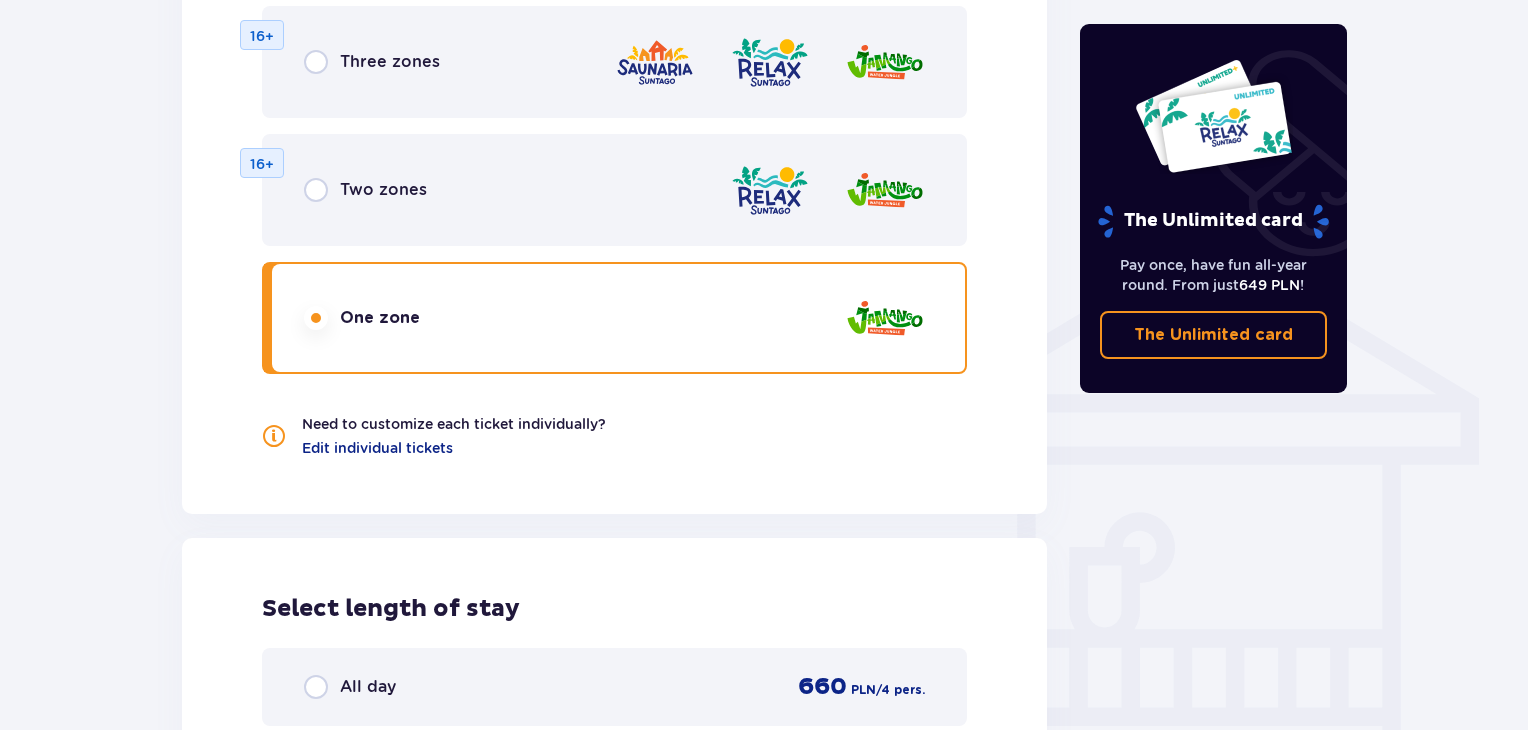 scroll, scrollTop: 1378, scrollLeft: 0, axis: vertical 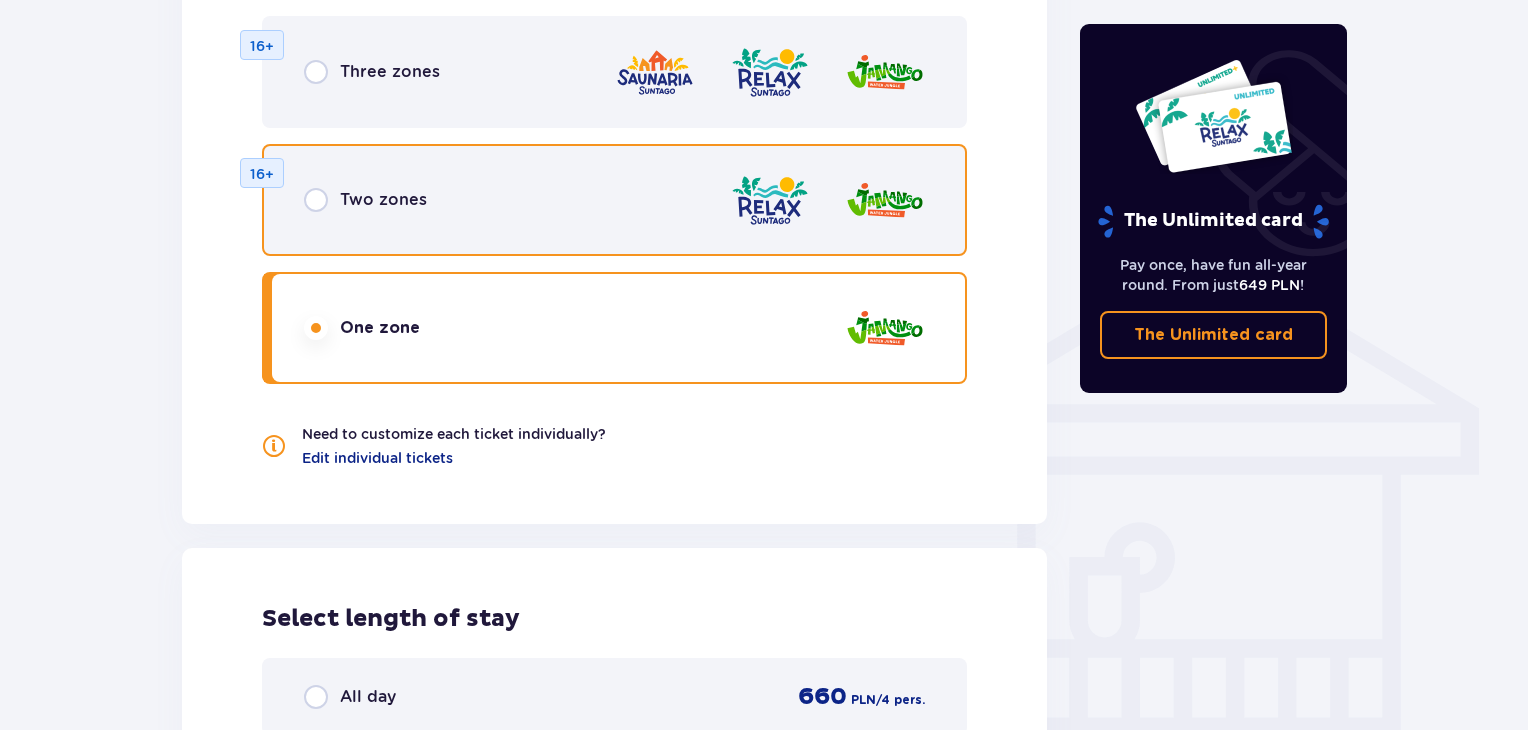 click at bounding box center [316, 200] 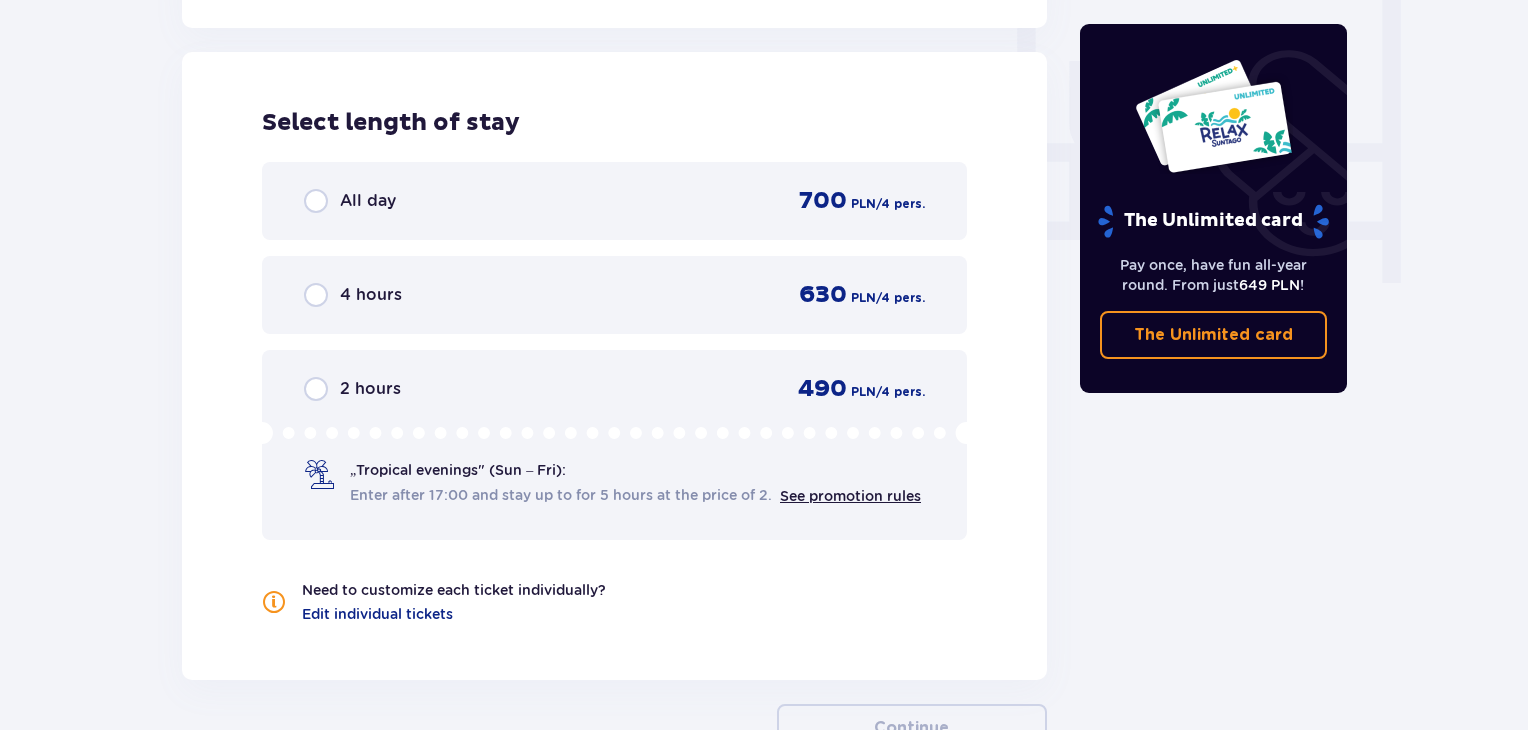 scroll, scrollTop: 1878, scrollLeft: 0, axis: vertical 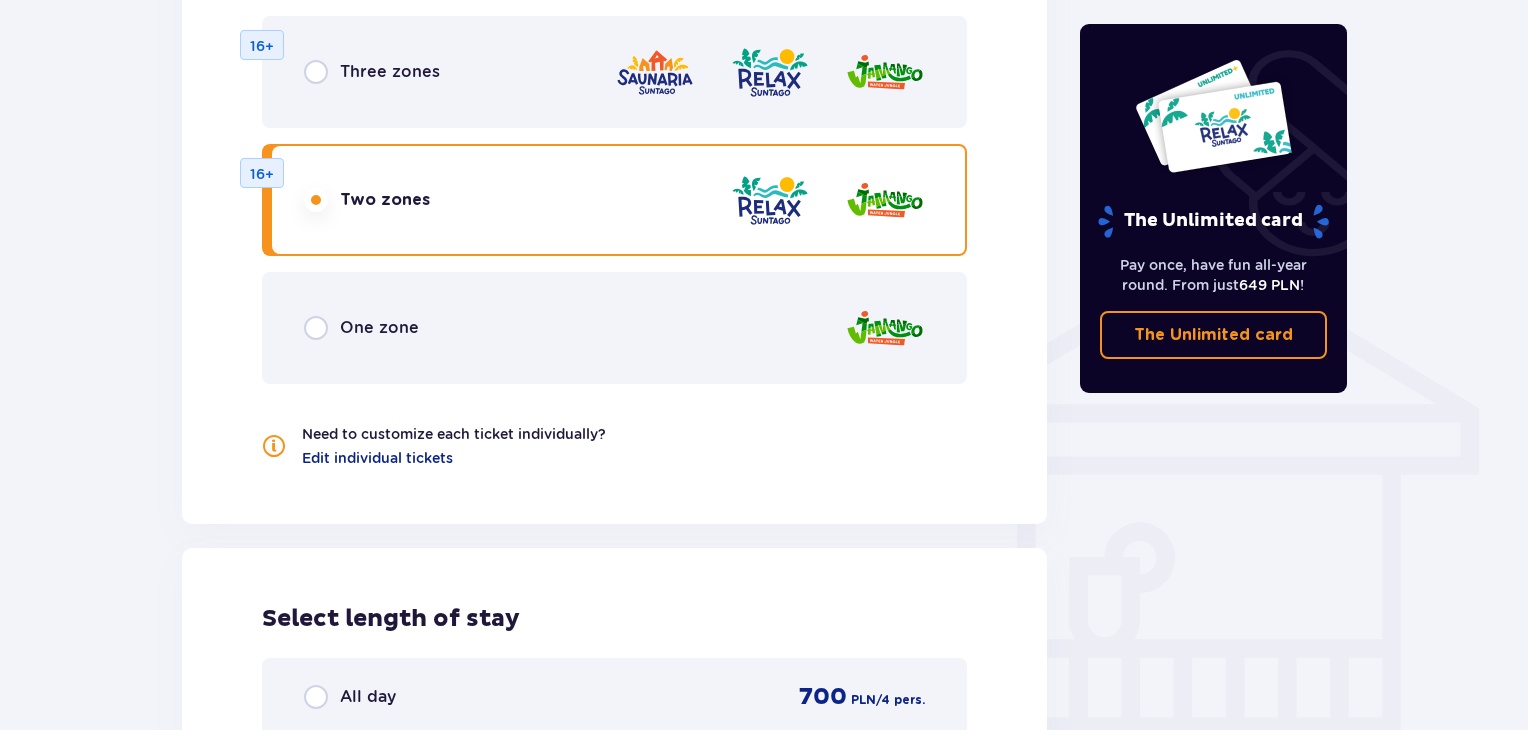 click on "One zone" at bounding box center [379, 328] 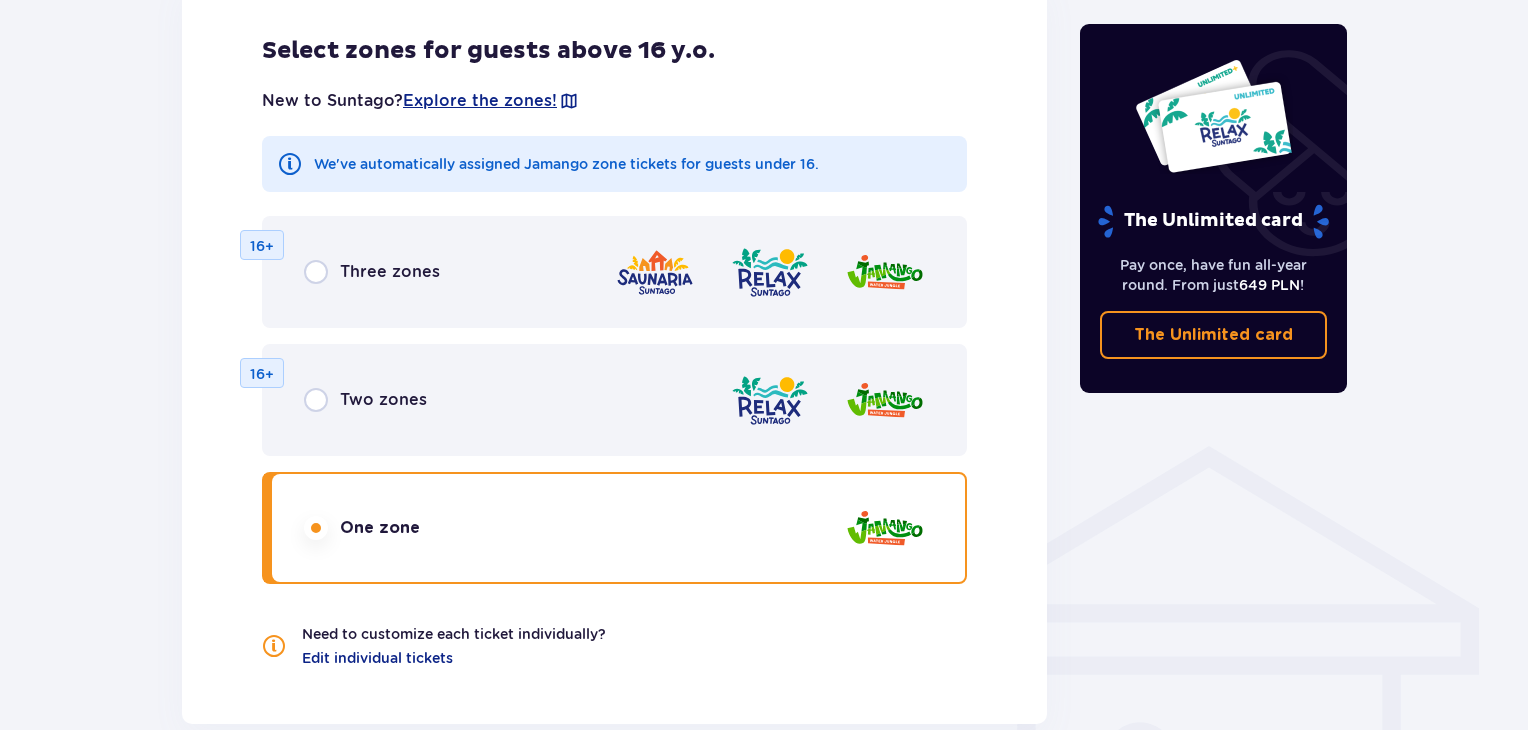 click on "Three zones" at bounding box center [390, 272] 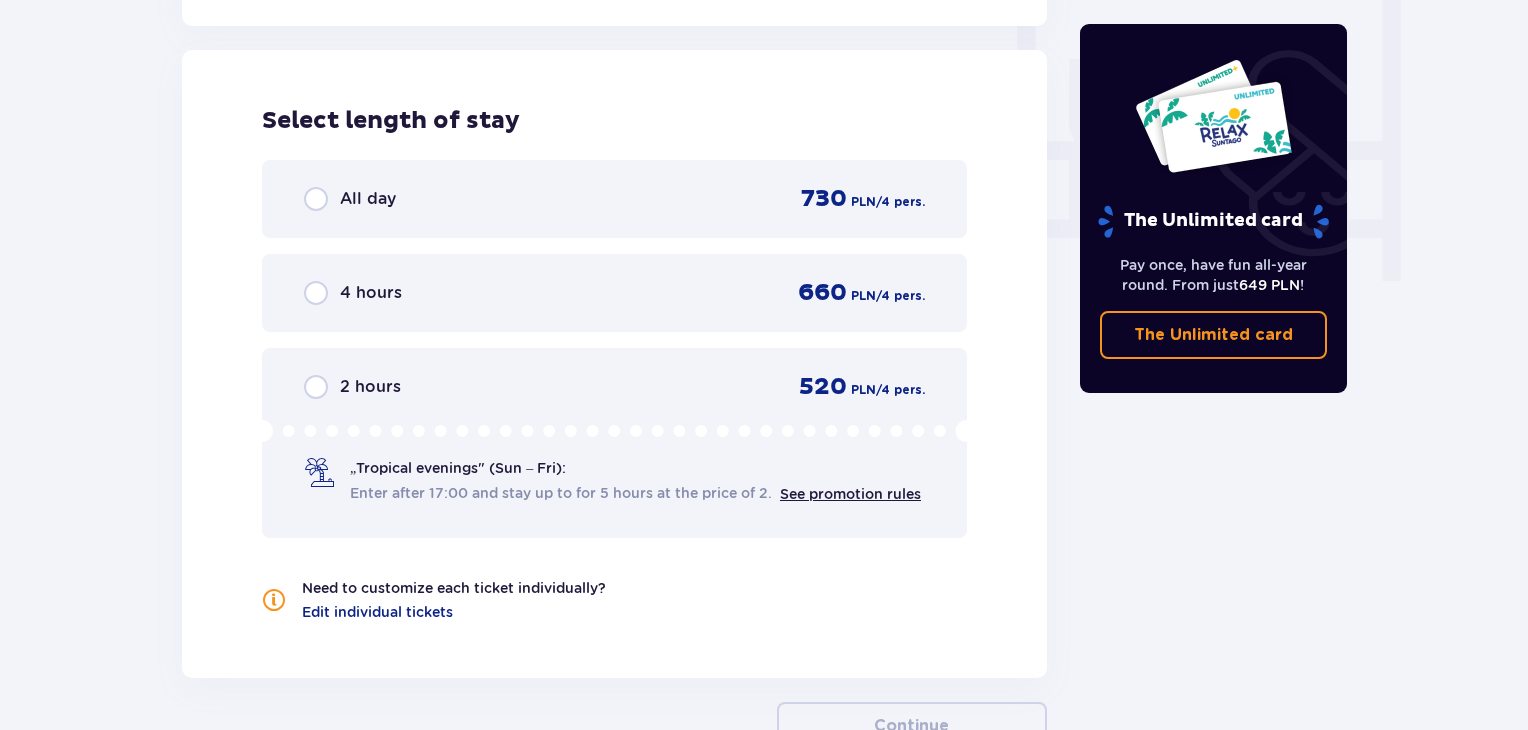 scroll, scrollTop: 1878, scrollLeft: 0, axis: vertical 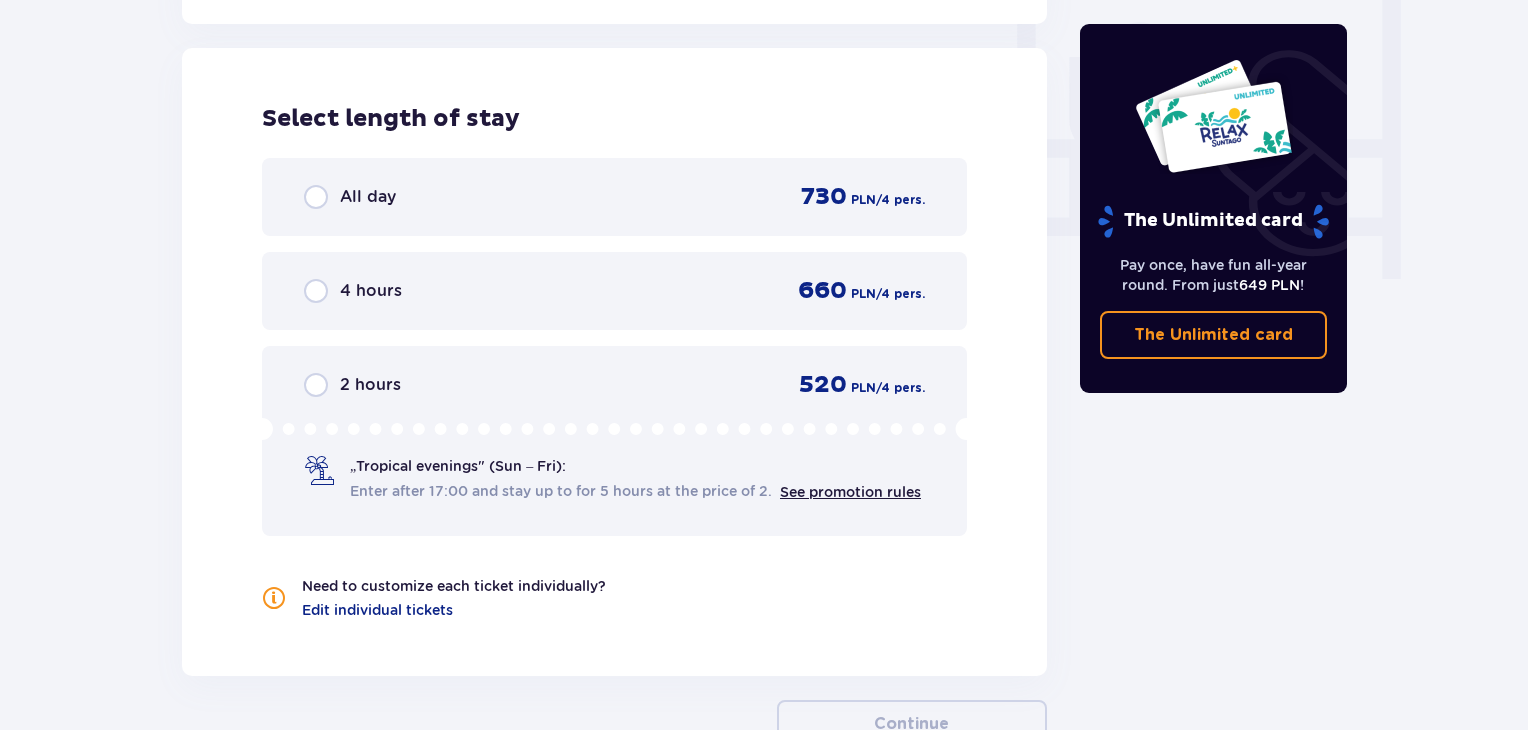 click on "All day" at bounding box center [368, 197] 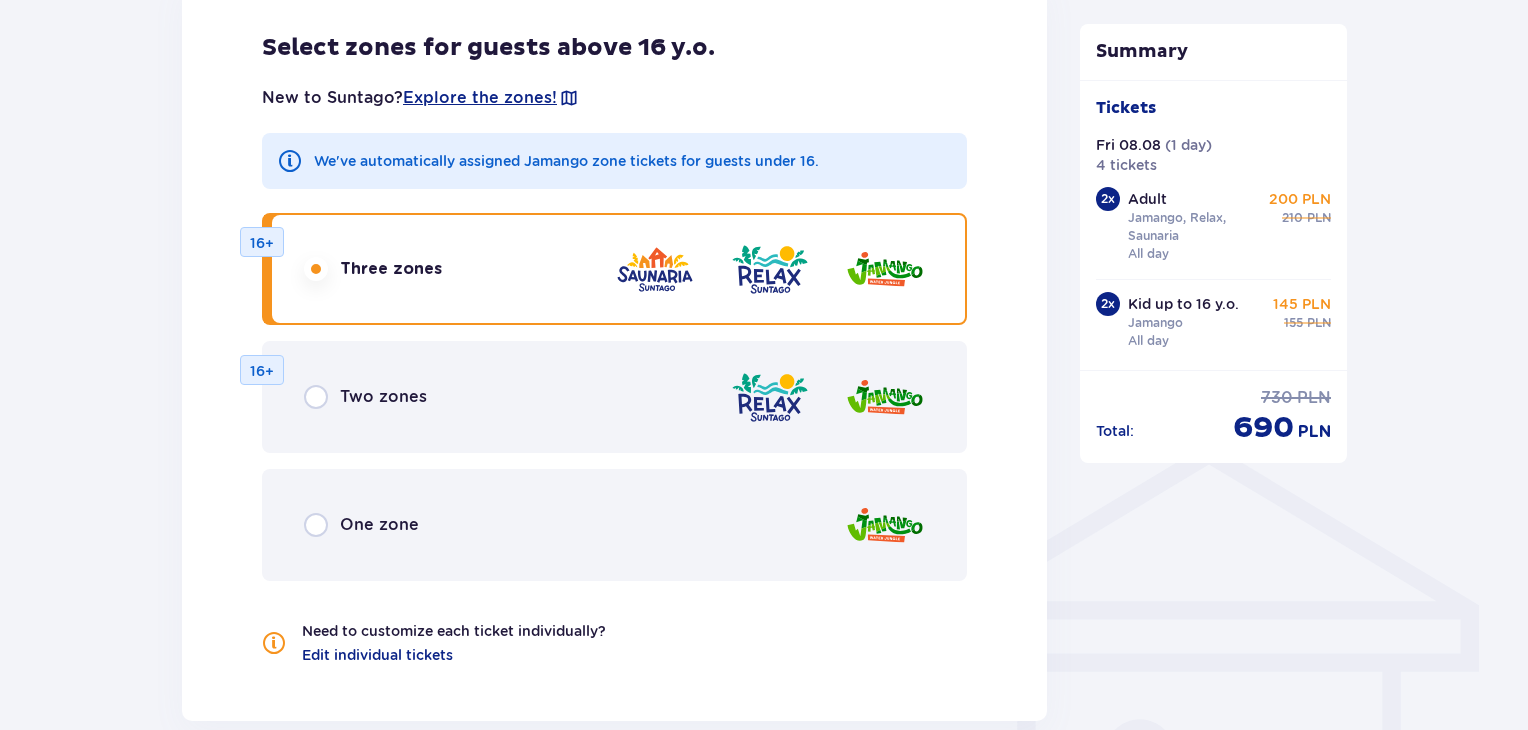 scroll, scrollTop: 1200, scrollLeft: 0, axis: vertical 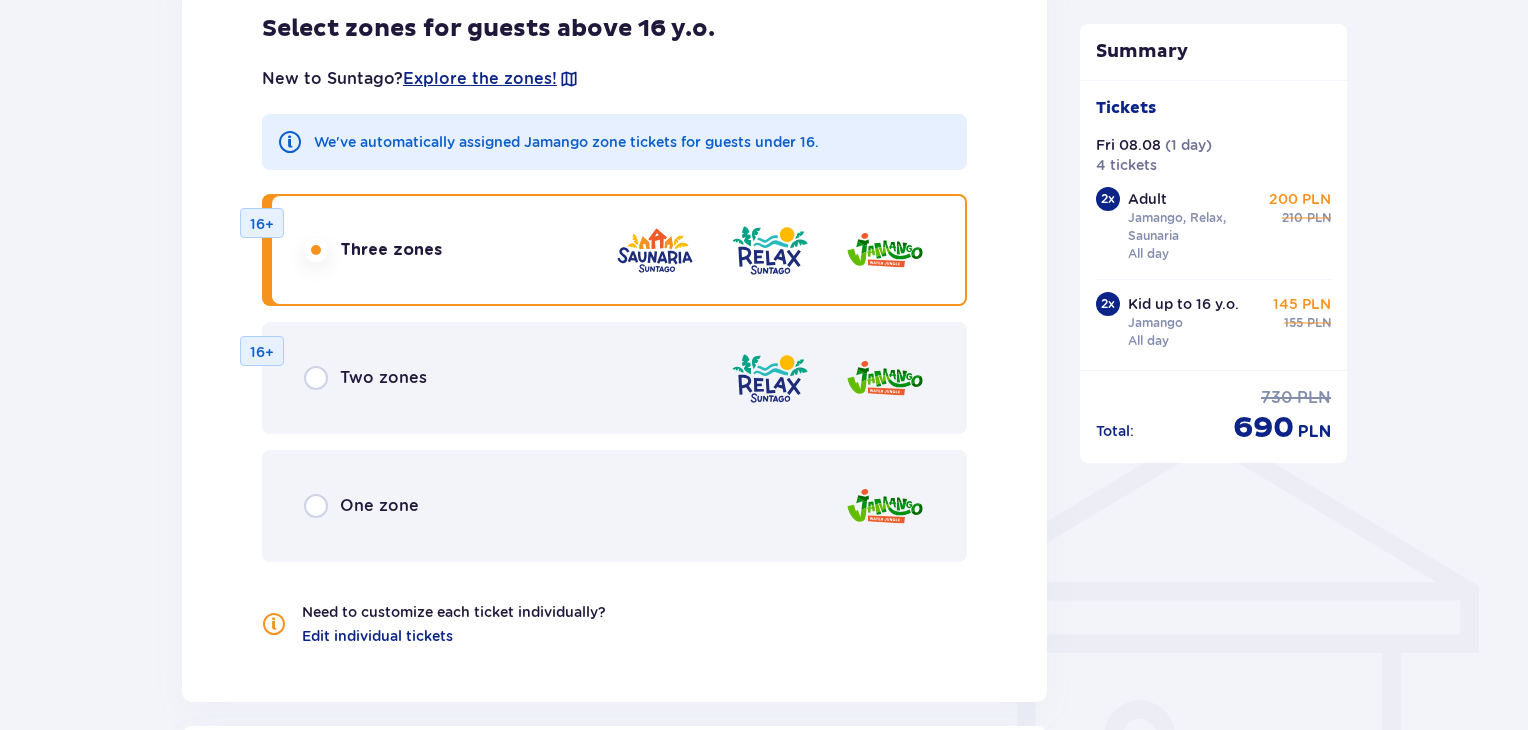 click on "Two zones" at bounding box center (383, 378) 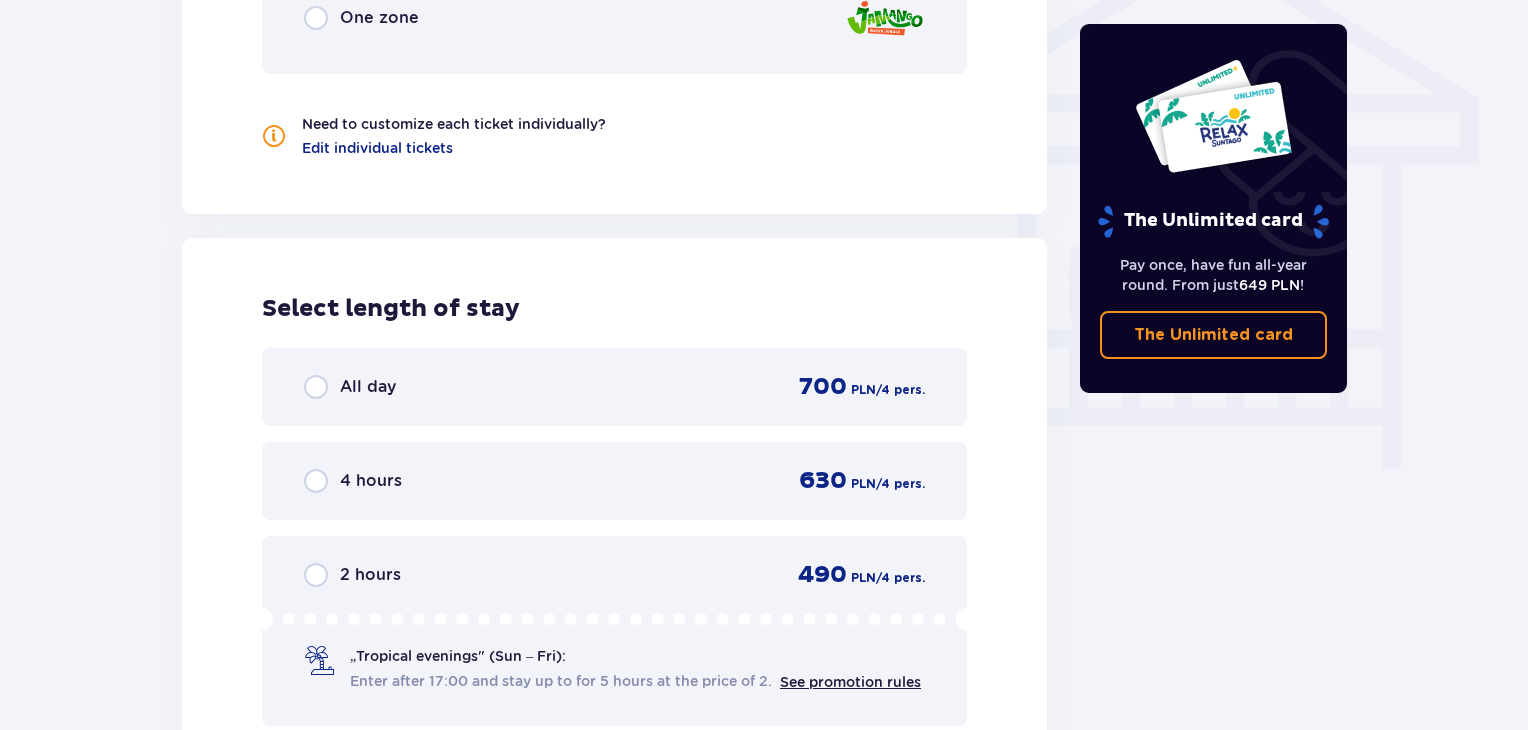 scroll, scrollTop: 1614, scrollLeft: 0, axis: vertical 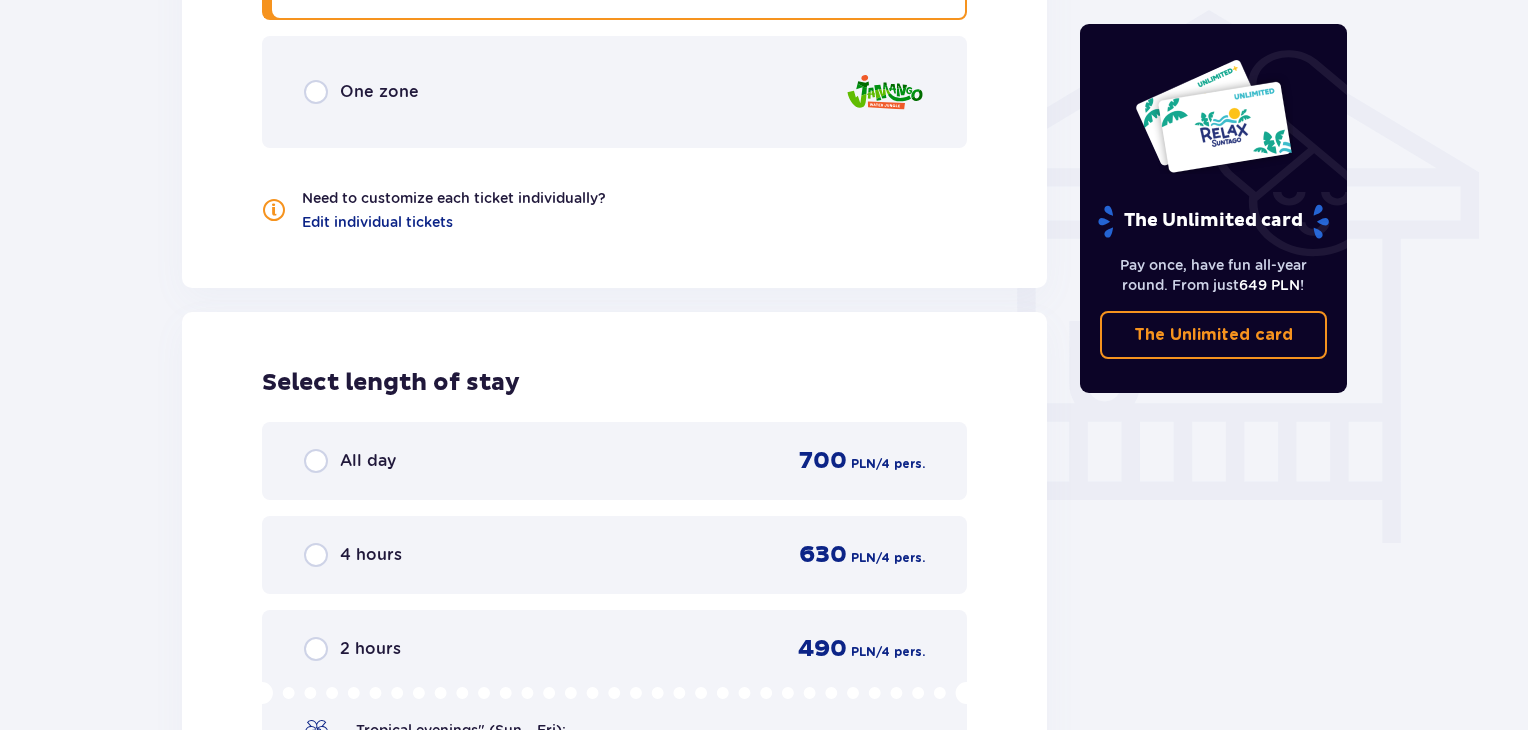click on "All day   700 PLN / 4 pers." at bounding box center (614, 461) 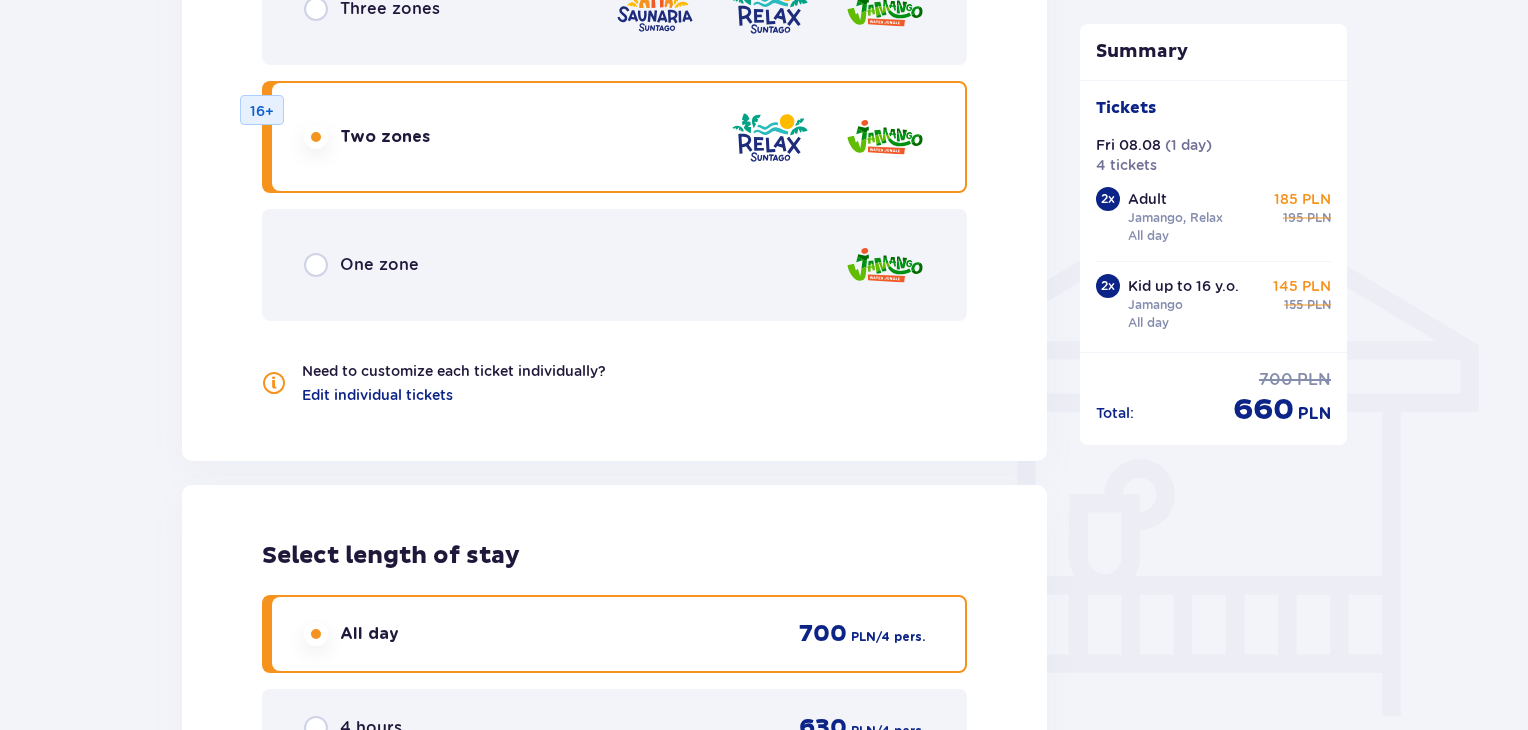 scroll, scrollTop: 1426, scrollLeft: 0, axis: vertical 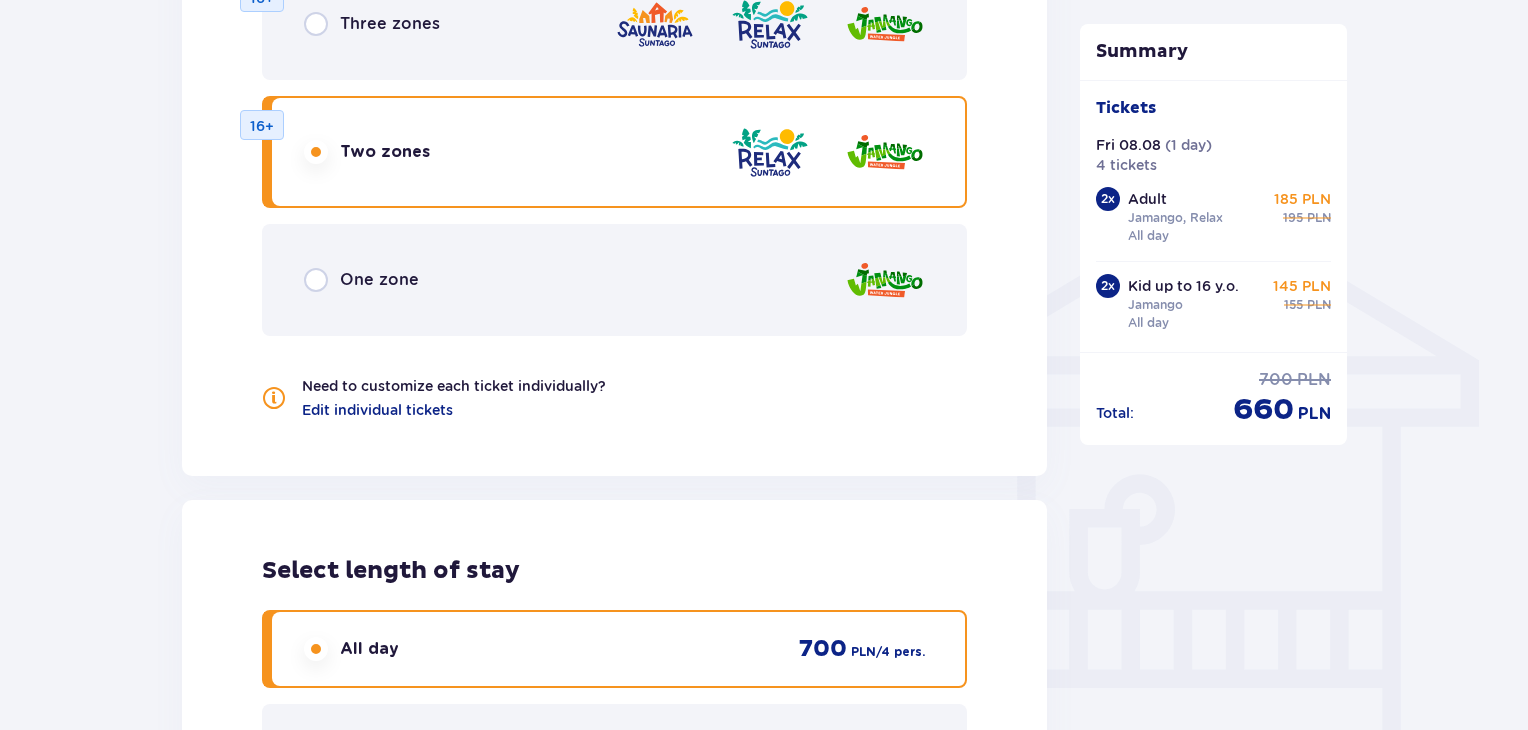 click on "One zone" at bounding box center [379, 280] 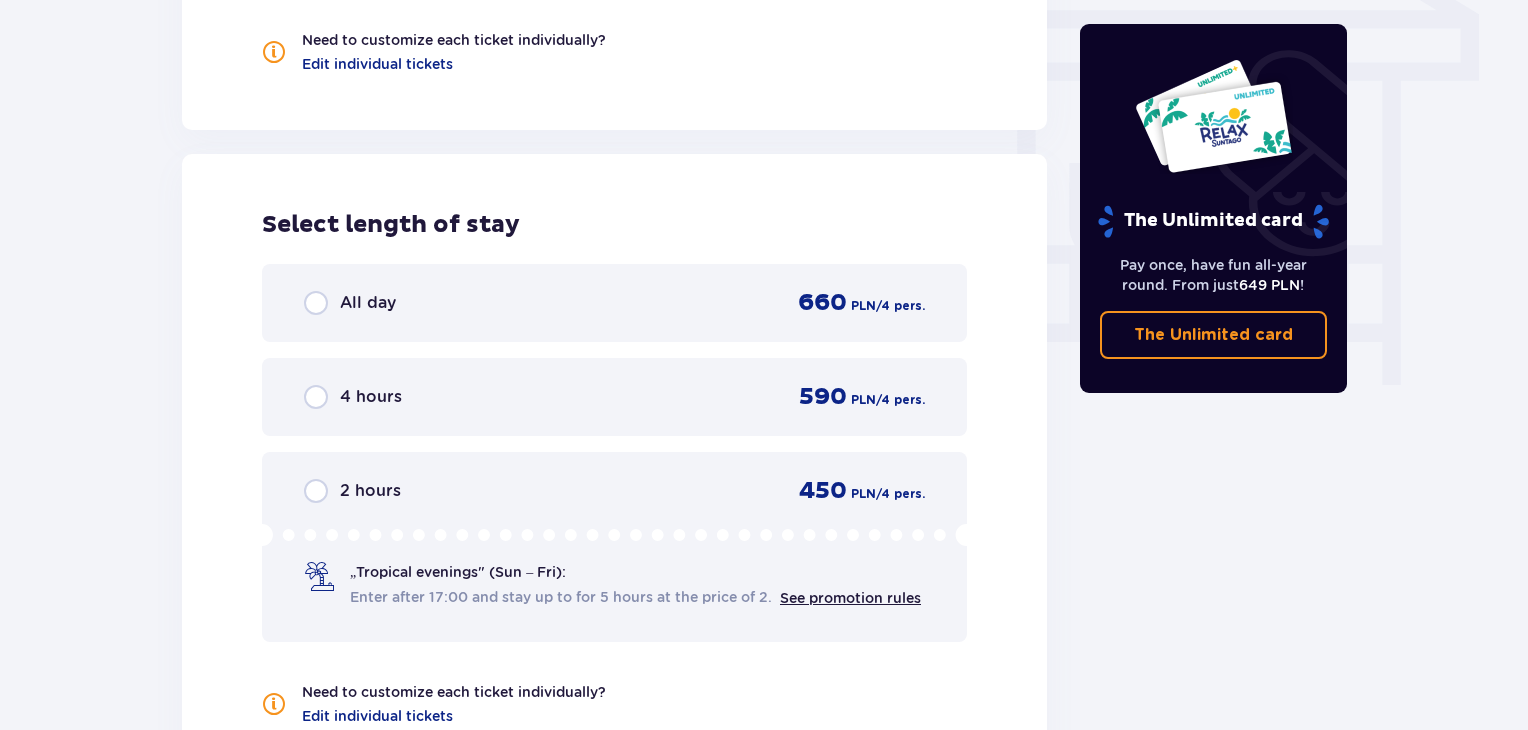 scroll, scrollTop: 1878, scrollLeft: 0, axis: vertical 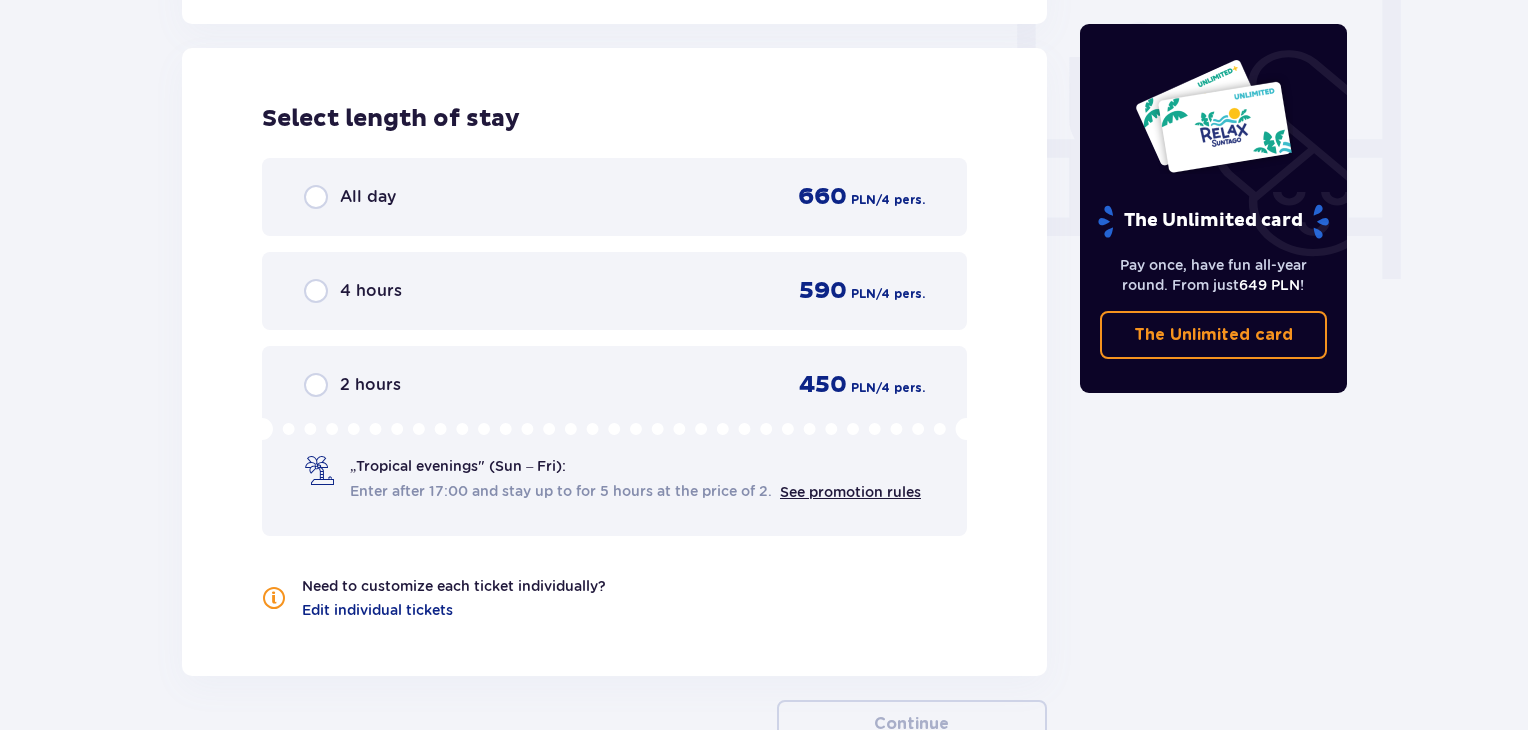 click on "All day   660 PLN / 4 pers." at bounding box center [614, 197] 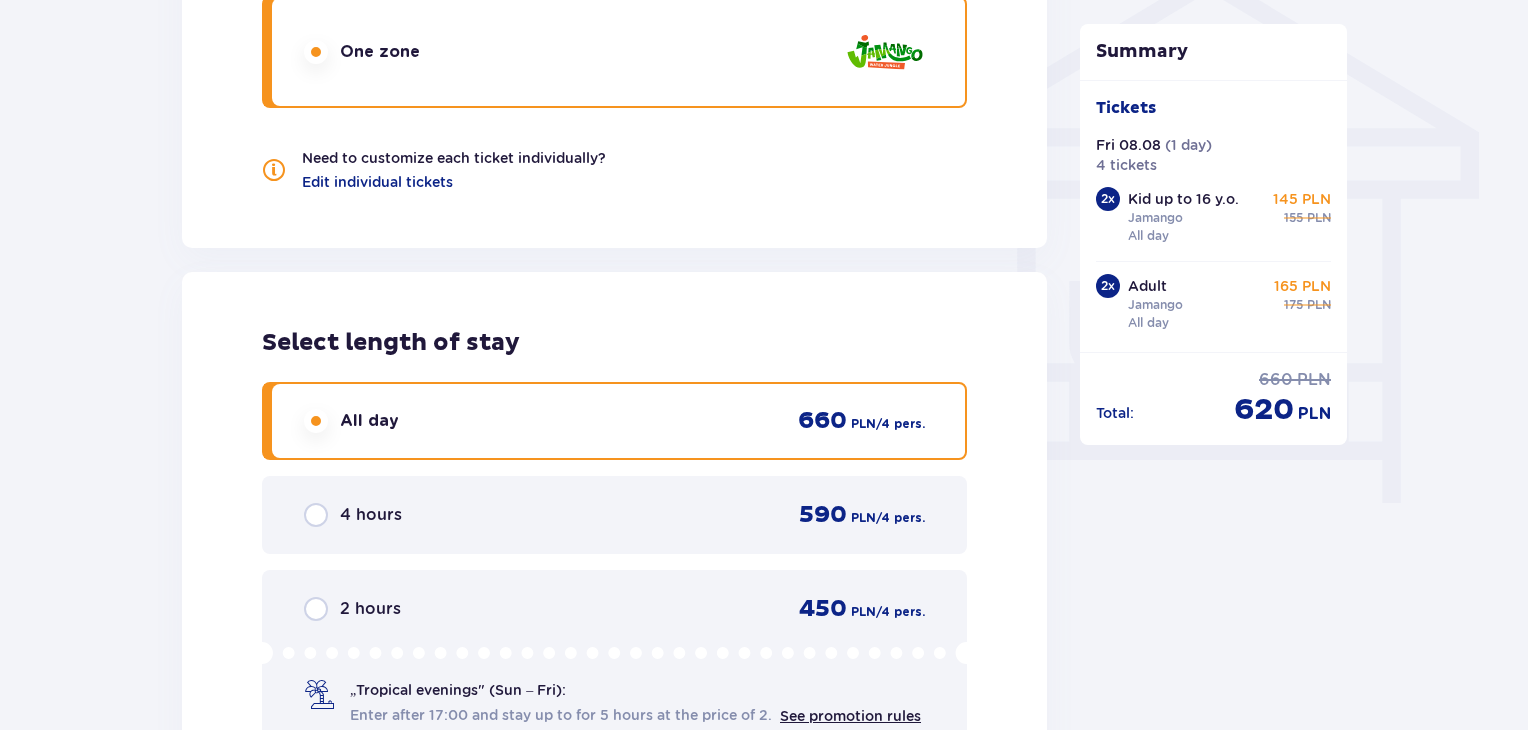 scroll, scrollTop: 1326, scrollLeft: 0, axis: vertical 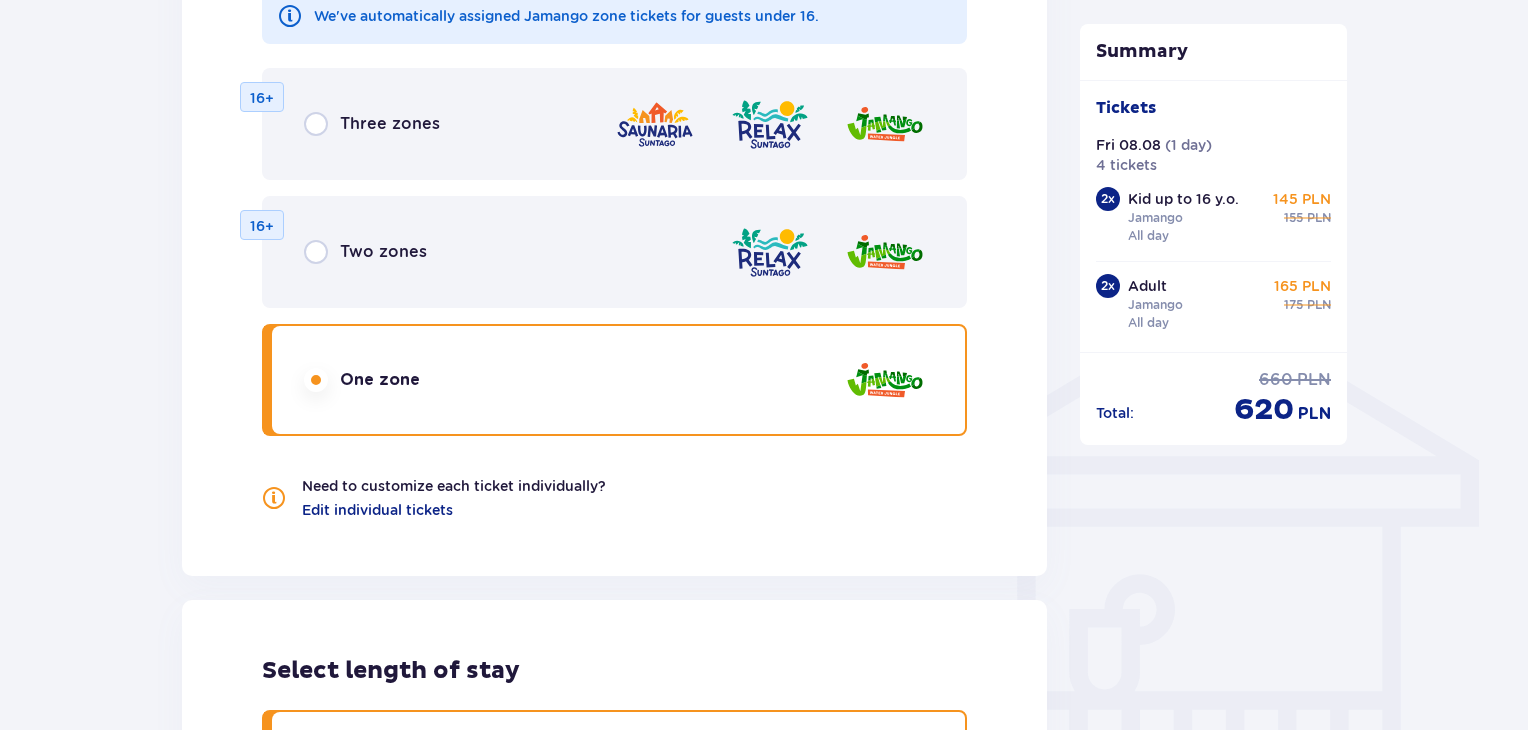 click on "Three zones" at bounding box center (390, 124) 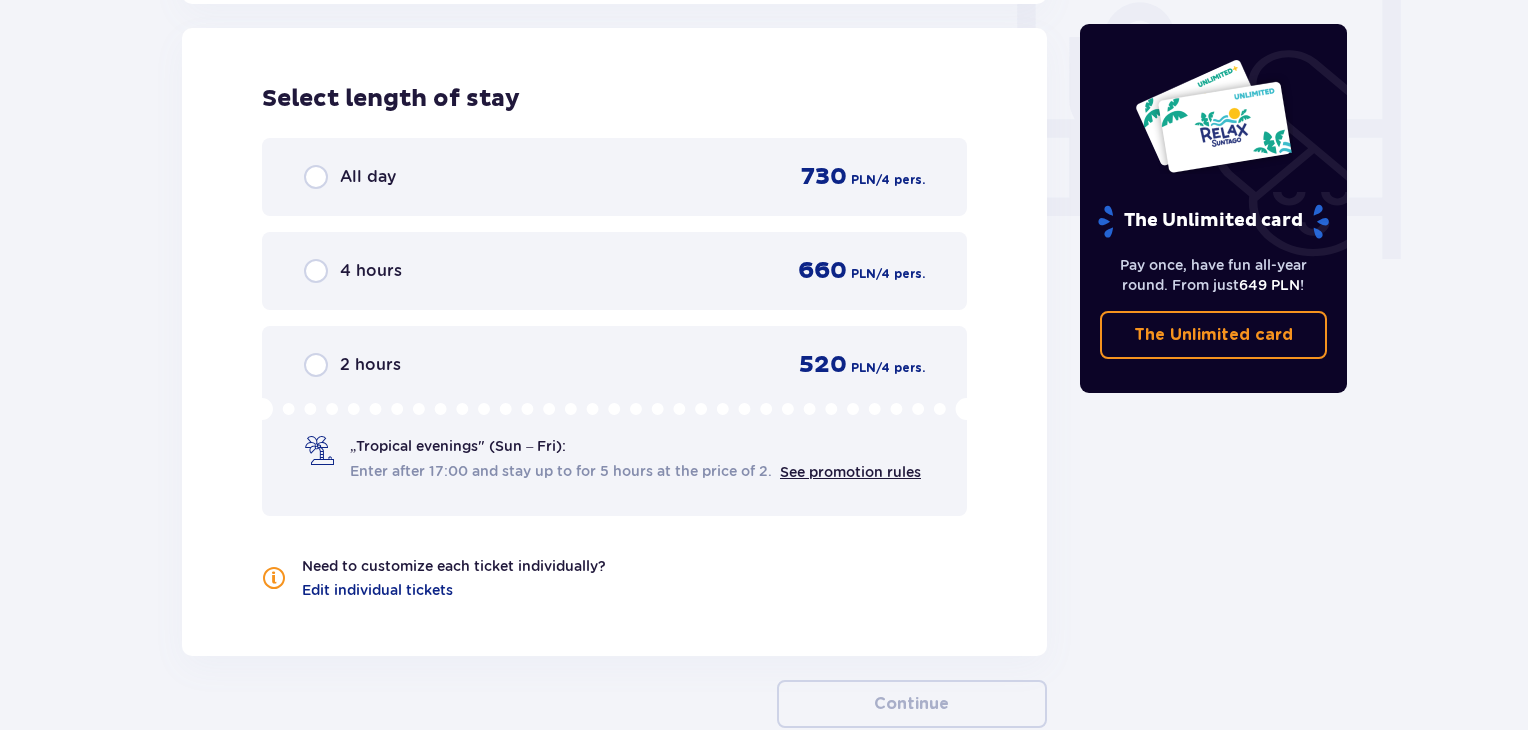scroll, scrollTop: 1905, scrollLeft: 0, axis: vertical 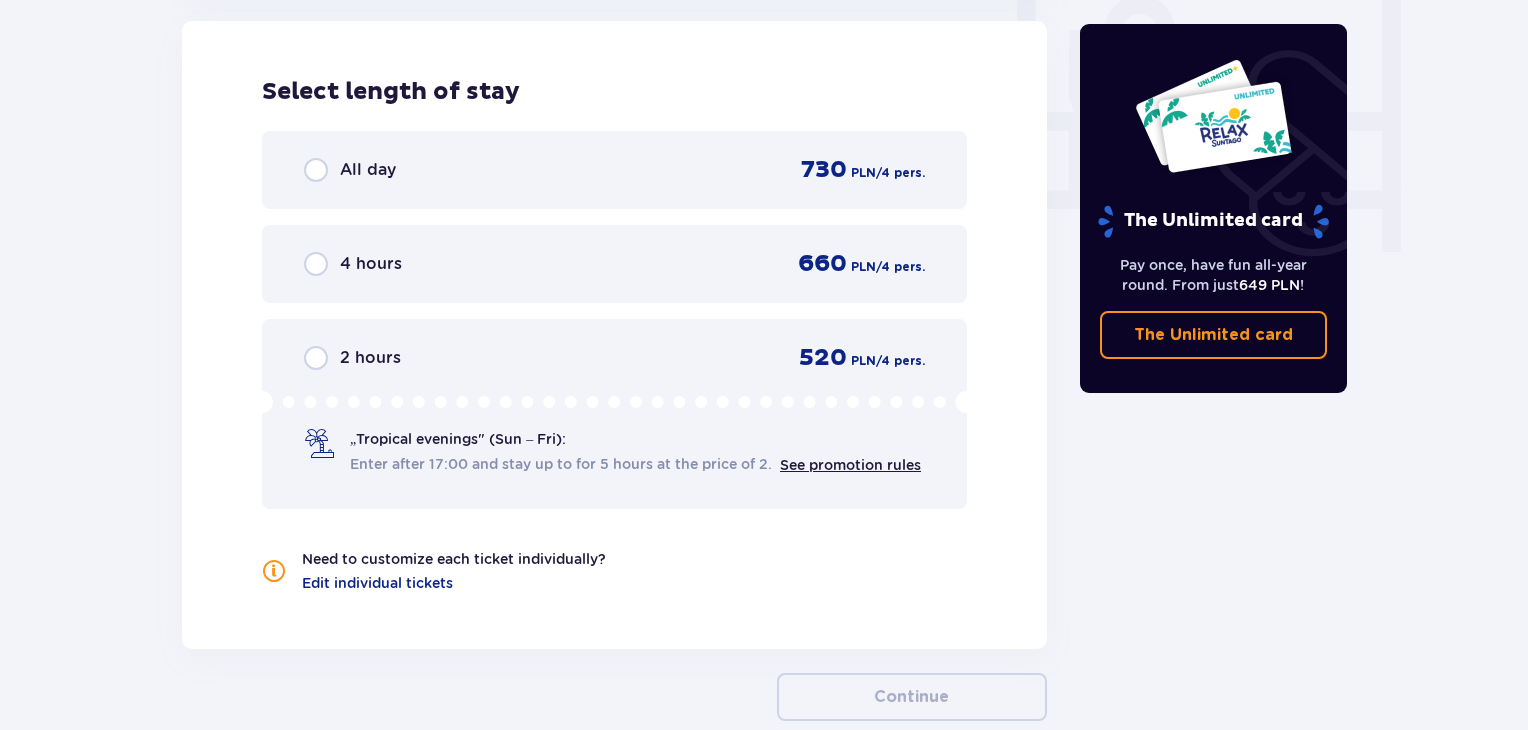 click on "All day" at bounding box center (368, 170) 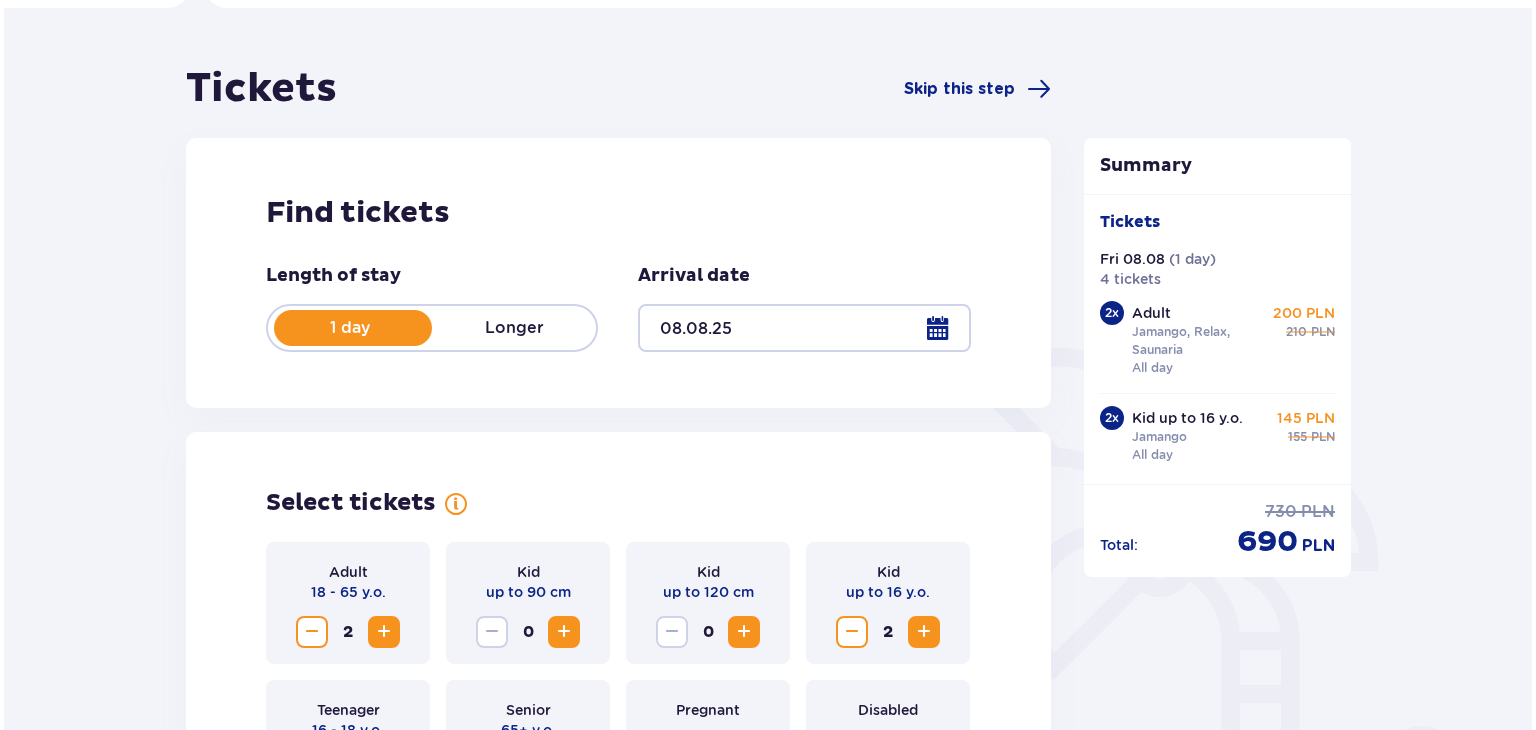 scroll, scrollTop: 200, scrollLeft: 0, axis: vertical 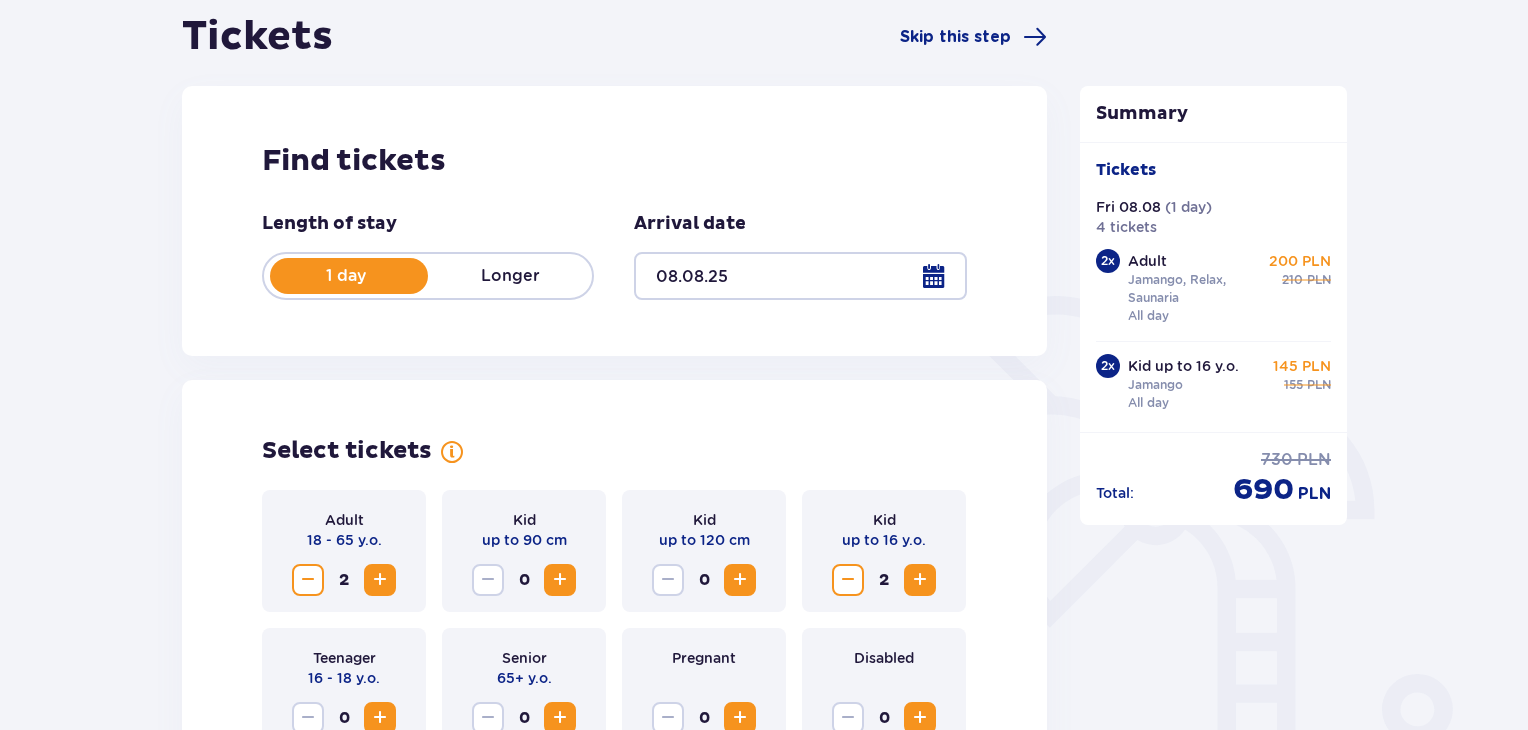 click at bounding box center (800, 276) 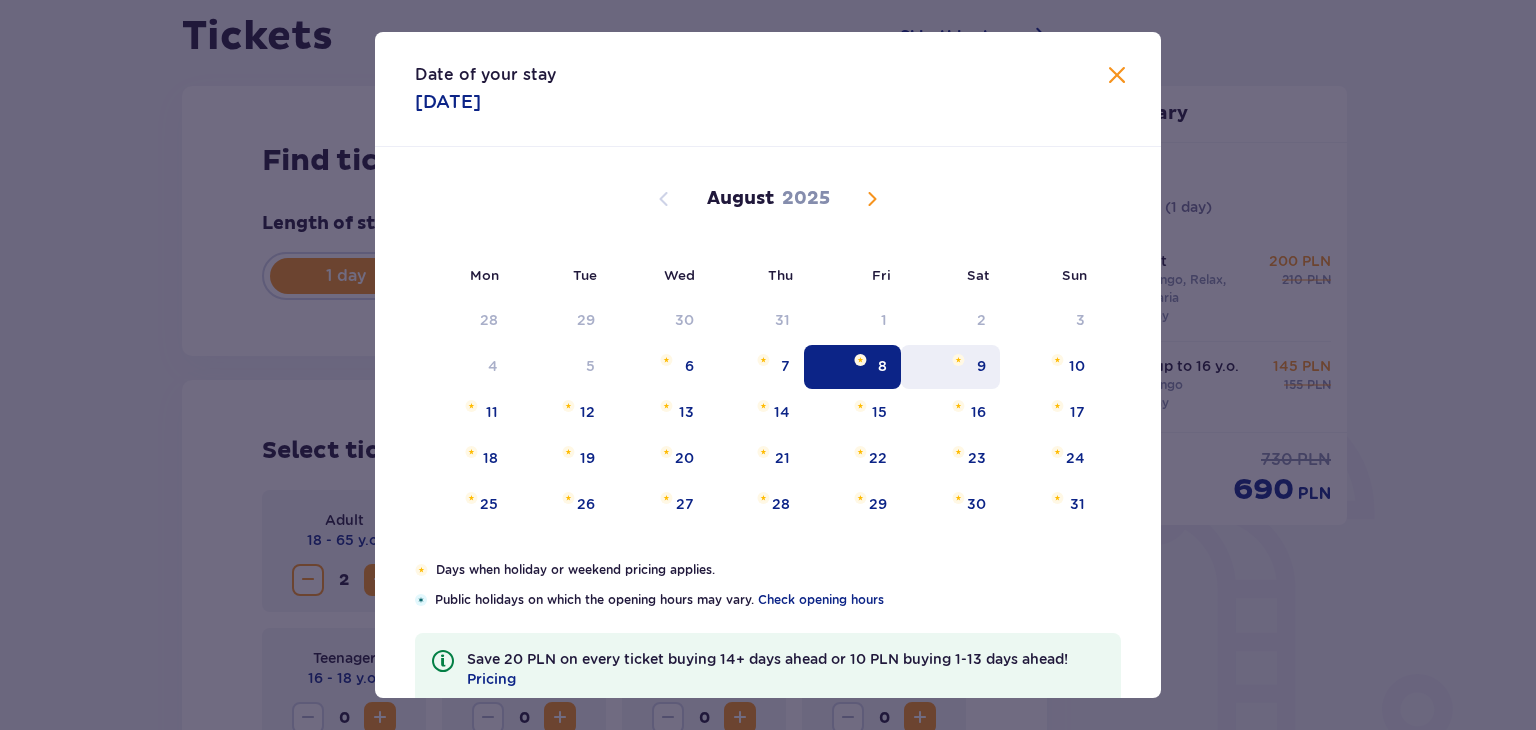 click at bounding box center (958, 360) 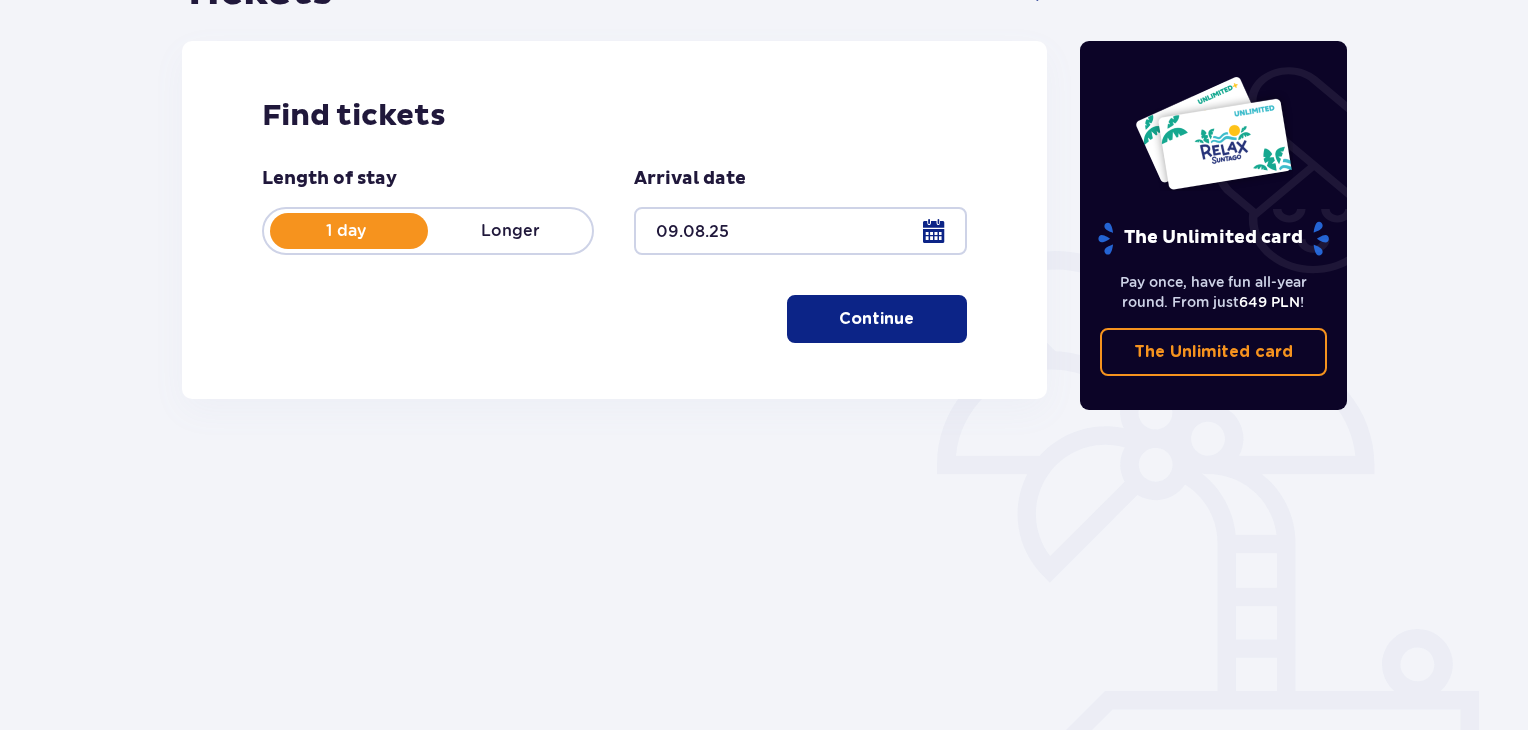 scroll, scrollTop: 272, scrollLeft: 0, axis: vertical 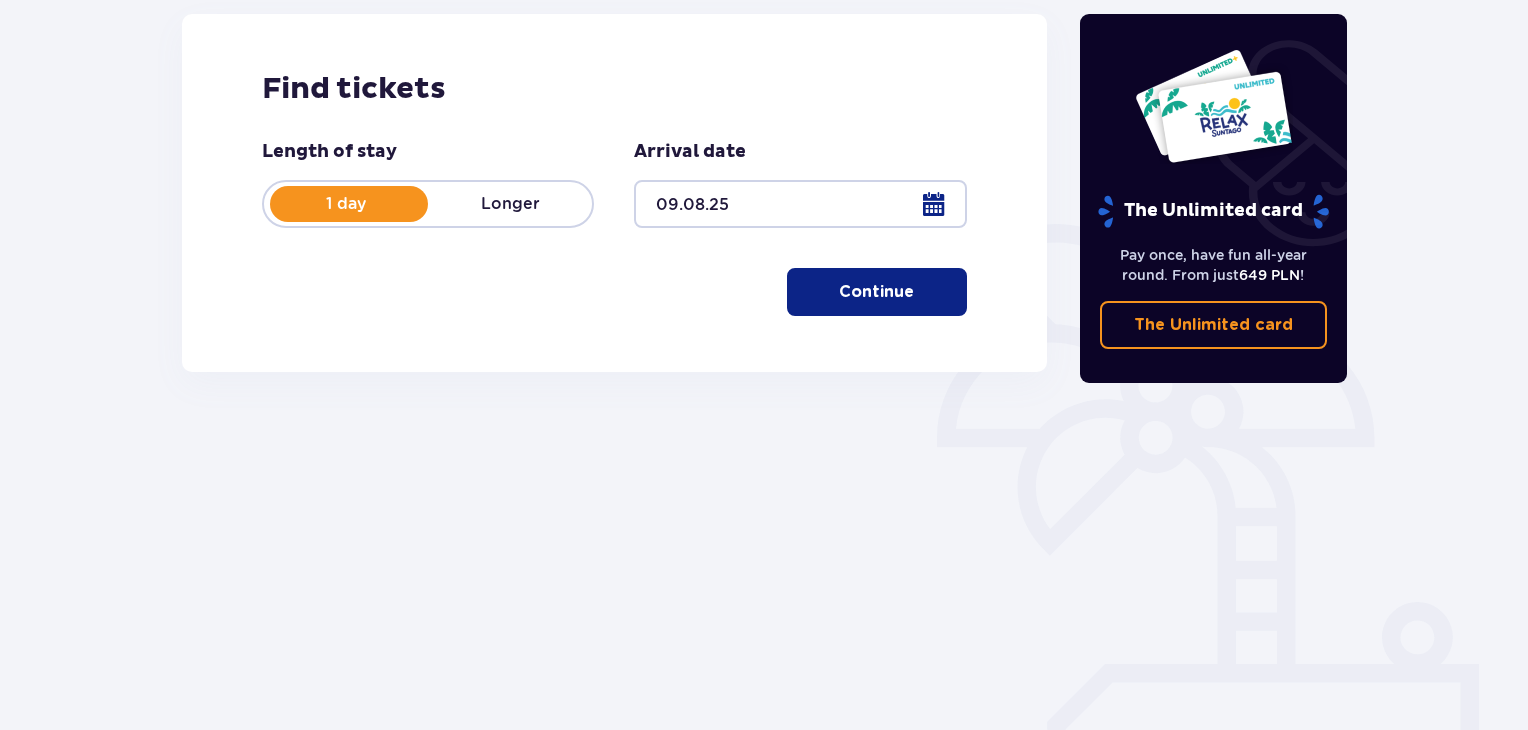 click on "Continue" at bounding box center [876, 292] 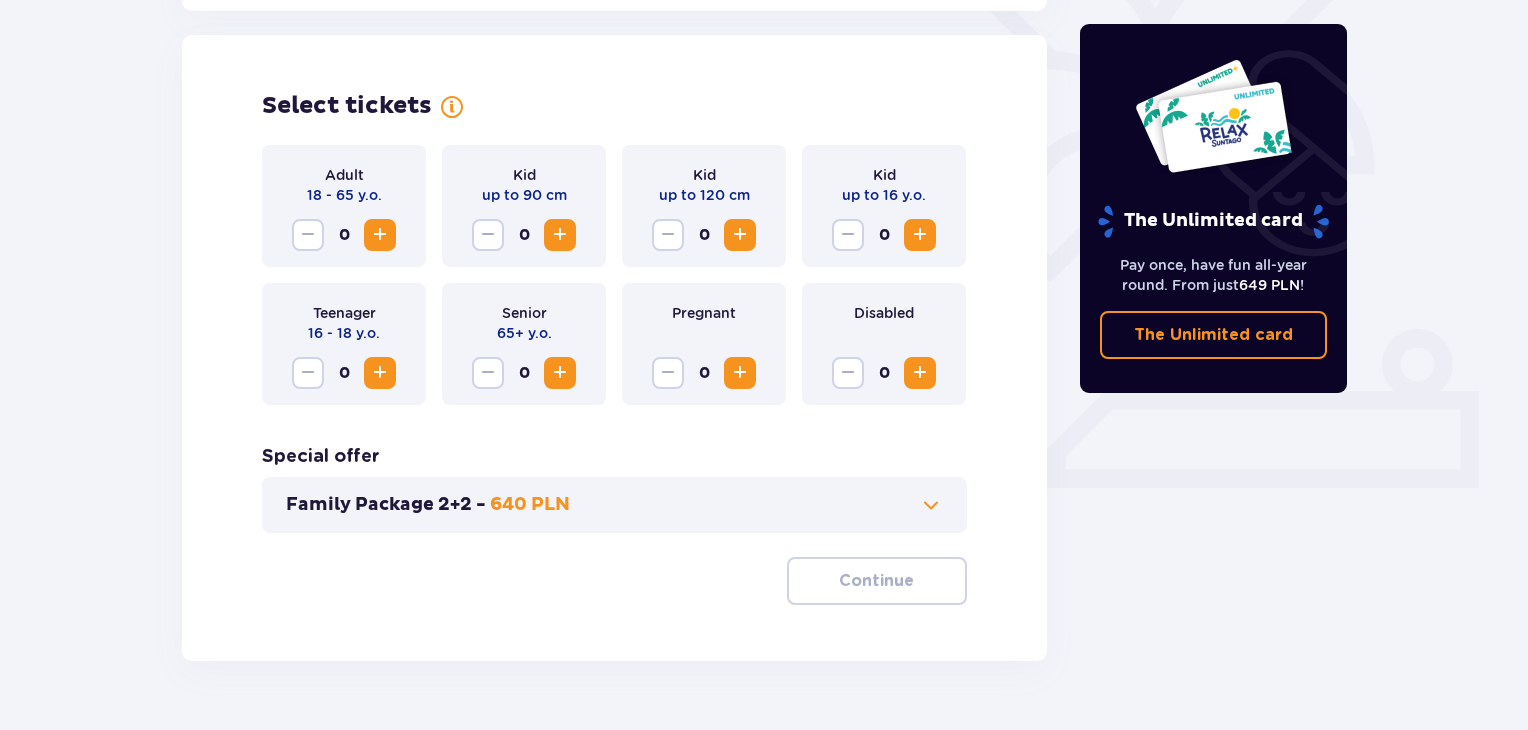 scroll, scrollTop: 556, scrollLeft: 0, axis: vertical 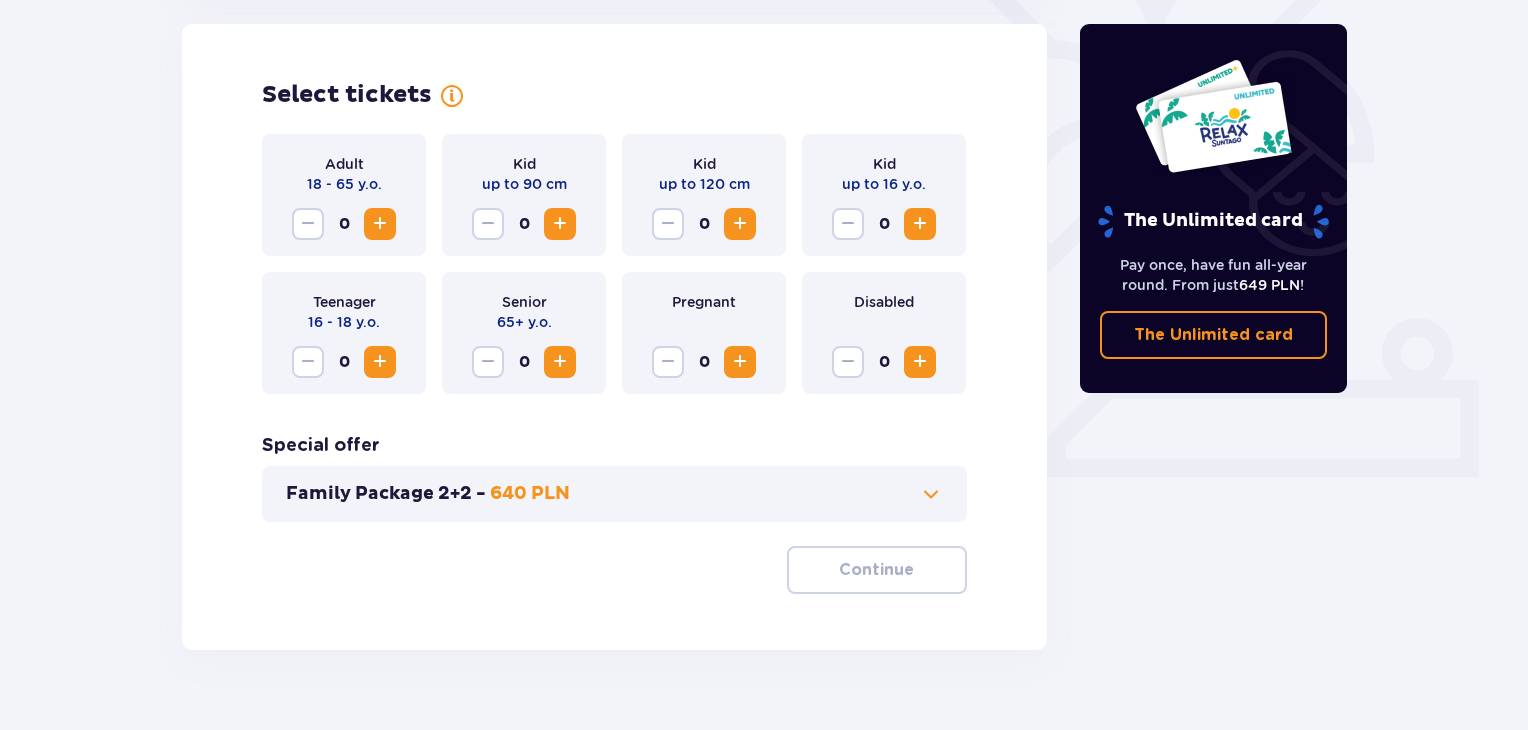 click at bounding box center [380, 224] 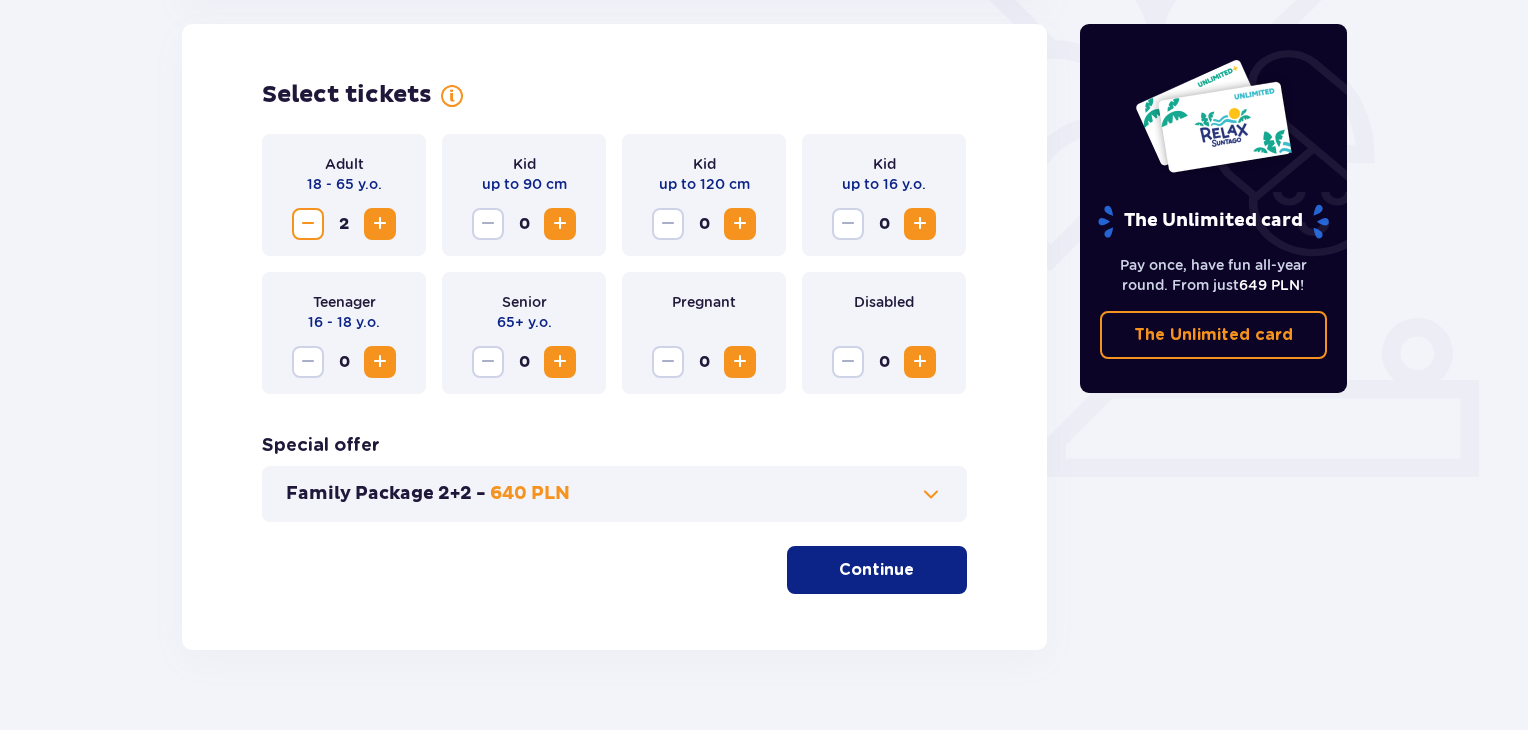 click at bounding box center [920, 224] 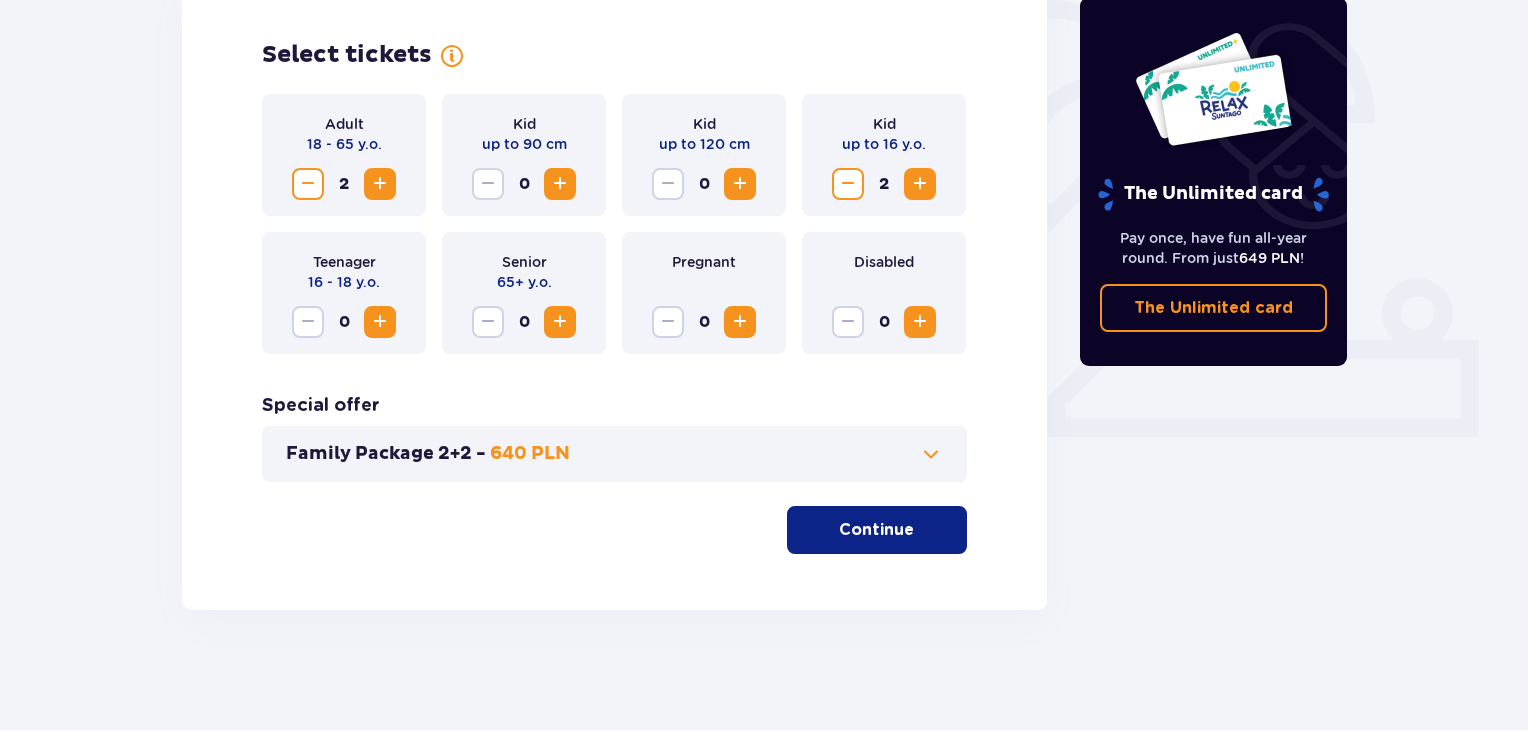 scroll, scrollTop: 596, scrollLeft: 0, axis: vertical 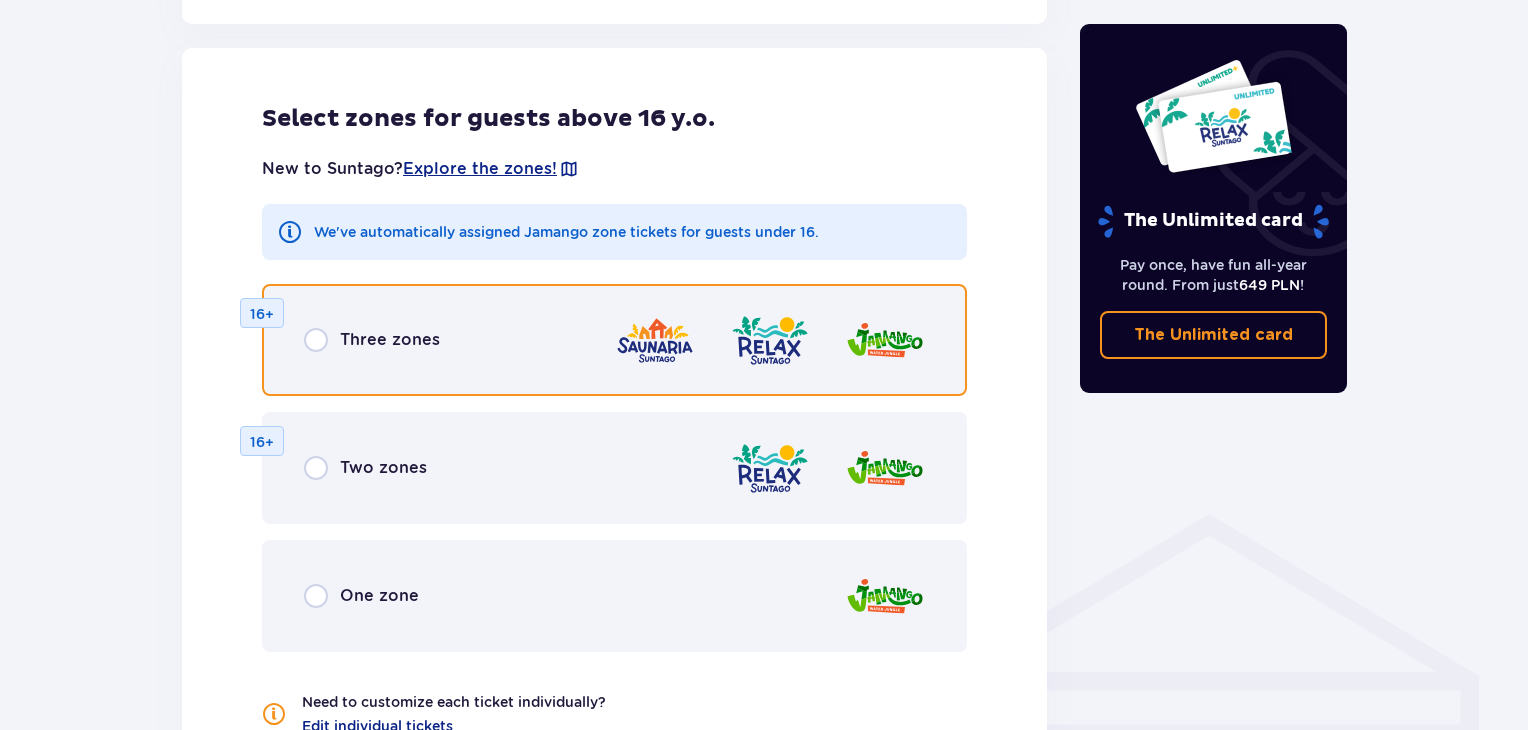click at bounding box center (316, 340) 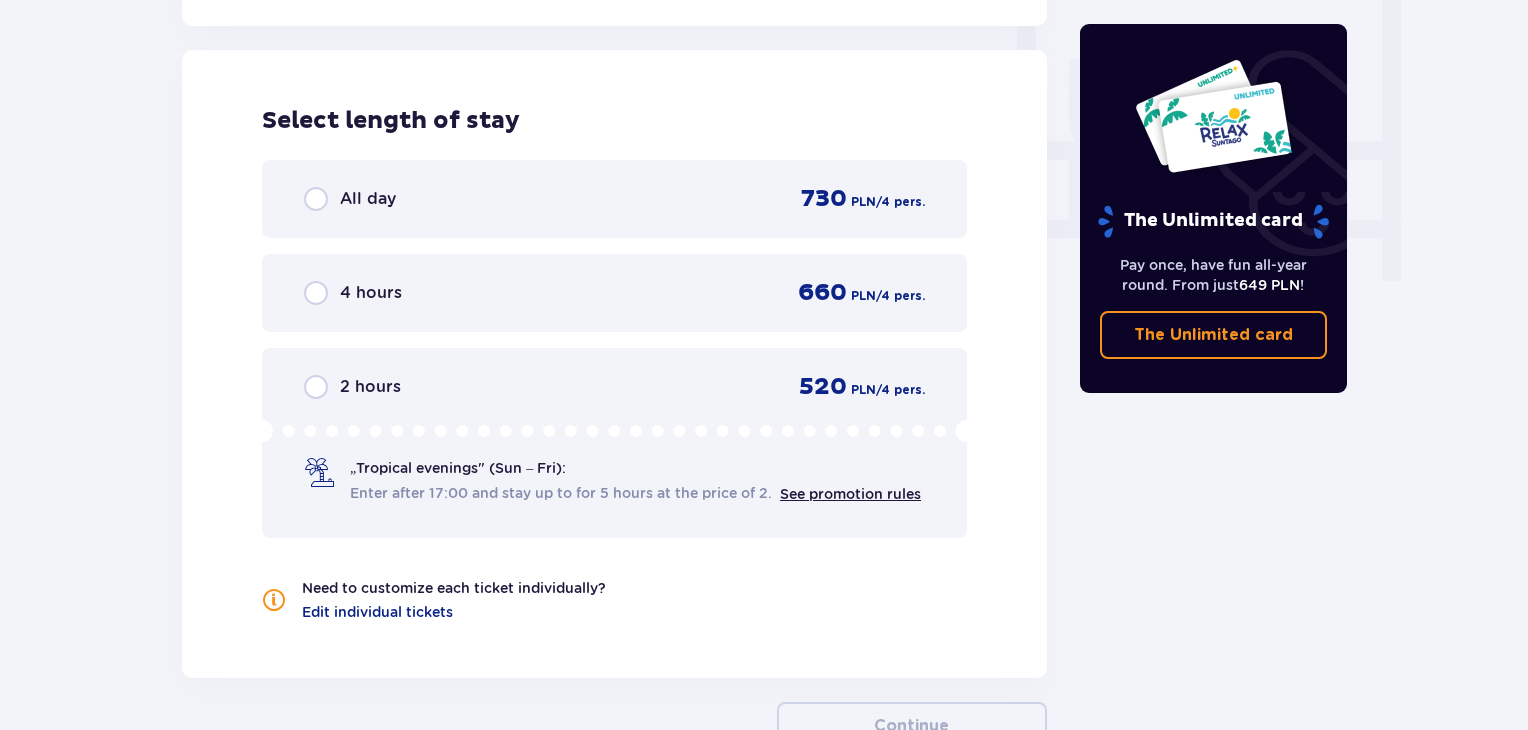 scroll, scrollTop: 1878, scrollLeft: 0, axis: vertical 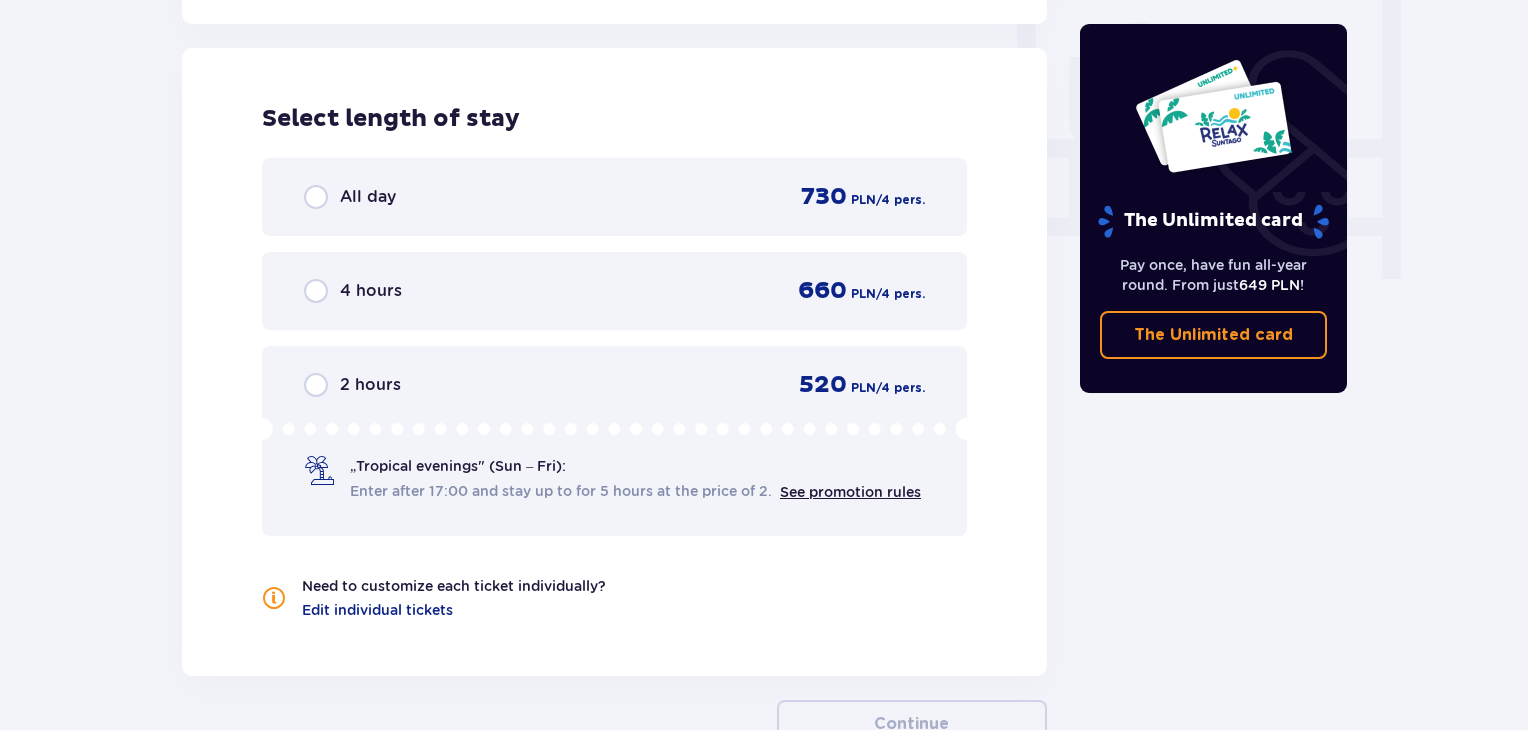 click on "All day" at bounding box center [368, 197] 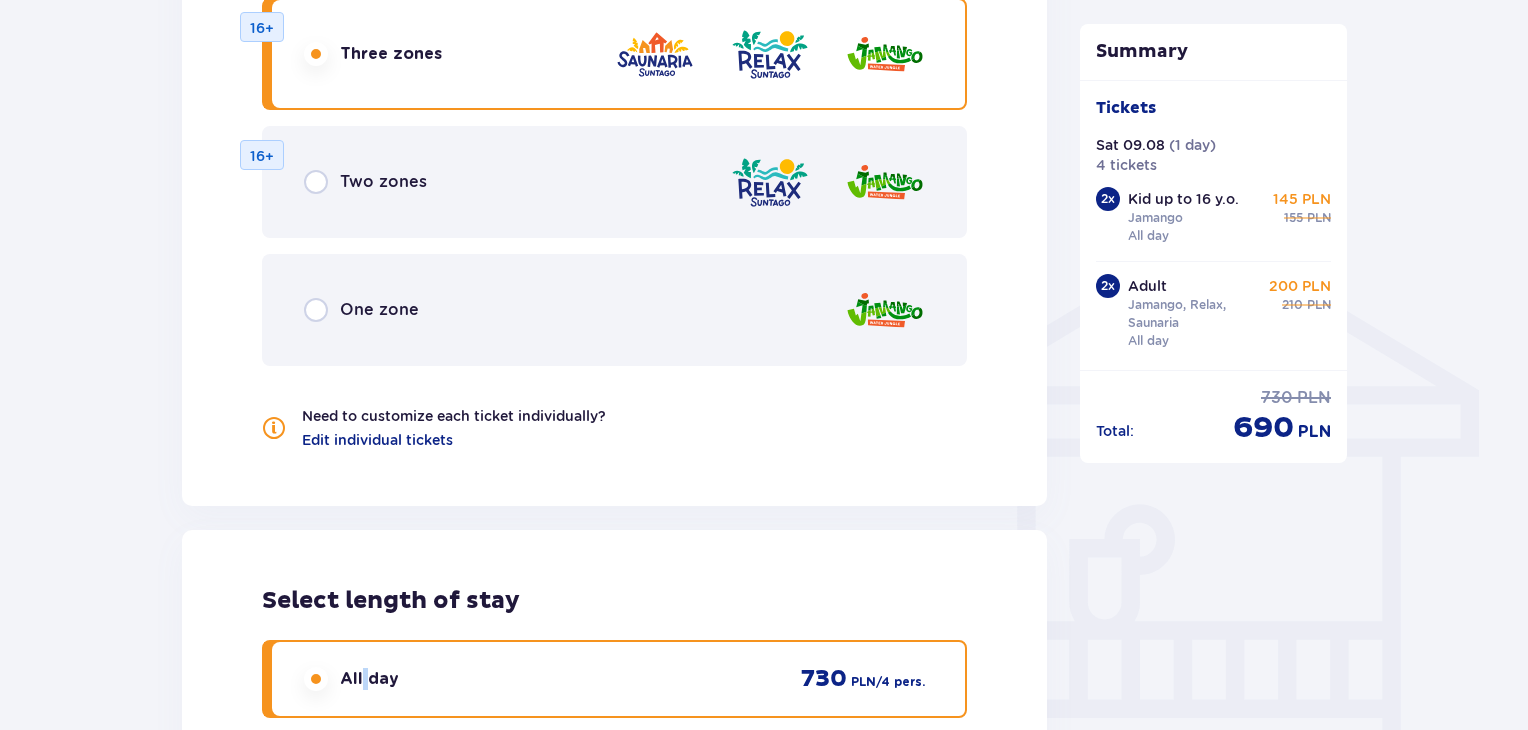 scroll, scrollTop: 1326, scrollLeft: 0, axis: vertical 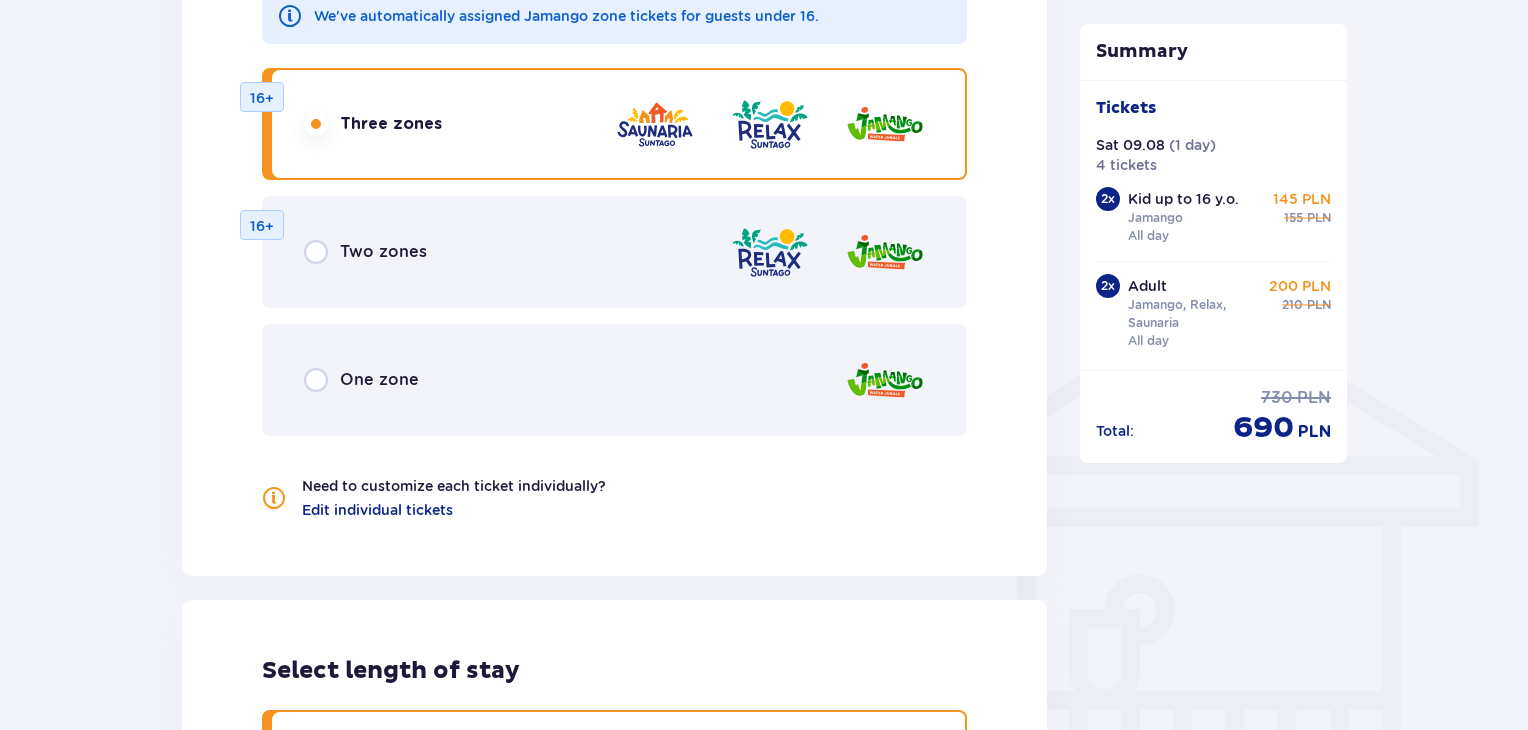 click on "One zone" at bounding box center [379, 380] 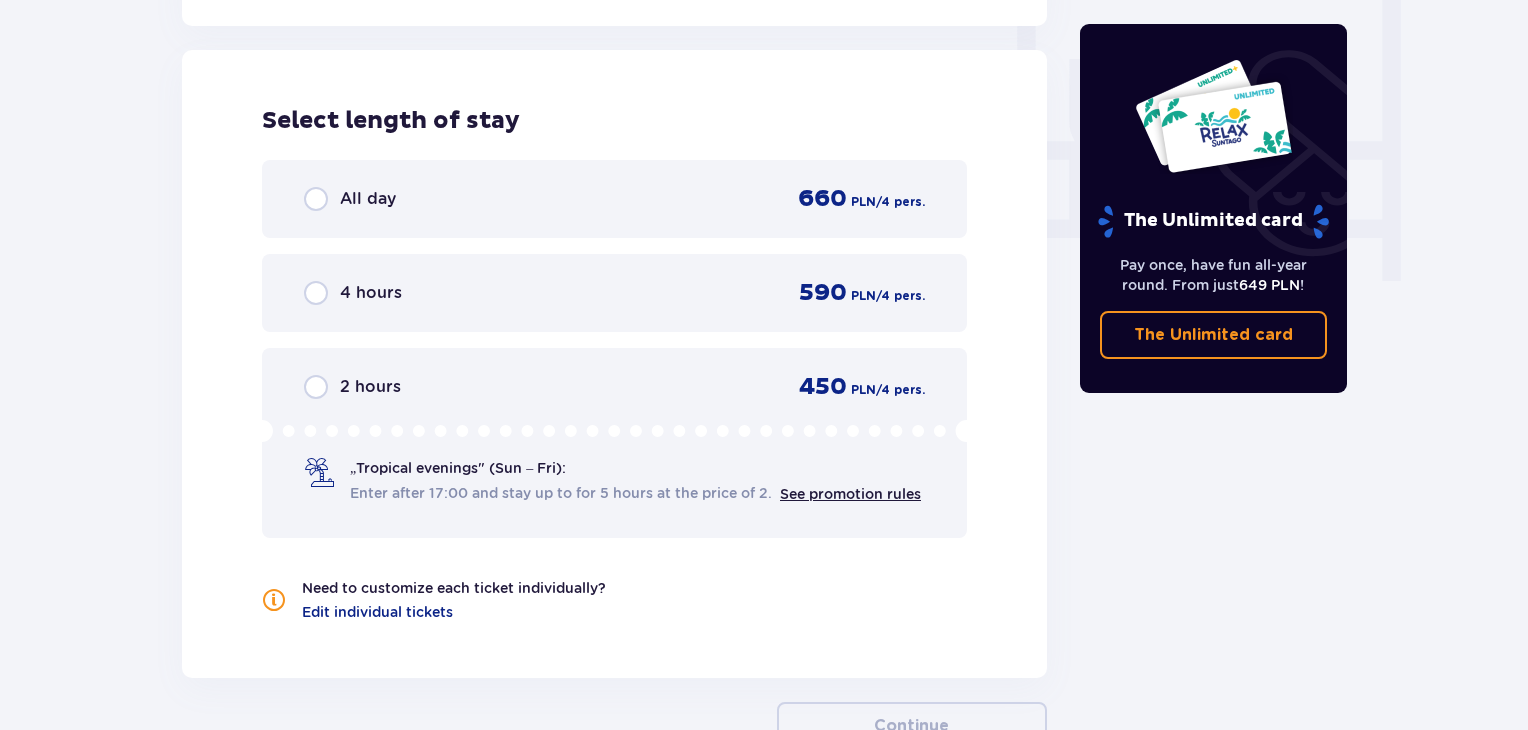 scroll, scrollTop: 1878, scrollLeft: 0, axis: vertical 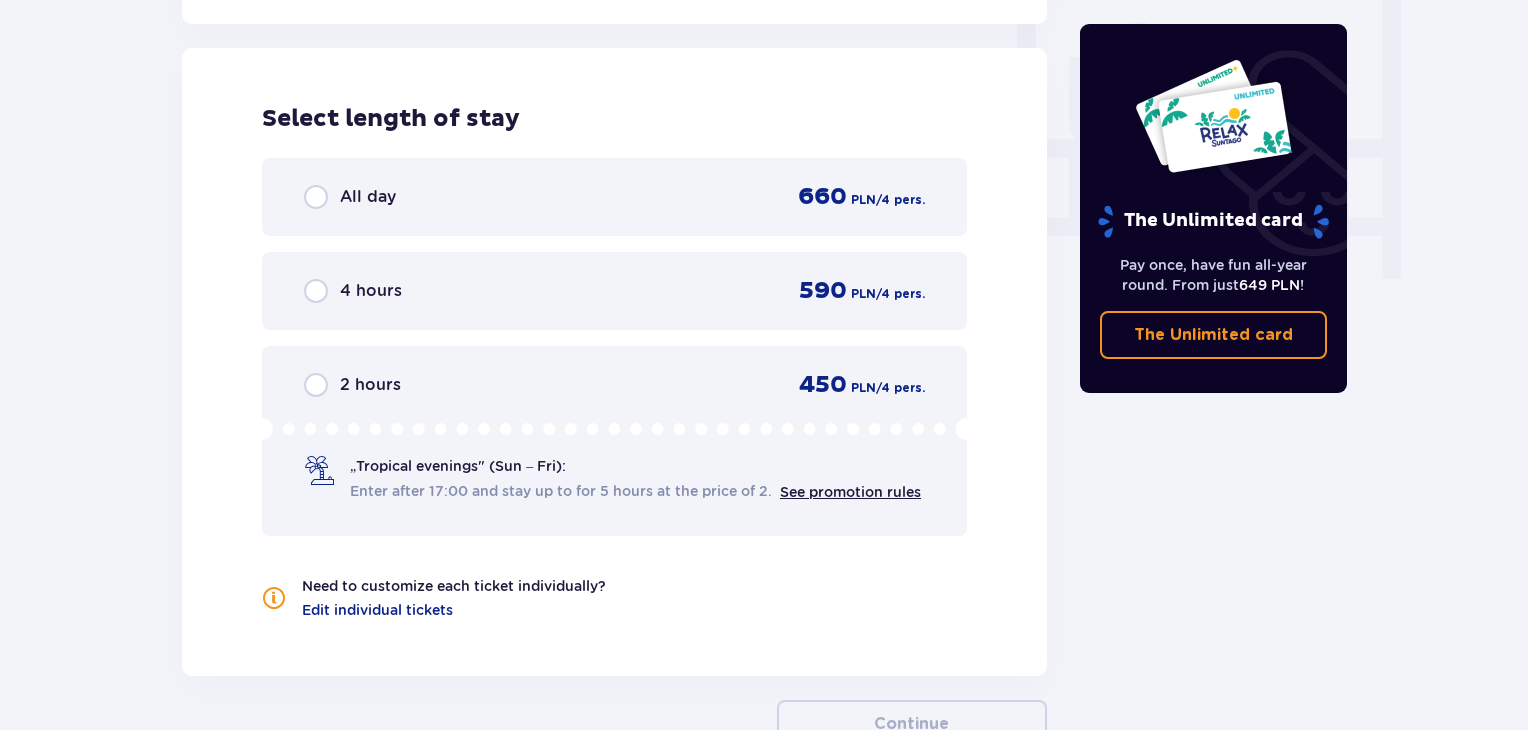 click on "All day   660 PLN / 4 pers." at bounding box center [614, 197] 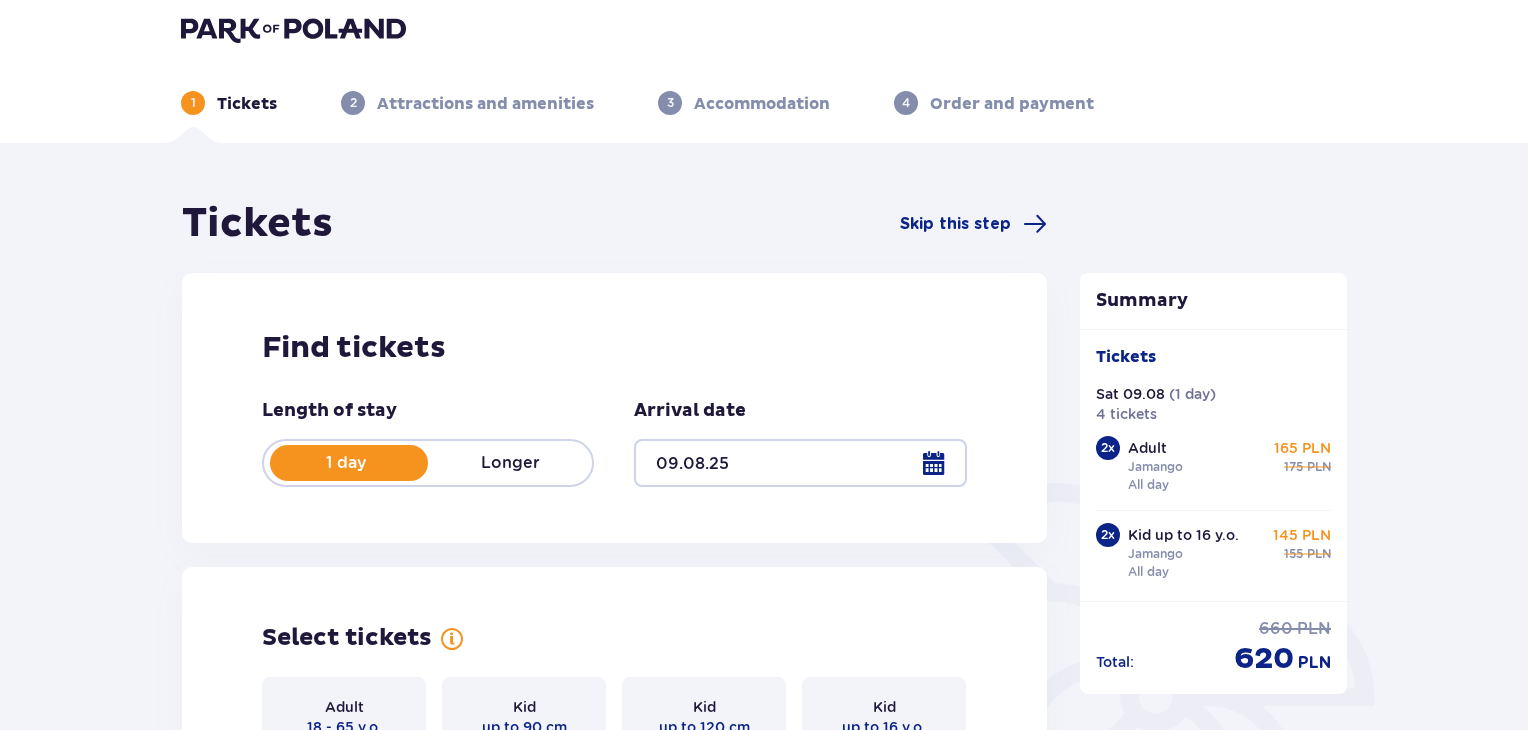 scroll, scrollTop: 0, scrollLeft: 0, axis: both 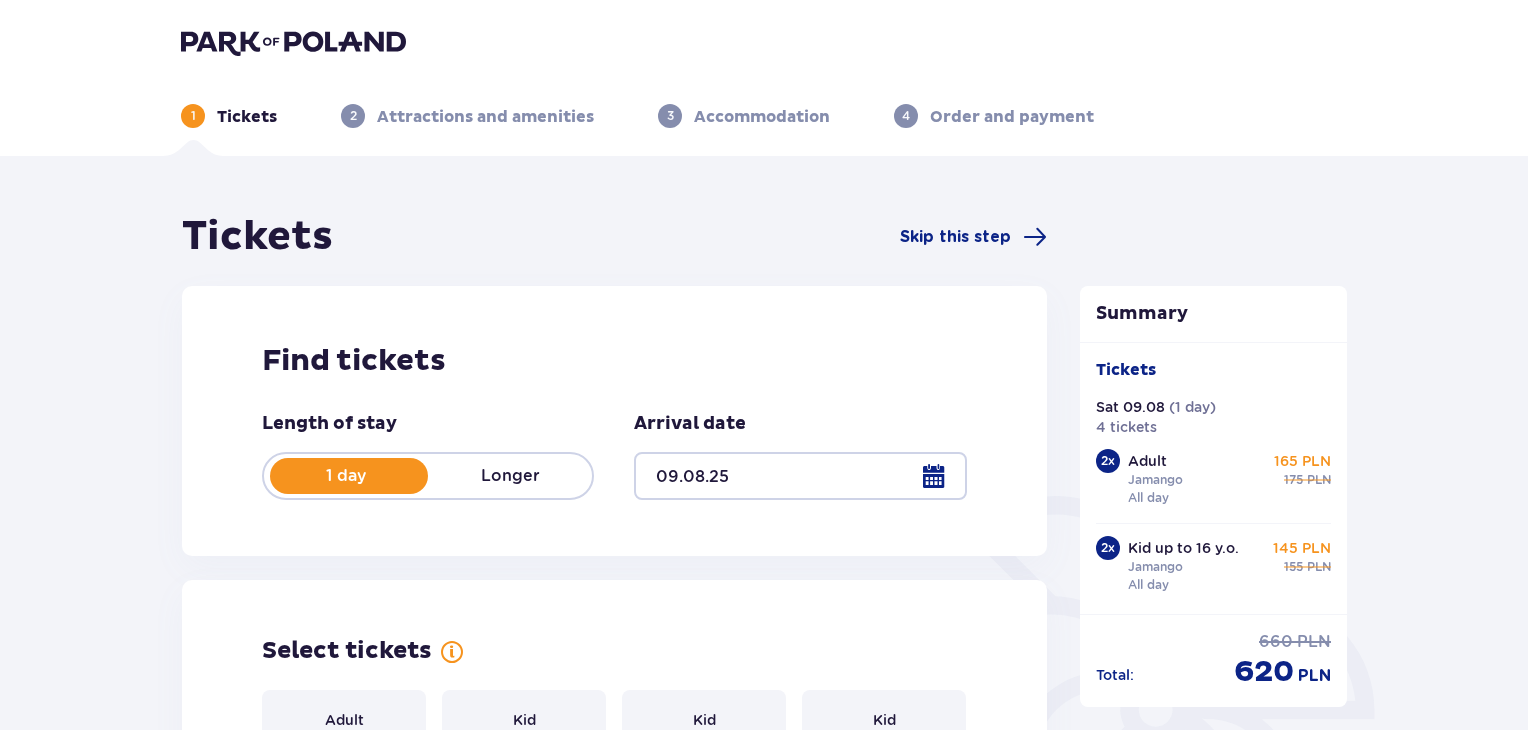 click at bounding box center [800, 476] 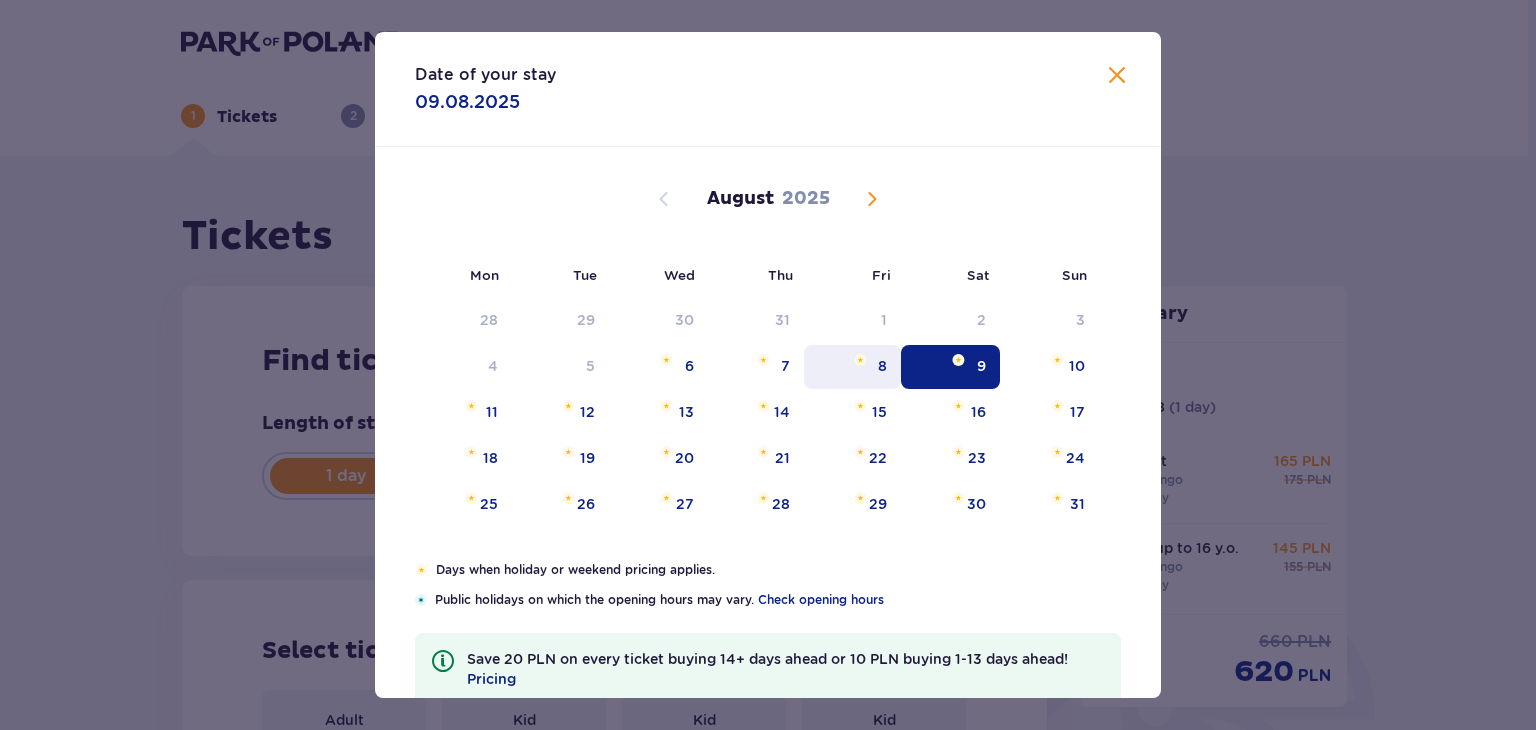click on "8" at bounding box center (852, 367) 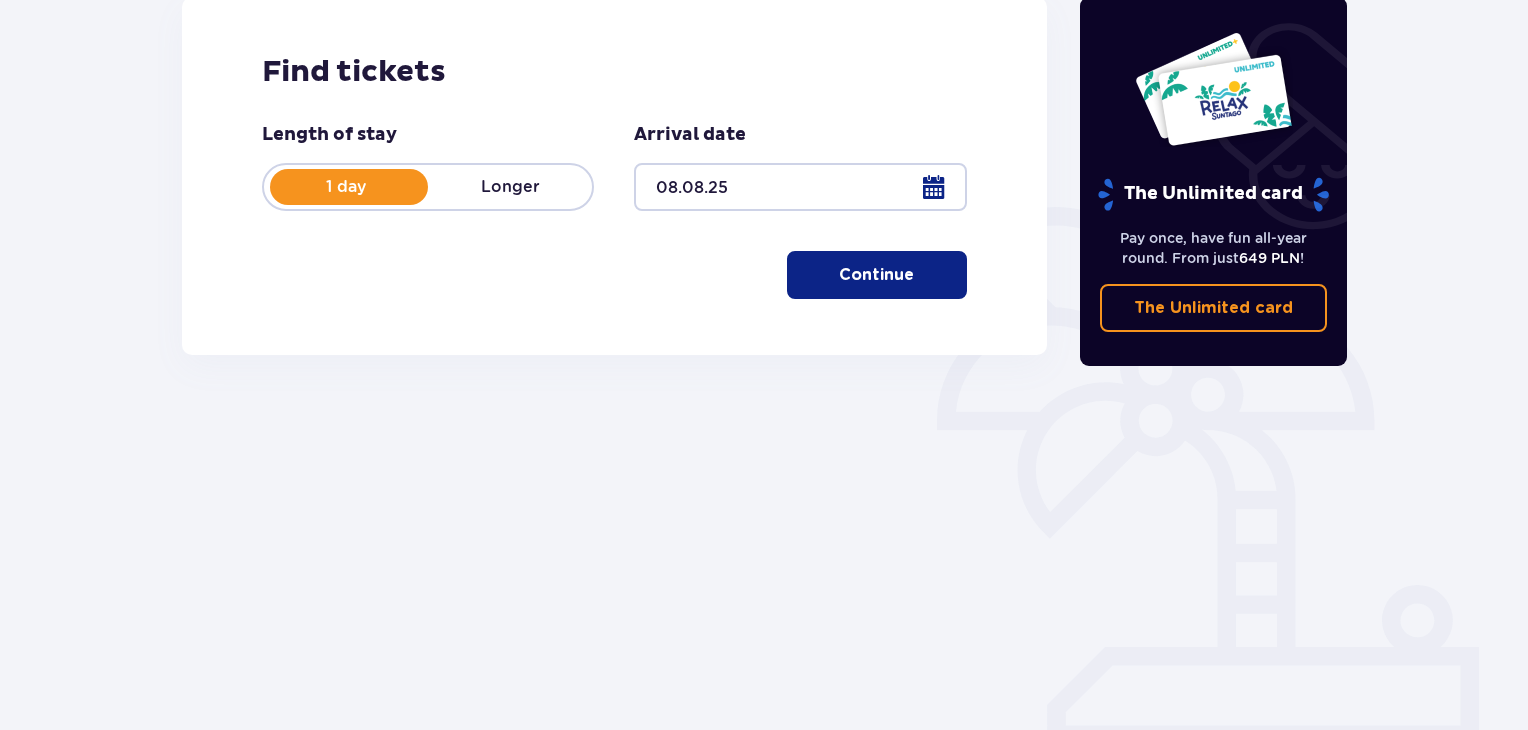 click on "Continue" at bounding box center [876, 275] 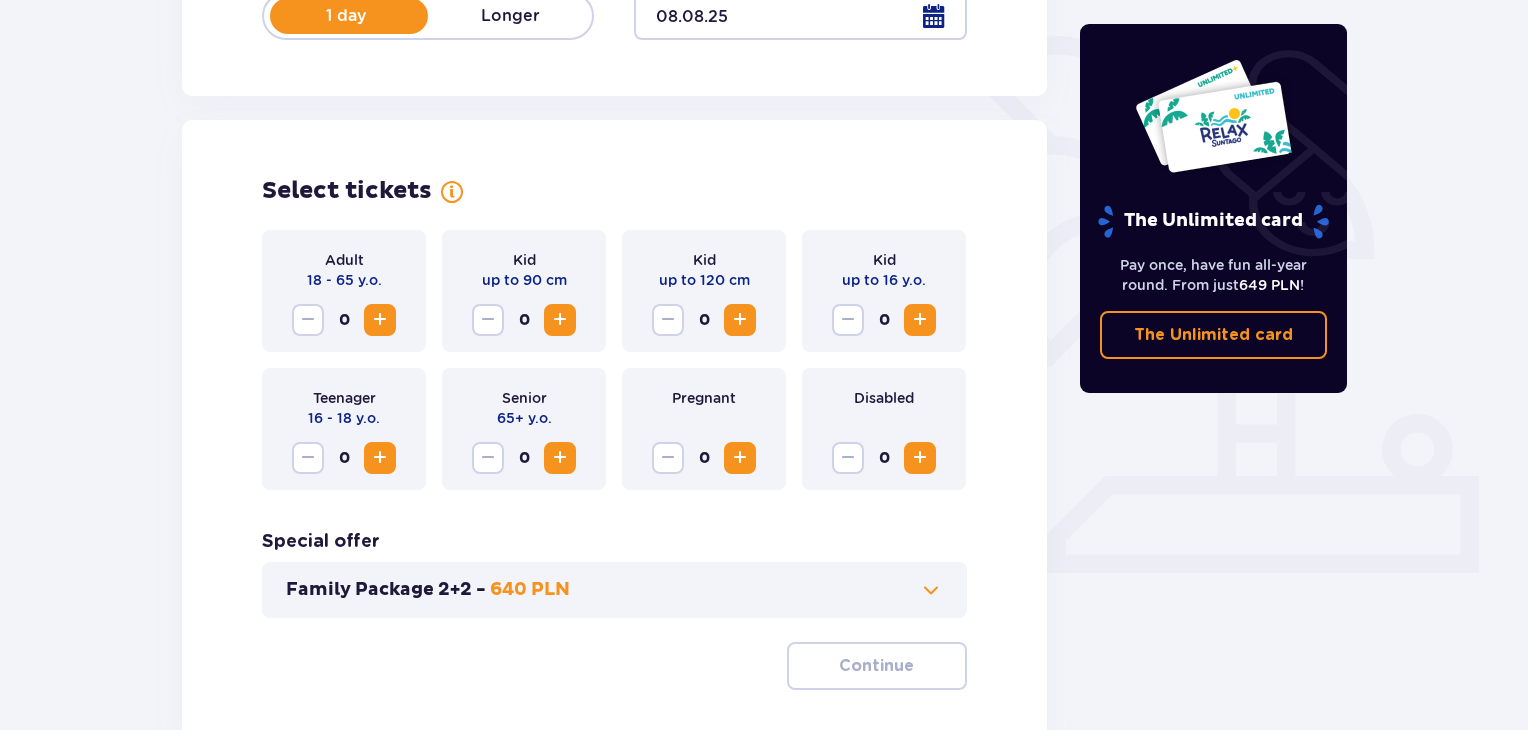 scroll, scrollTop: 456, scrollLeft: 0, axis: vertical 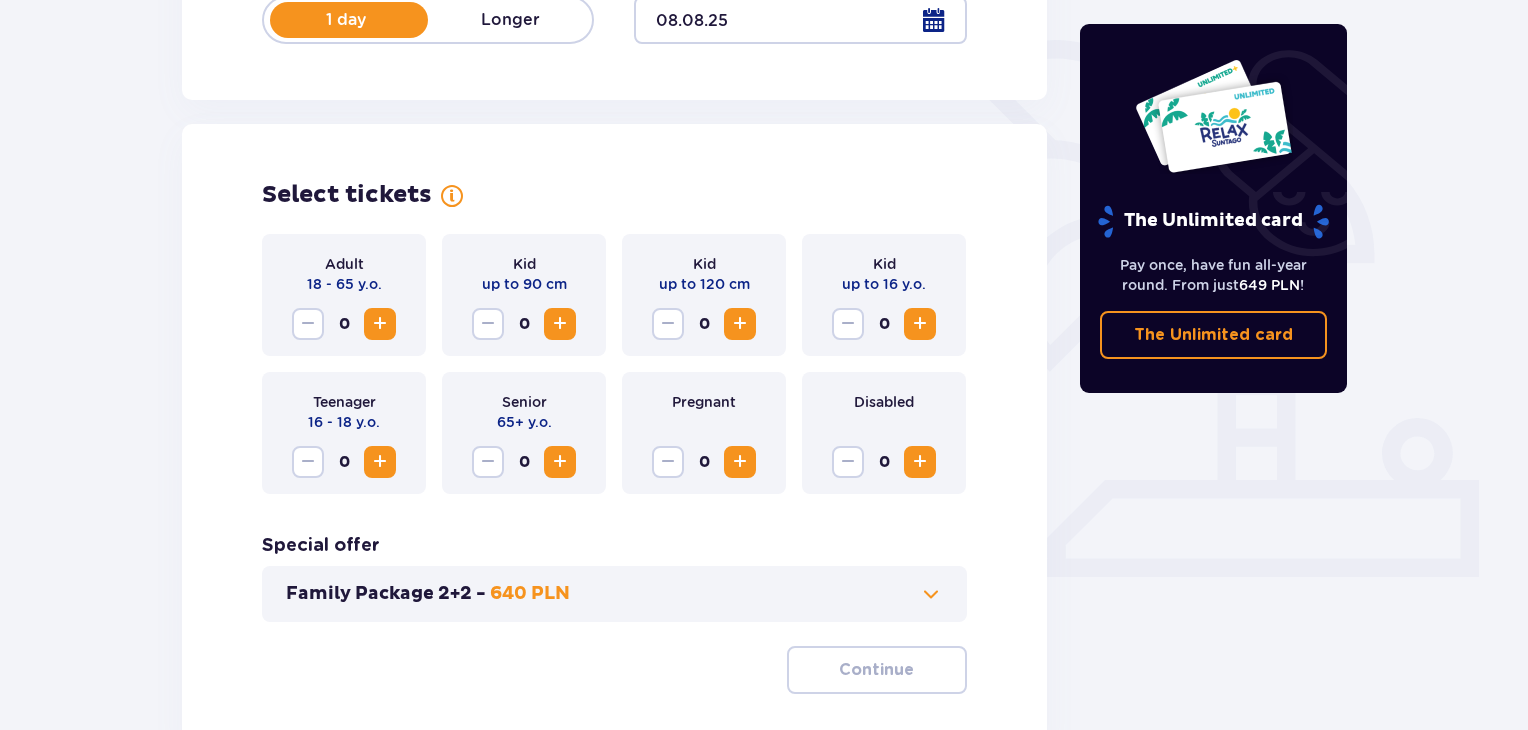 click at bounding box center [380, 324] 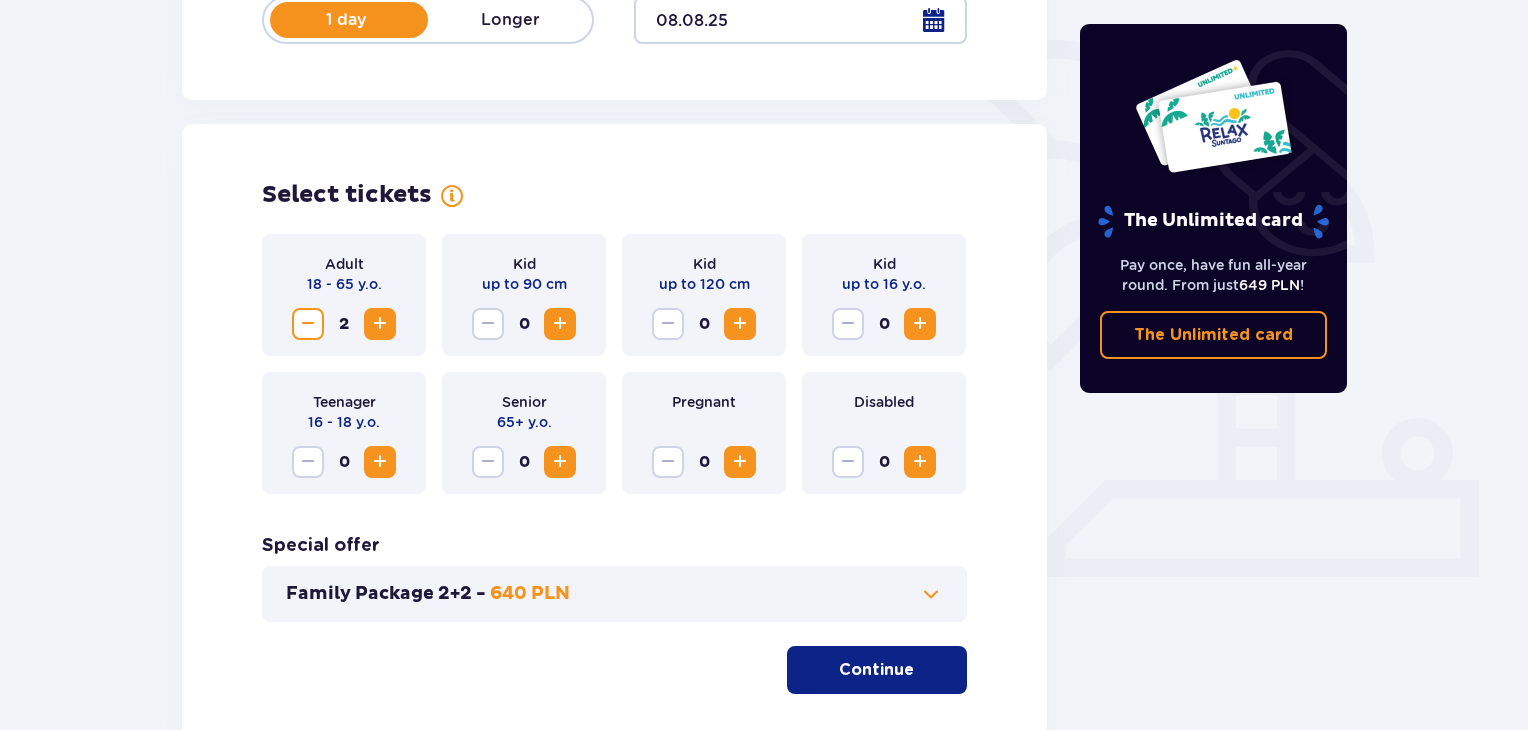 click at bounding box center [920, 324] 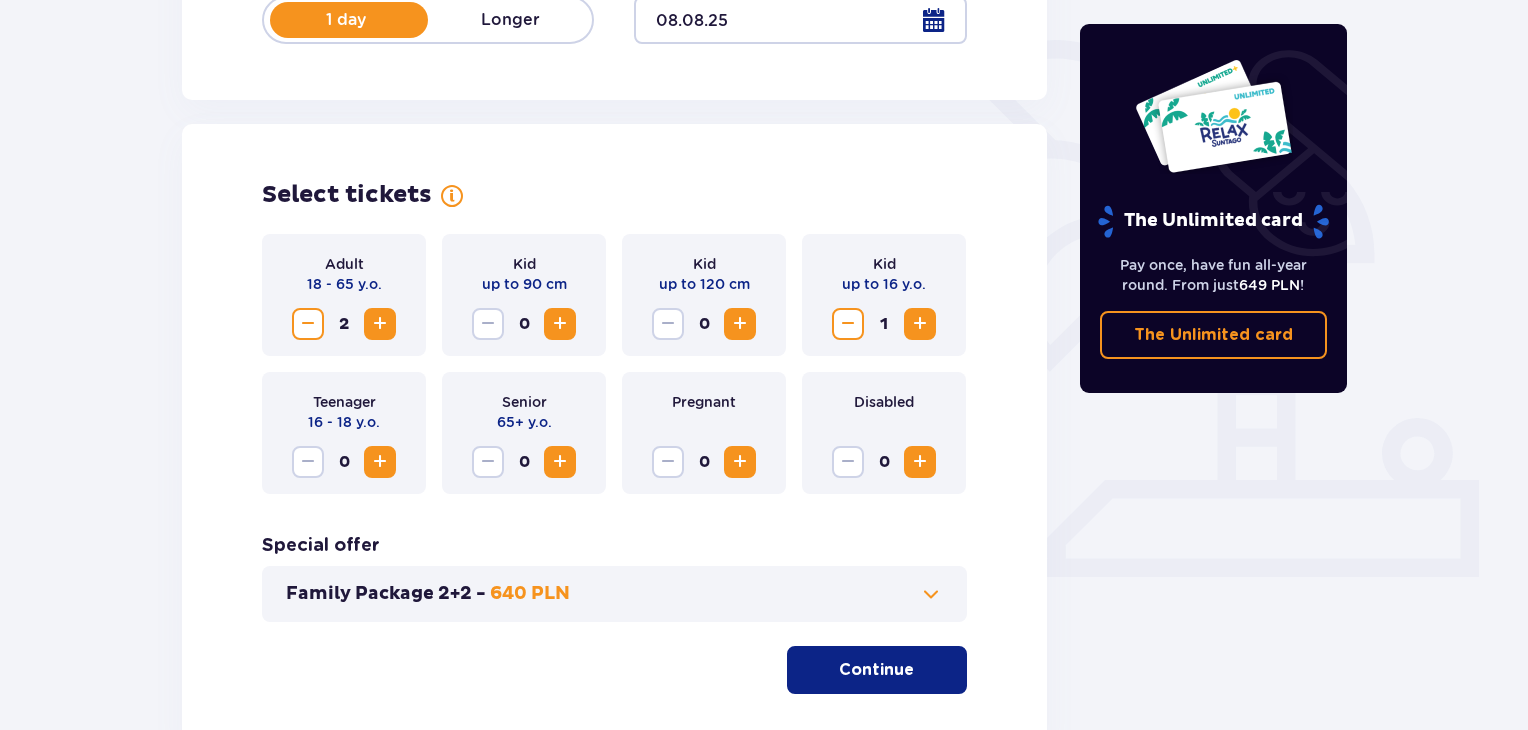 click at bounding box center [920, 324] 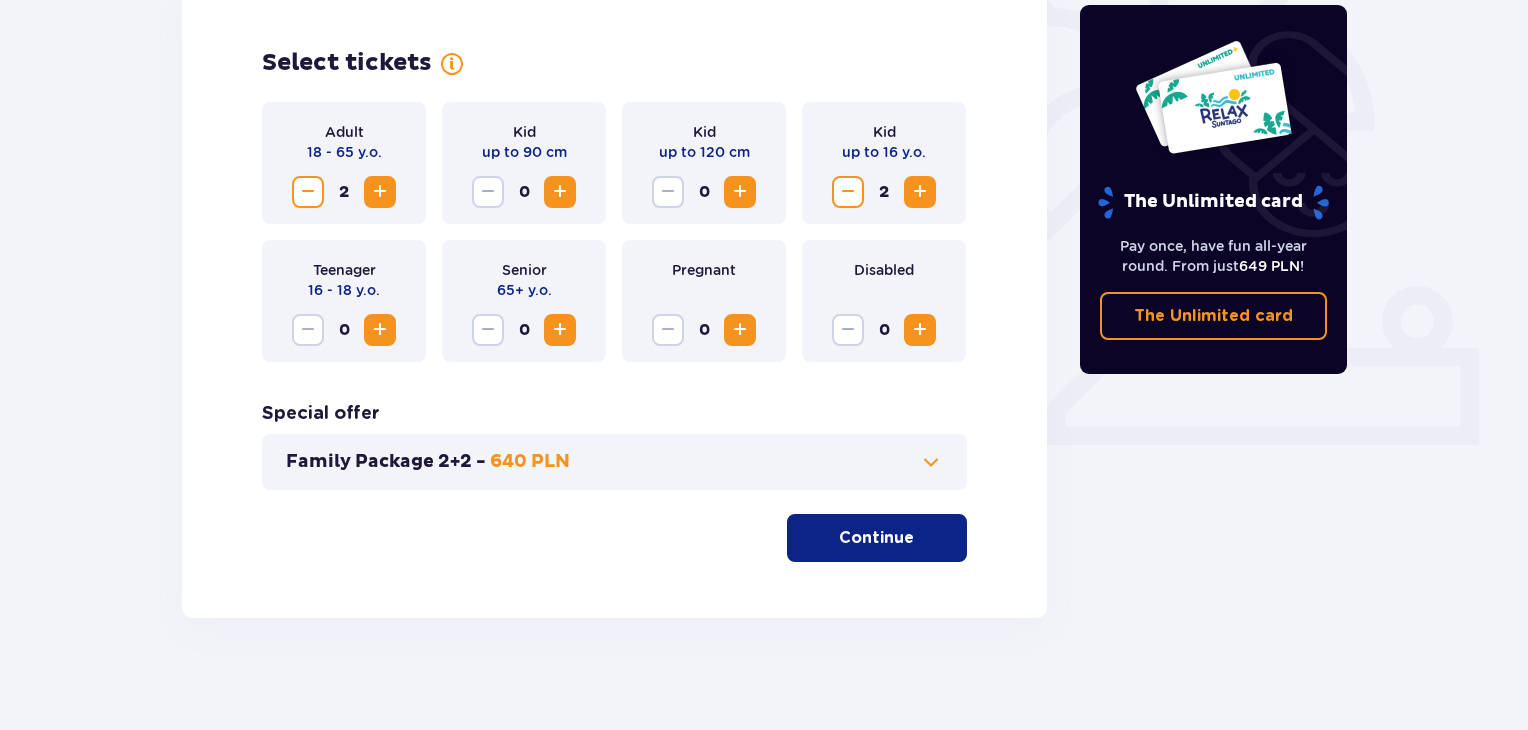 scroll, scrollTop: 596, scrollLeft: 0, axis: vertical 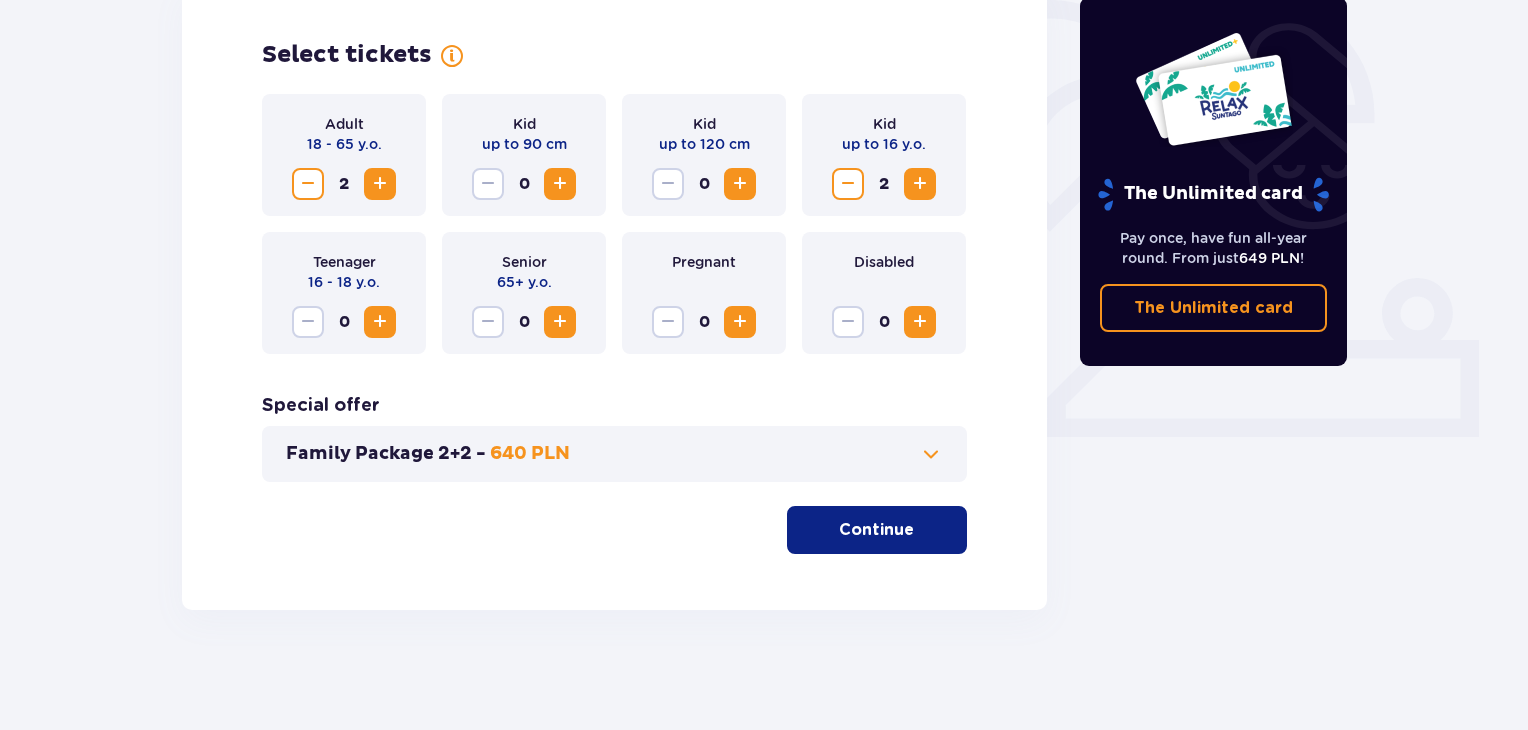 click on "Continue" at bounding box center [876, 530] 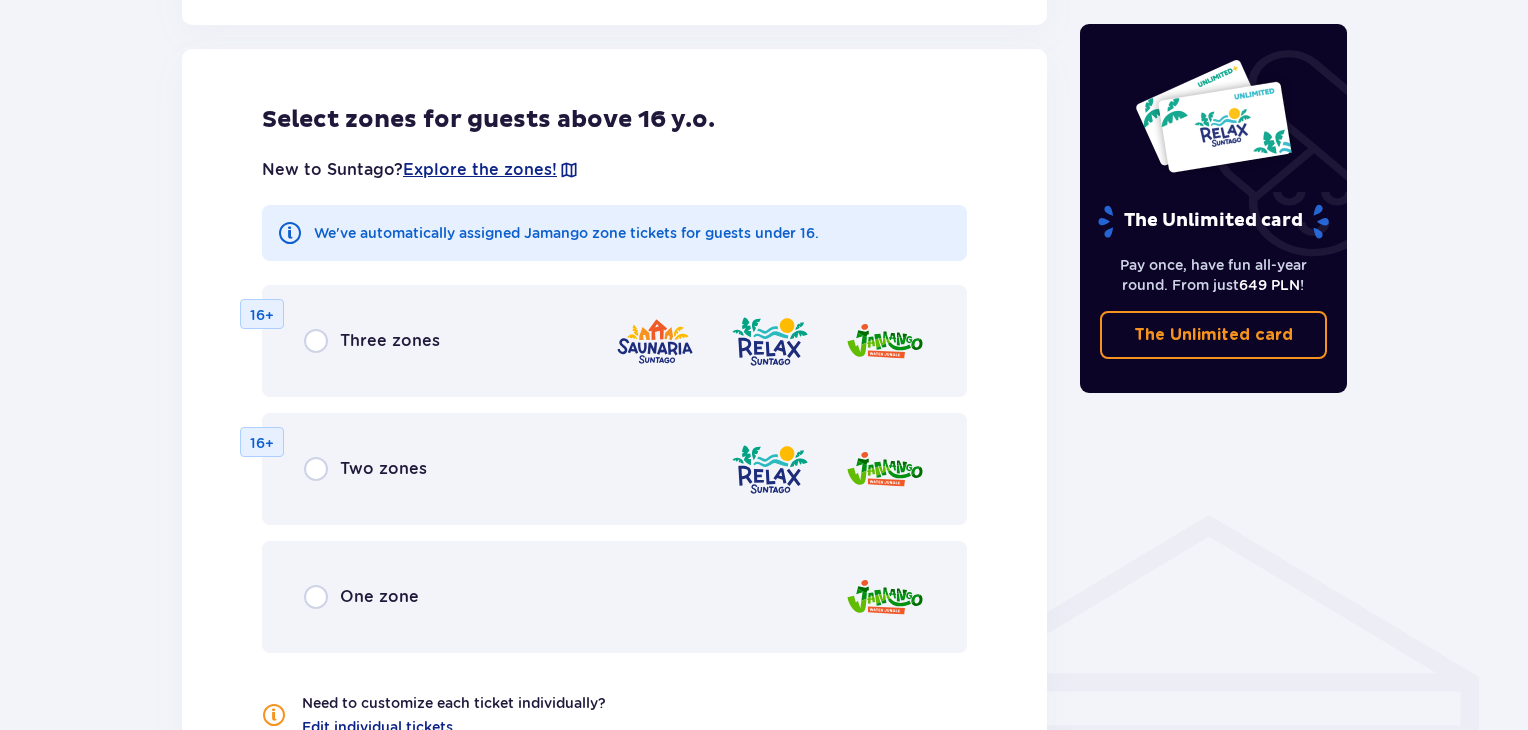scroll, scrollTop: 1110, scrollLeft: 0, axis: vertical 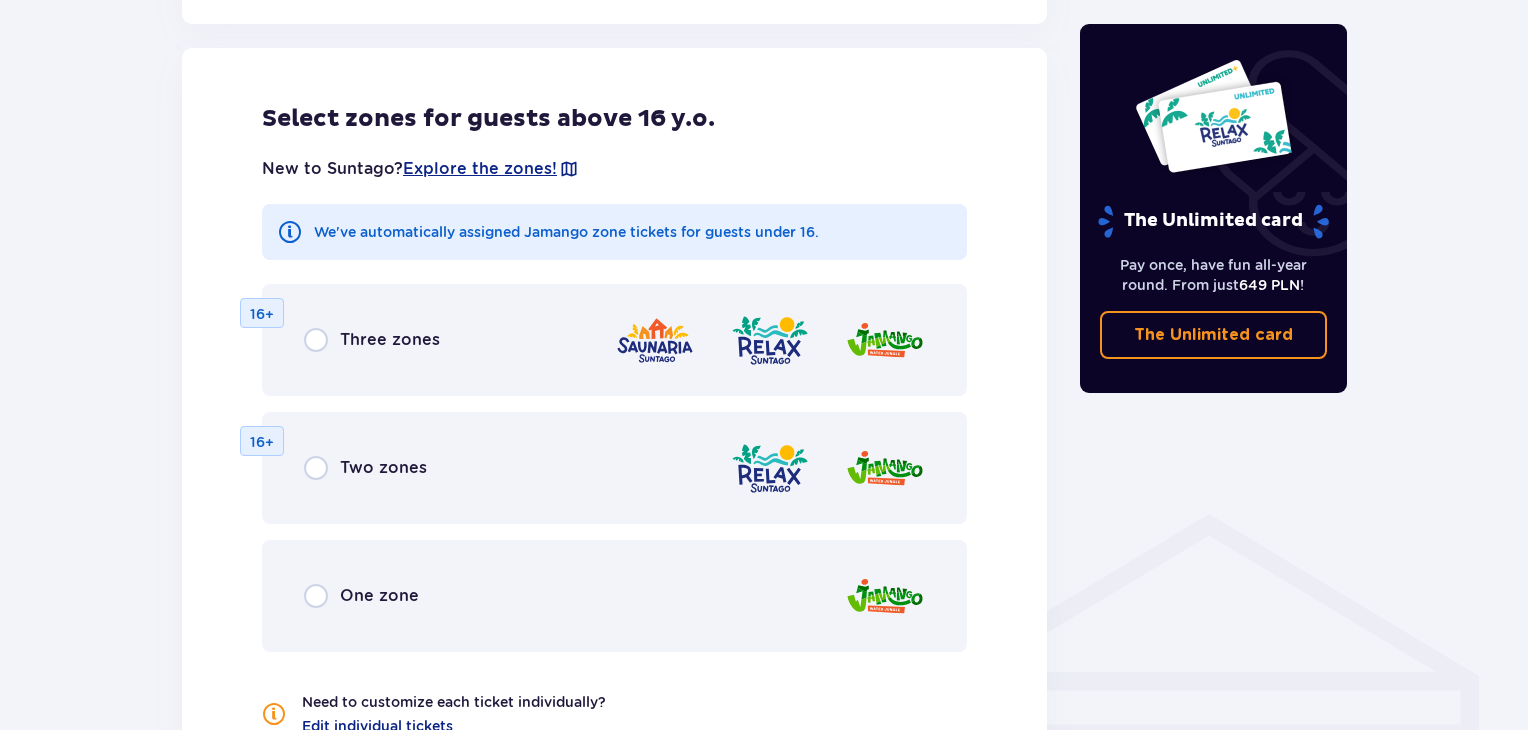 click on "Two zones 16+" at bounding box center [614, 468] 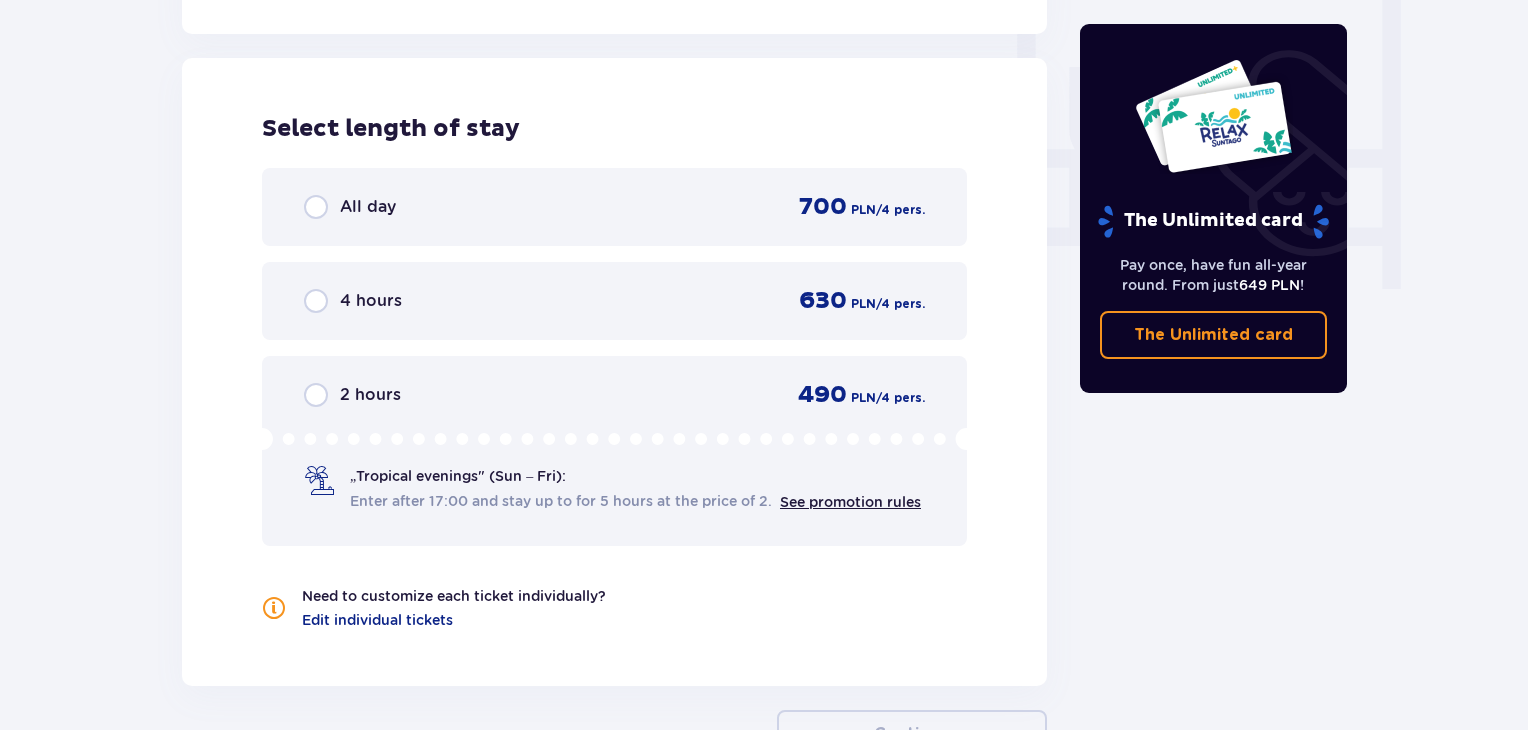 scroll, scrollTop: 1878, scrollLeft: 0, axis: vertical 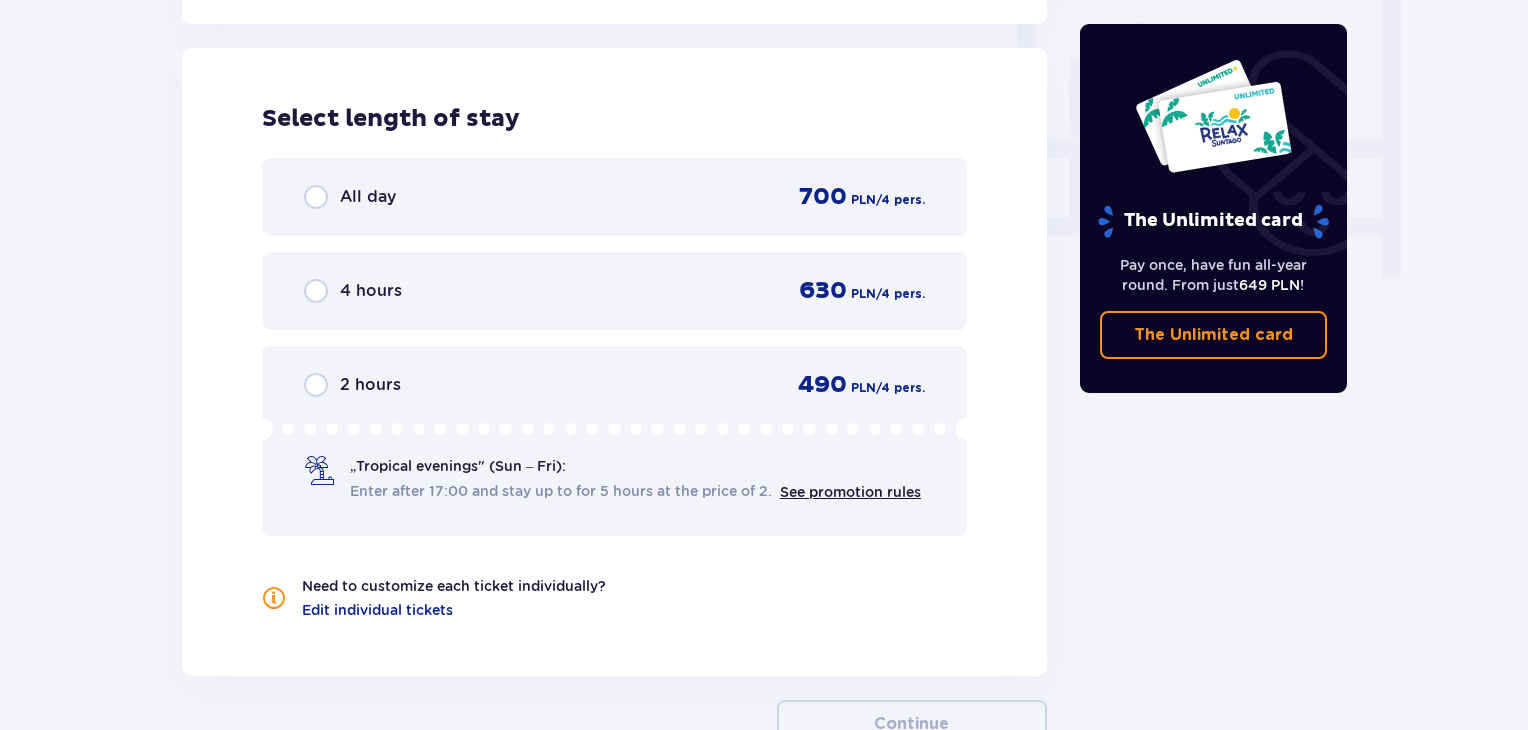 click on "All day   700 PLN / 4 pers." at bounding box center (614, 197) 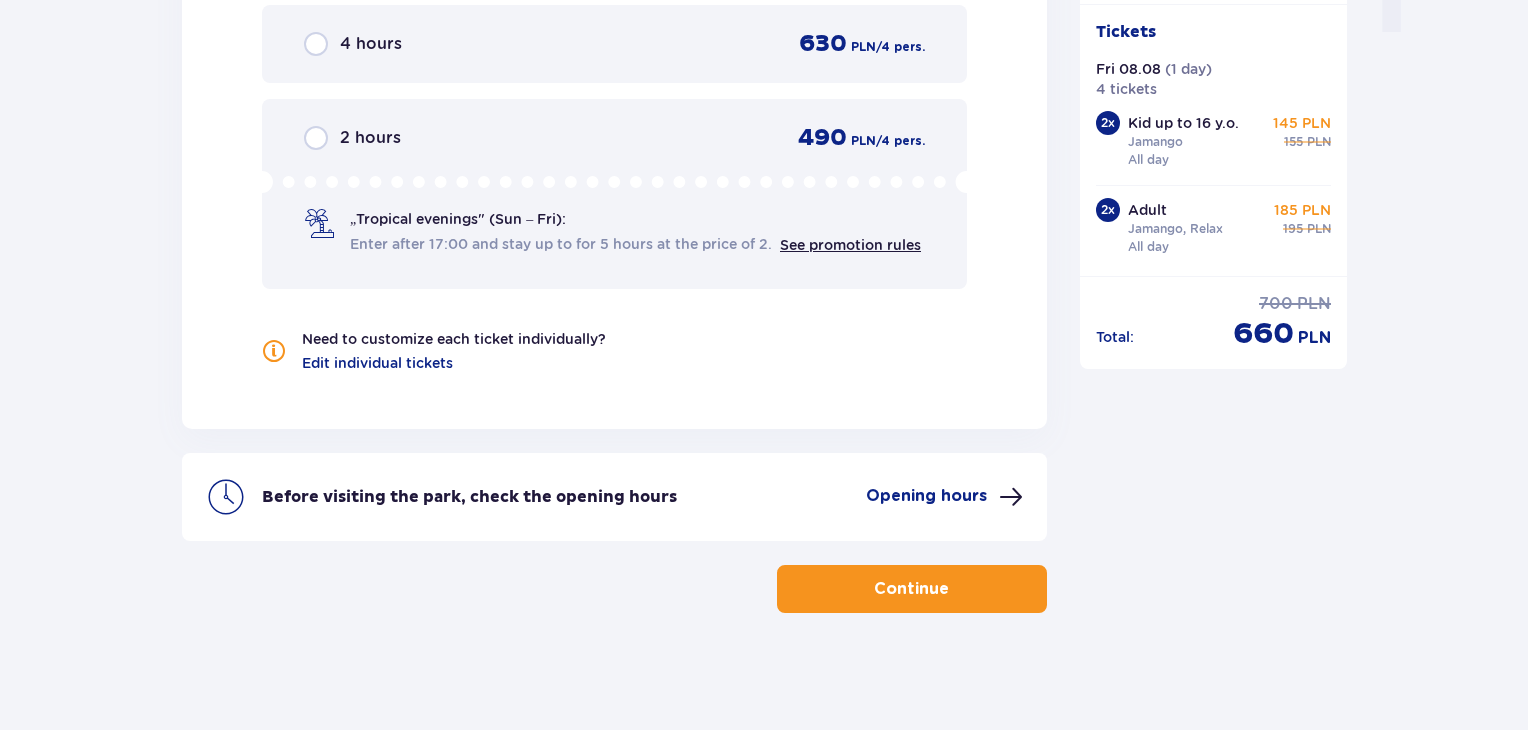 scroll, scrollTop: 2126, scrollLeft: 0, axis: vertical 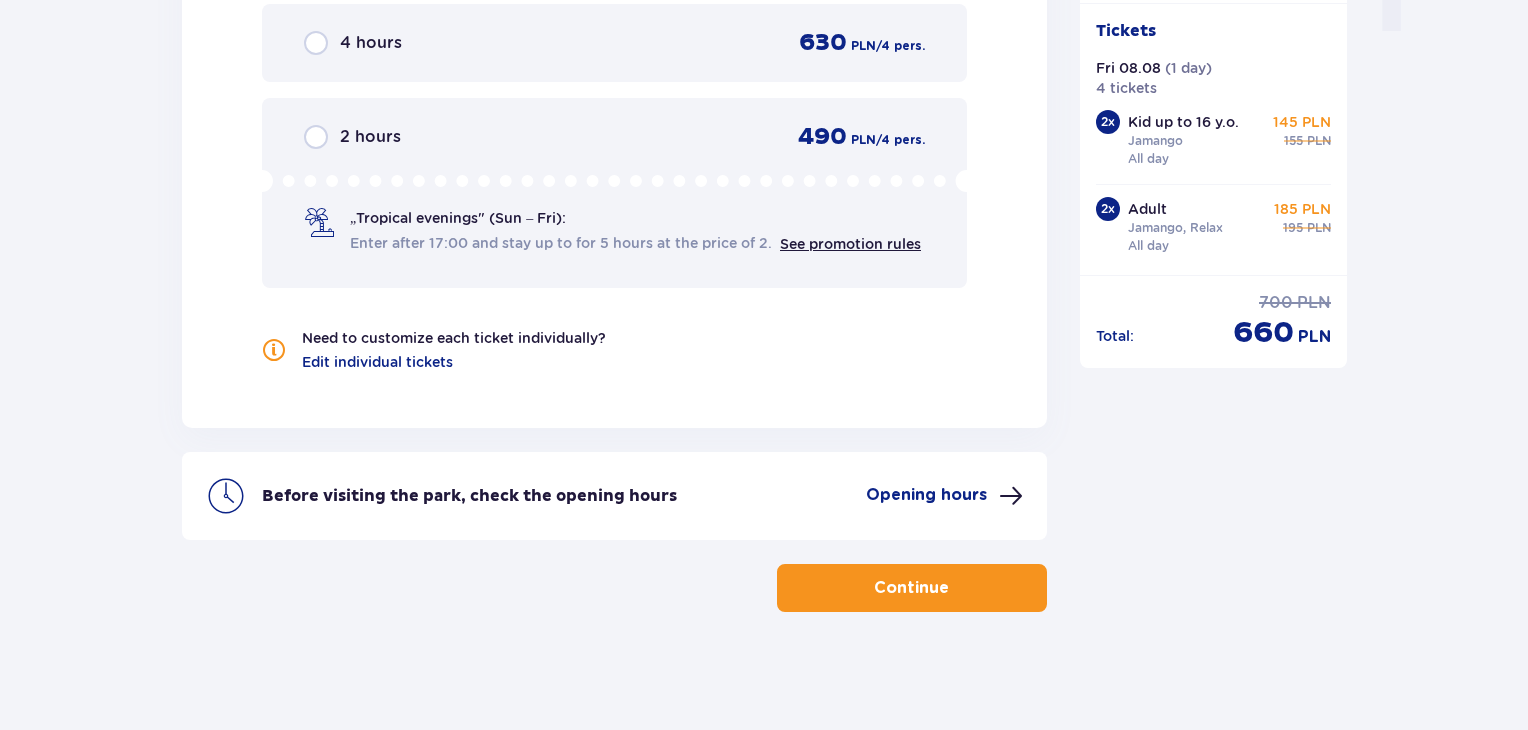 click on "Continue" at bounding box center (911, 588) 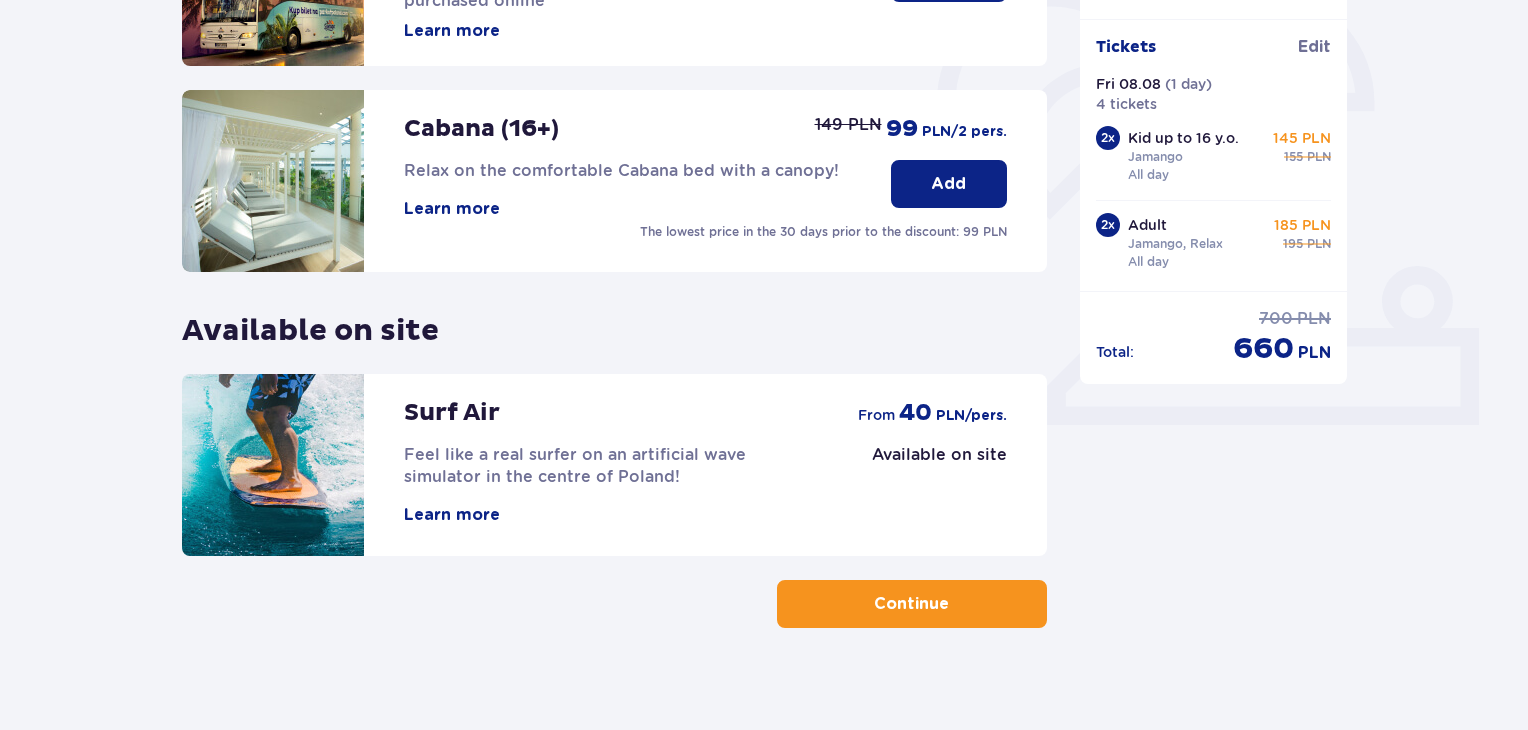 scroll, scrollTop: 626, scrollLeft: 0, axis: vertical 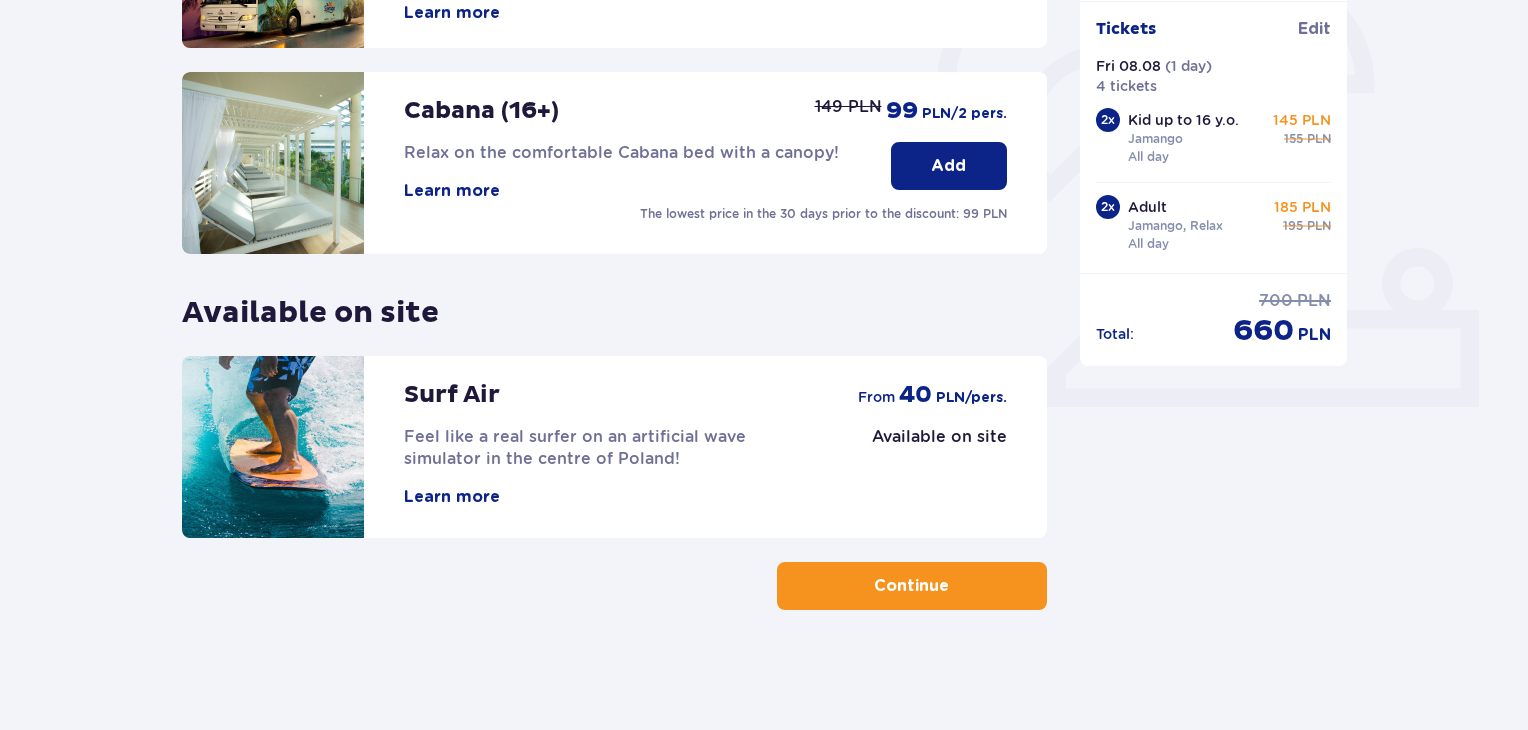 click on "Continue" at bounding box center [911, 586] 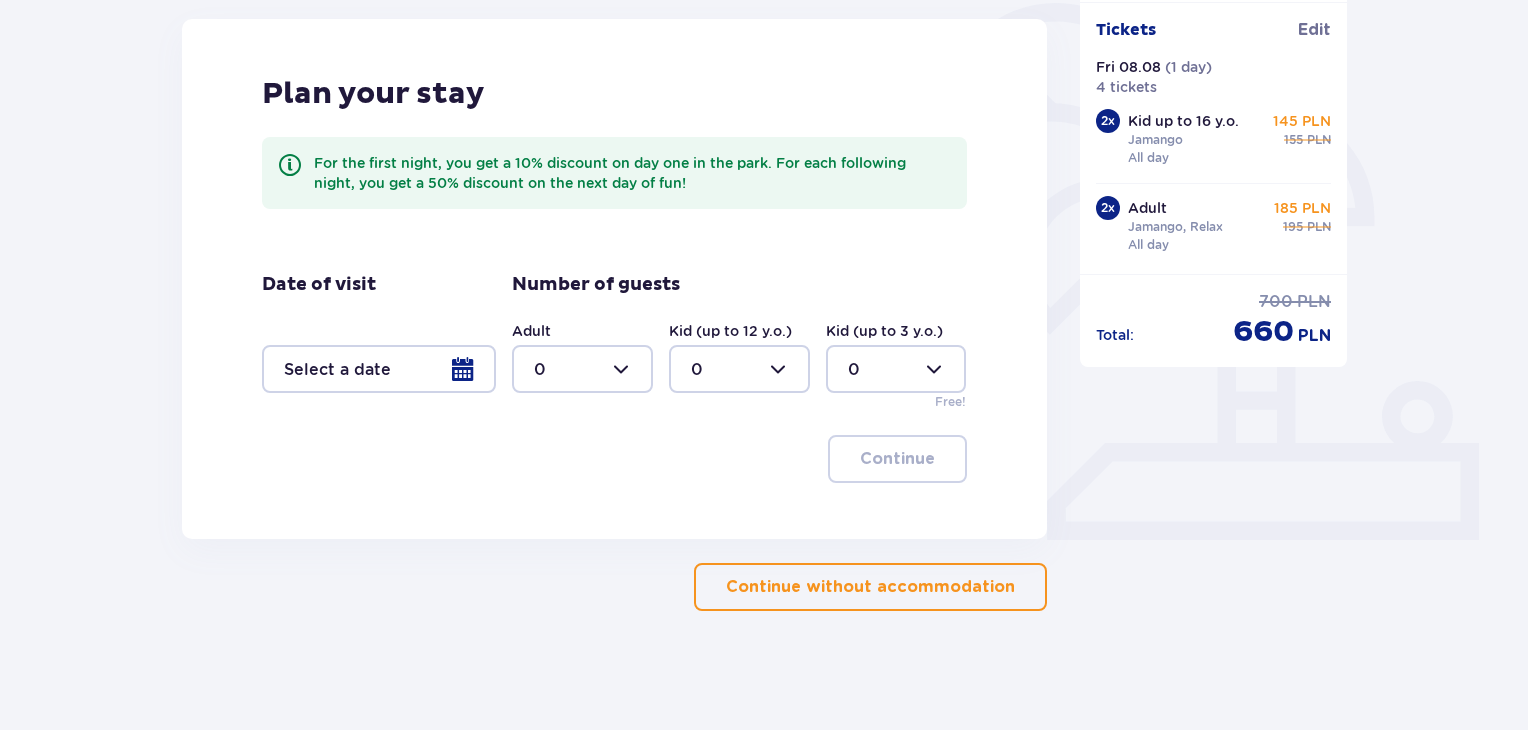 scroll, scrollTop: 494, scrollLeft: 0, axis: vertical 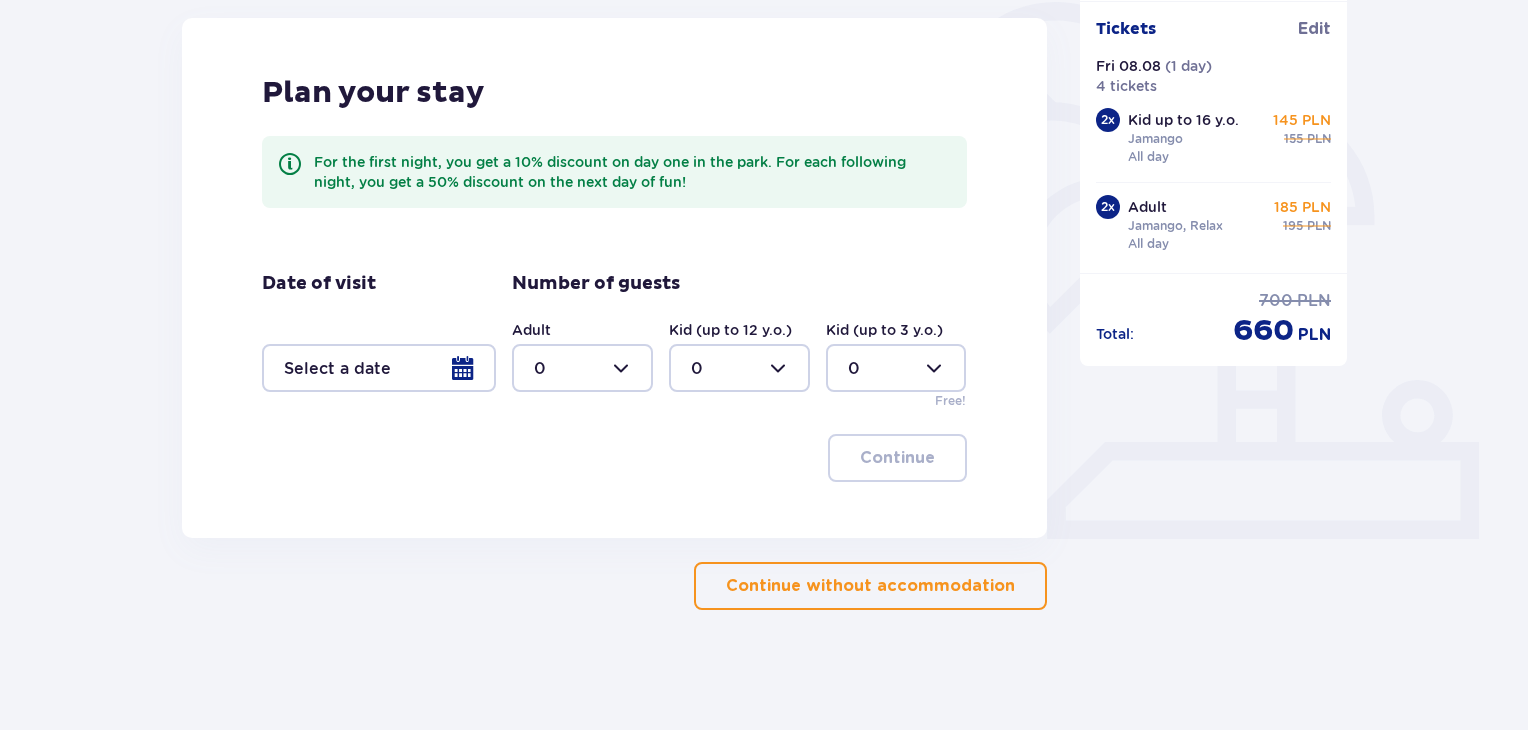 click on "Continue without accommodation" at bounding box center [870, 586] 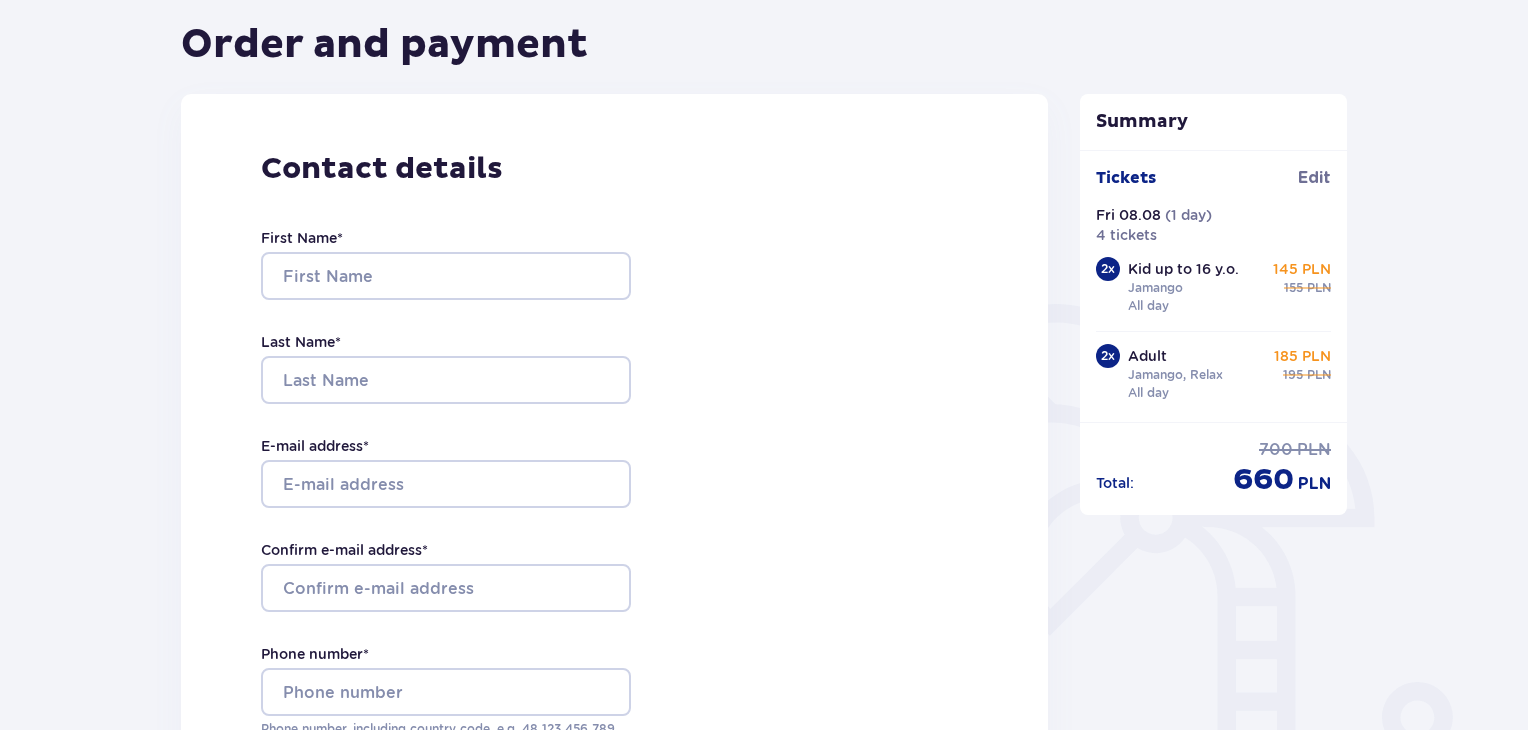 scroll, scrollTop: 200, scrollLeft: 0, axis: vertical 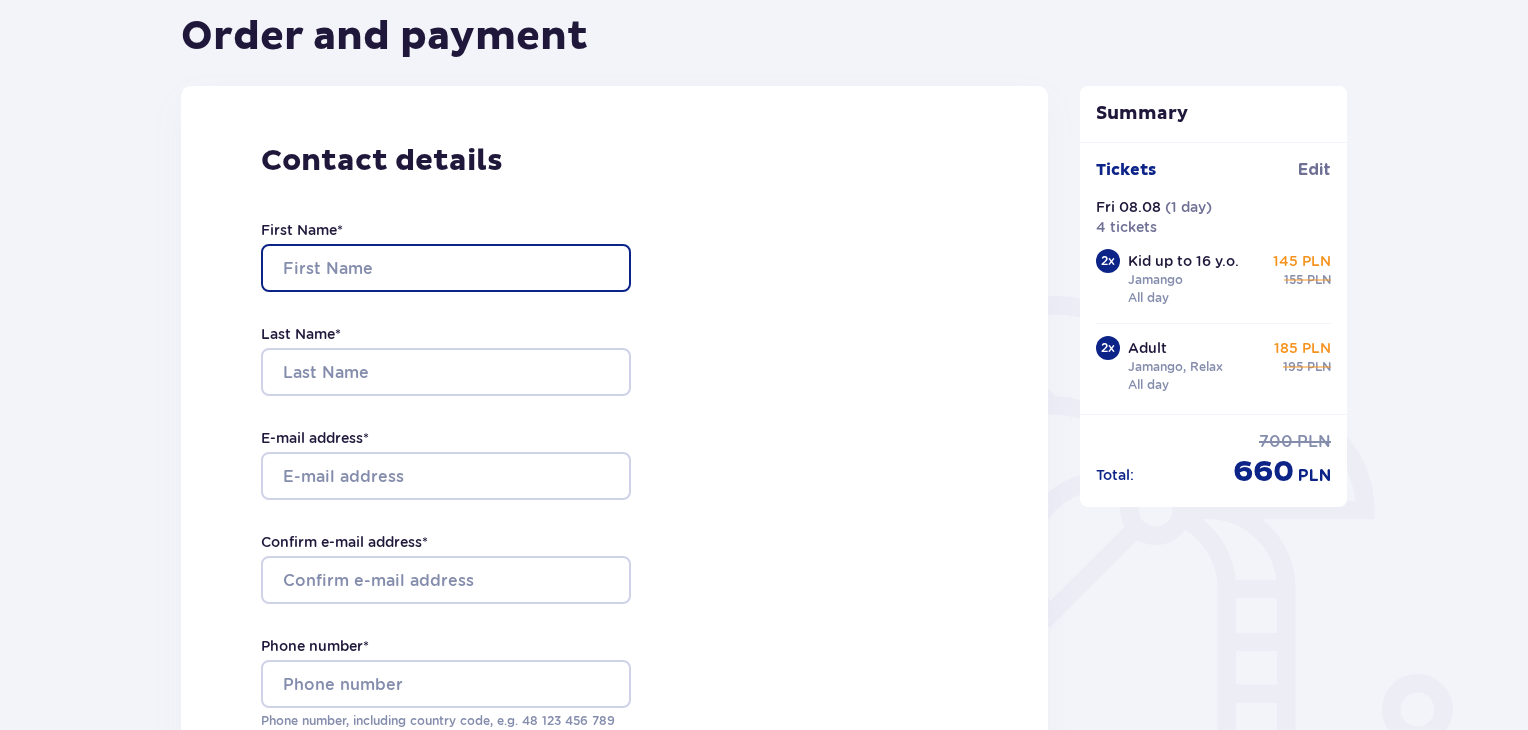 click on "First Name *" at bounding box center (446, 268) 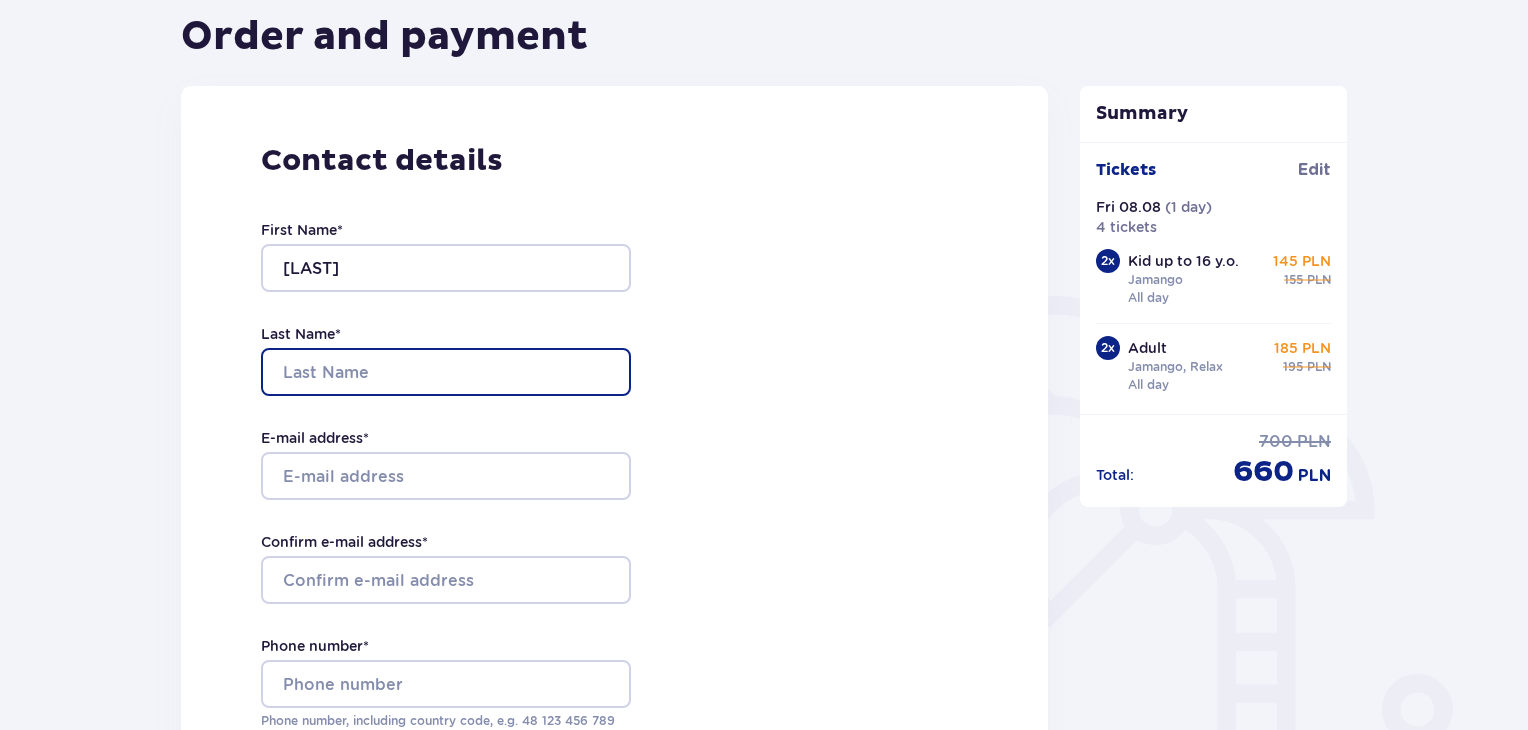 type on "Jukova" 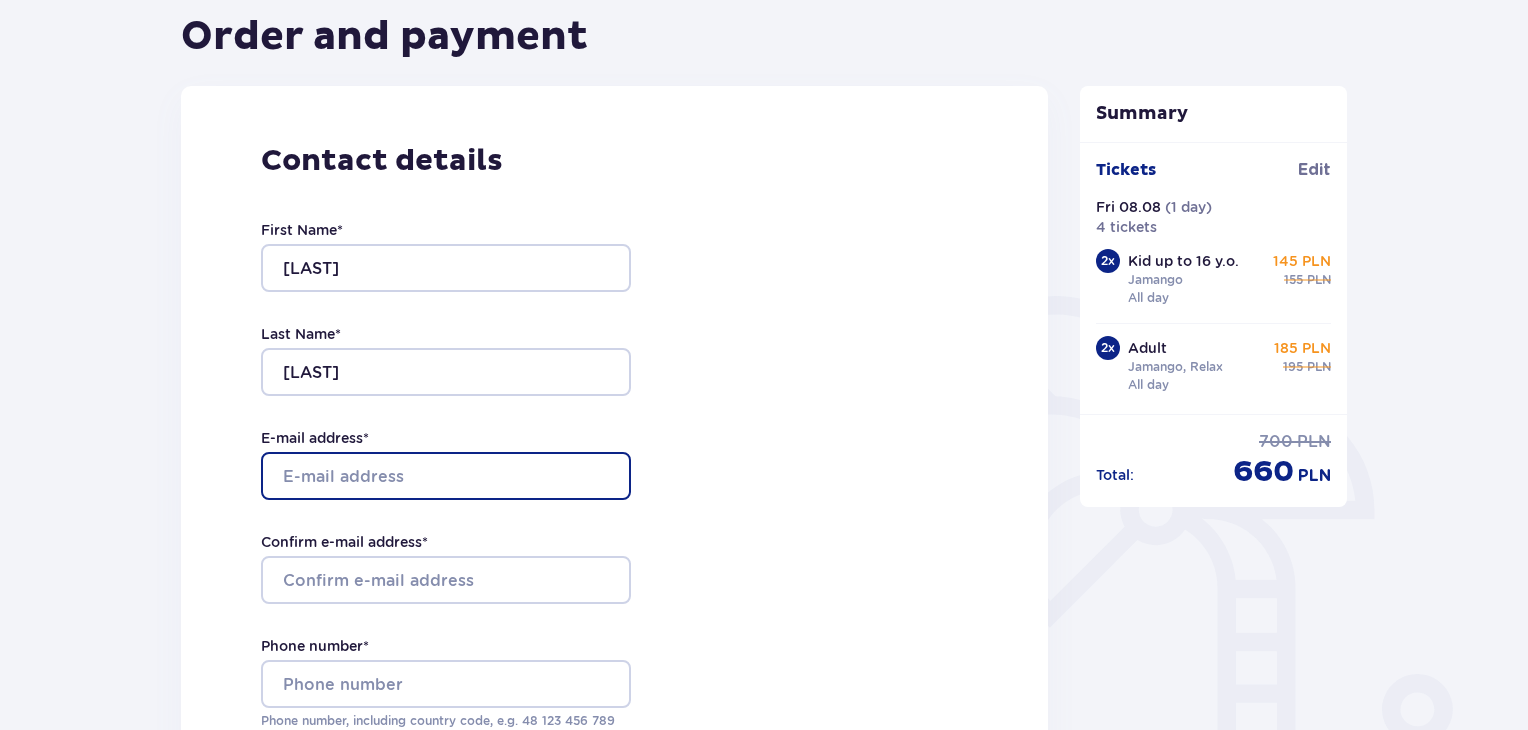 type on "nataka.s@inbox.lv" 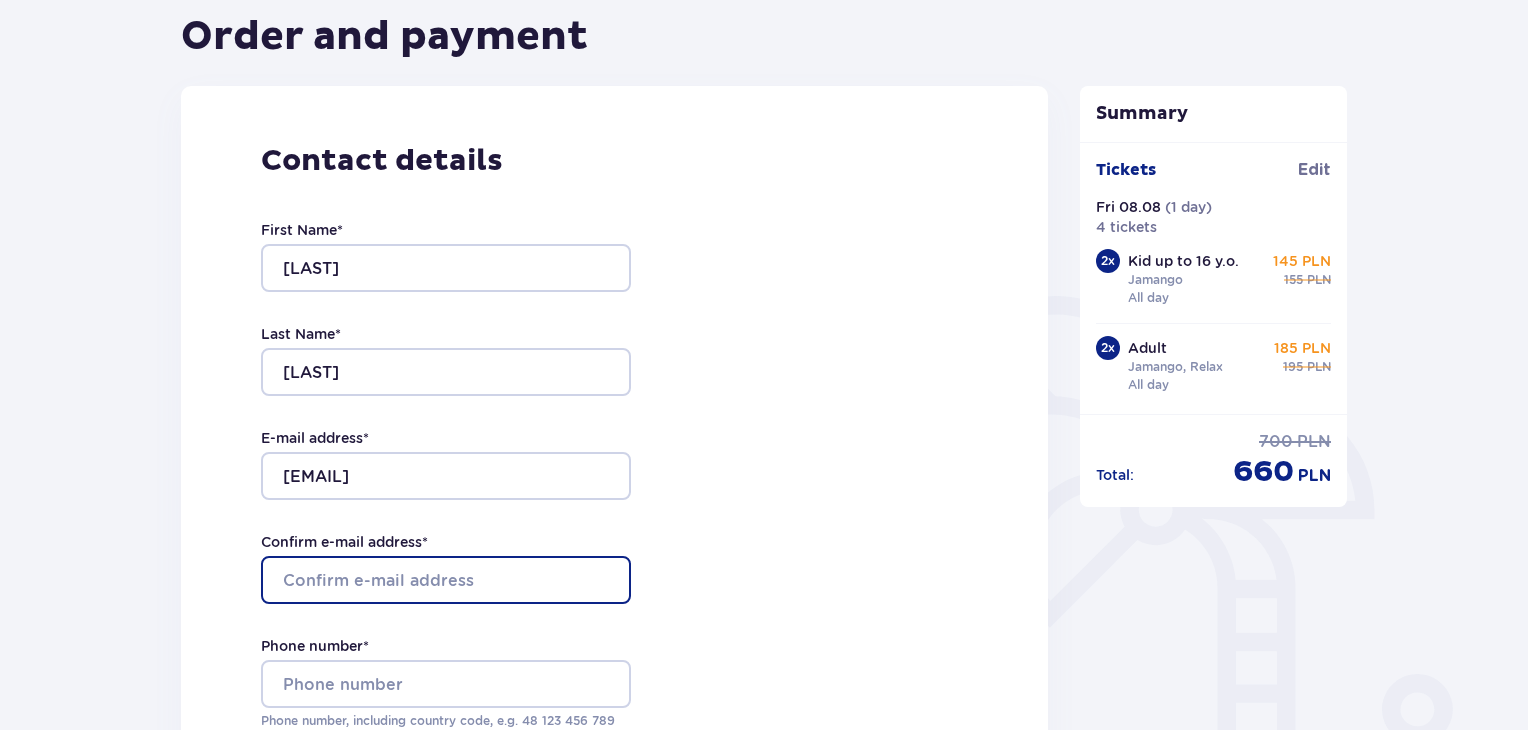 type on "nataka.s@inbox.lv" 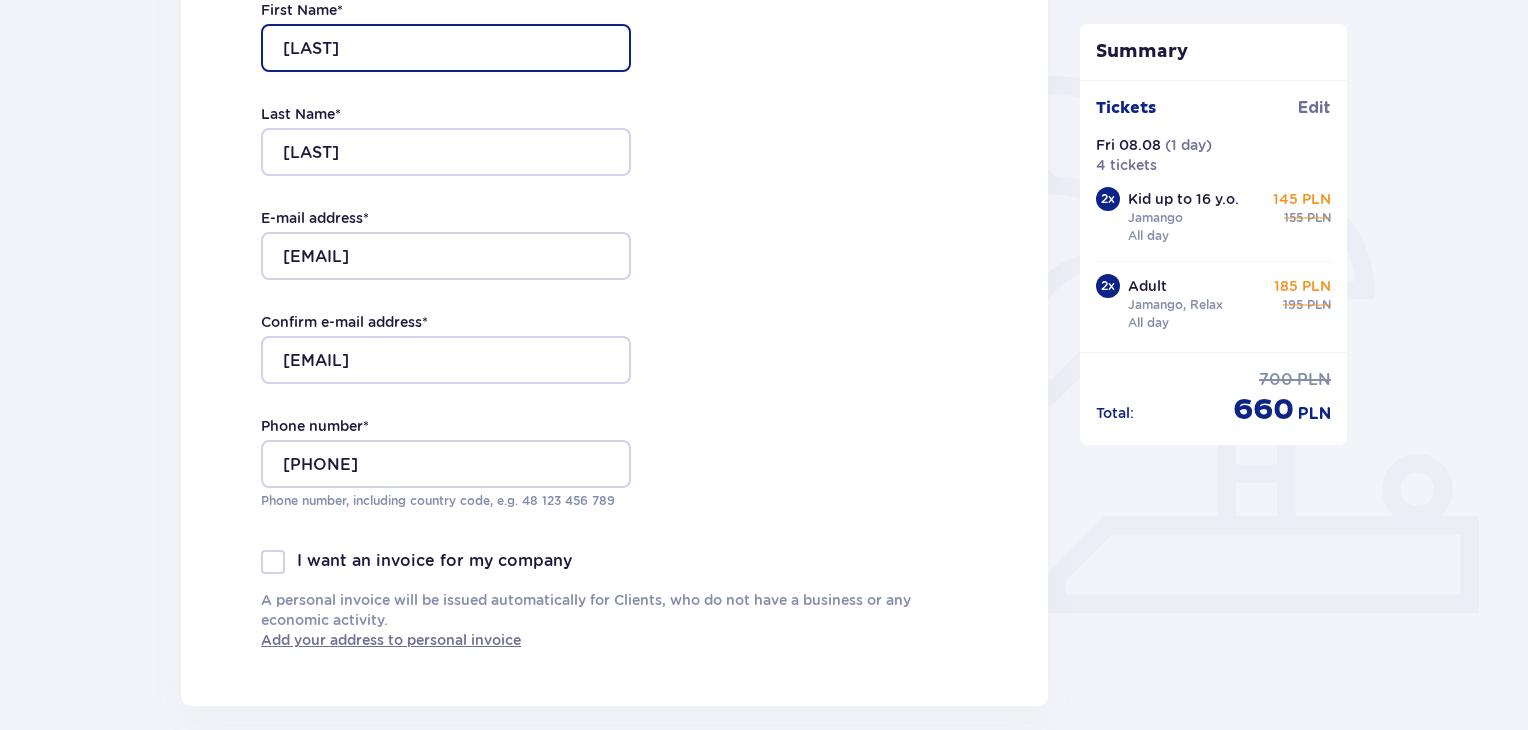 scroll, scrollTop: 500, scrollLeft: 0, axis: vertical 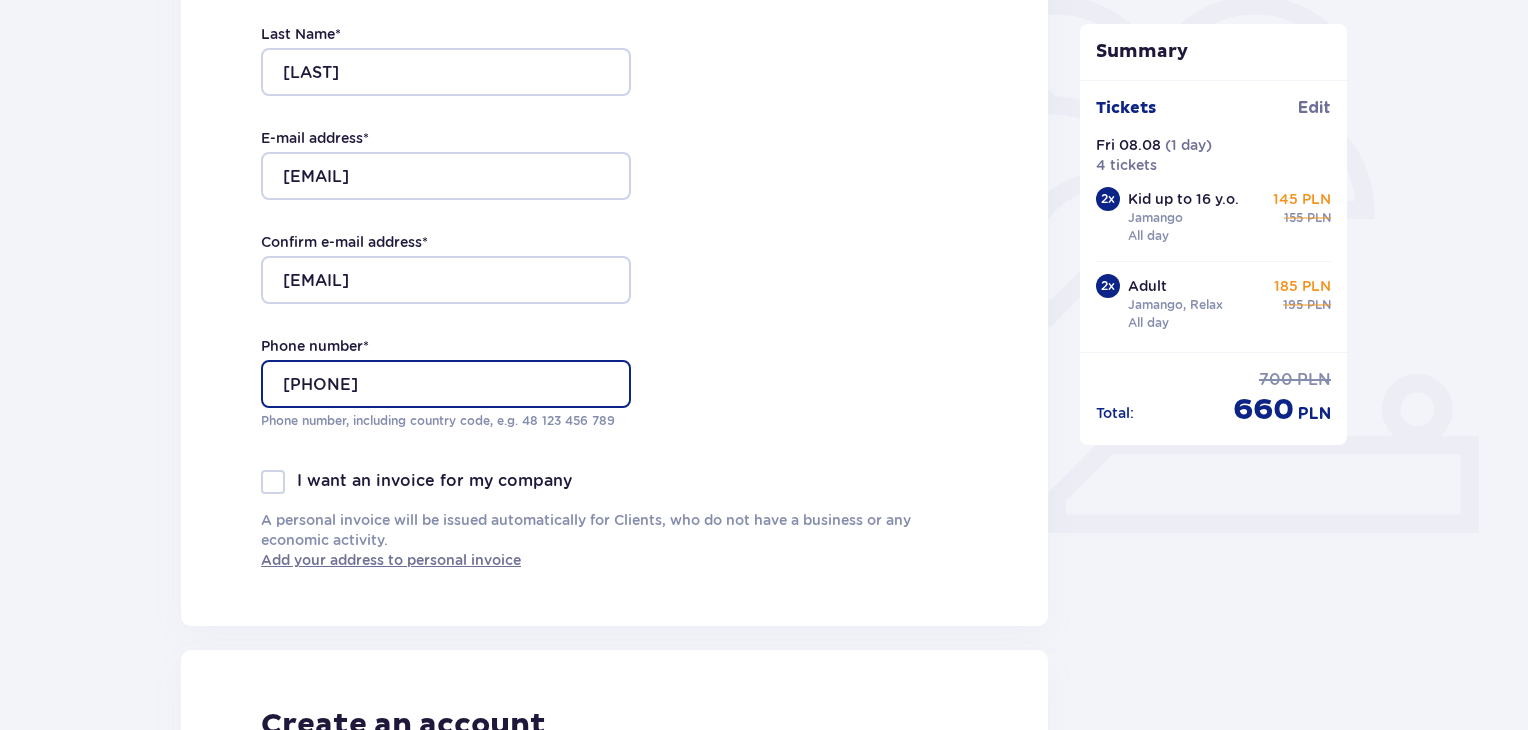 click on "29783511" at bounding box center [446, 384] 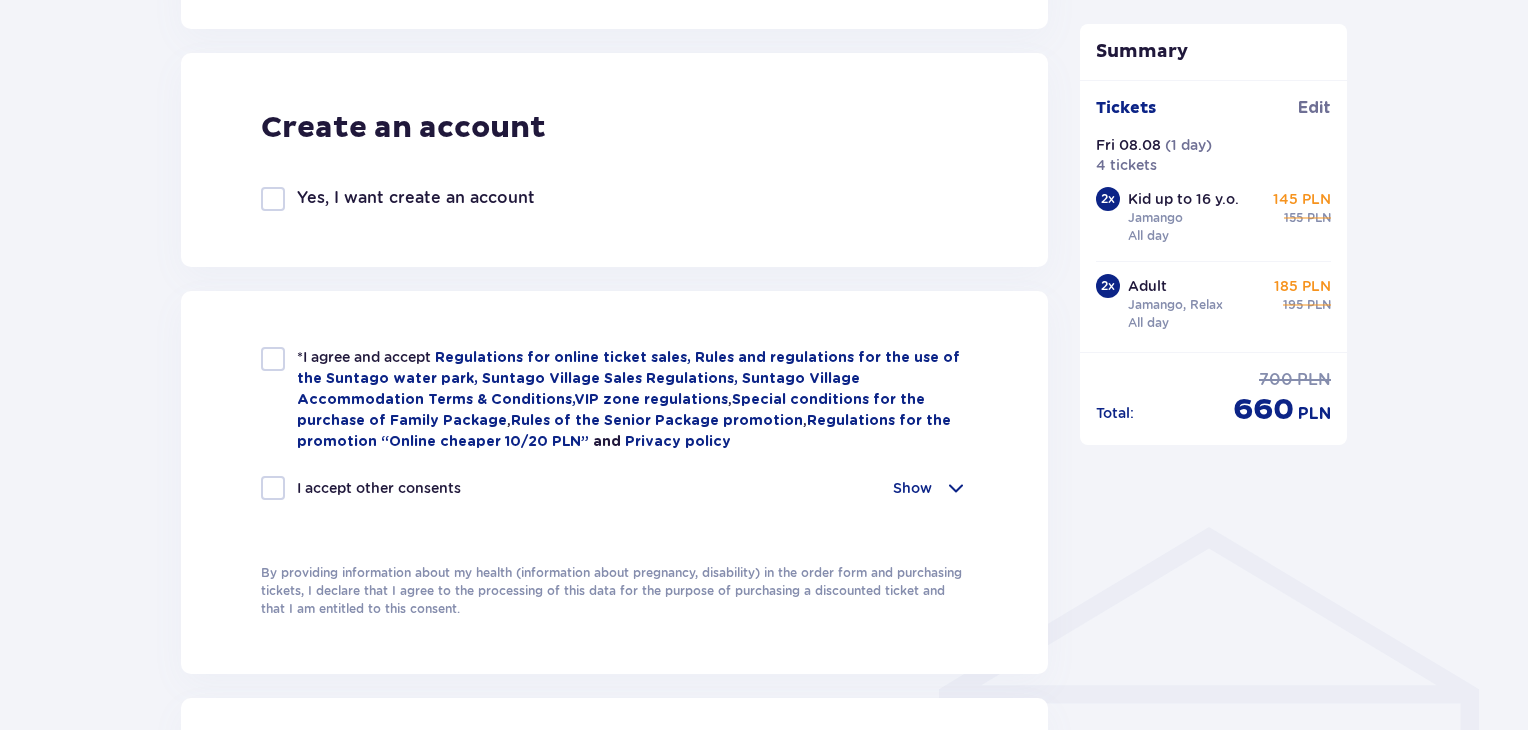 scroll, scrollTop: 1100, scrollLeft: 0, axis: vertical 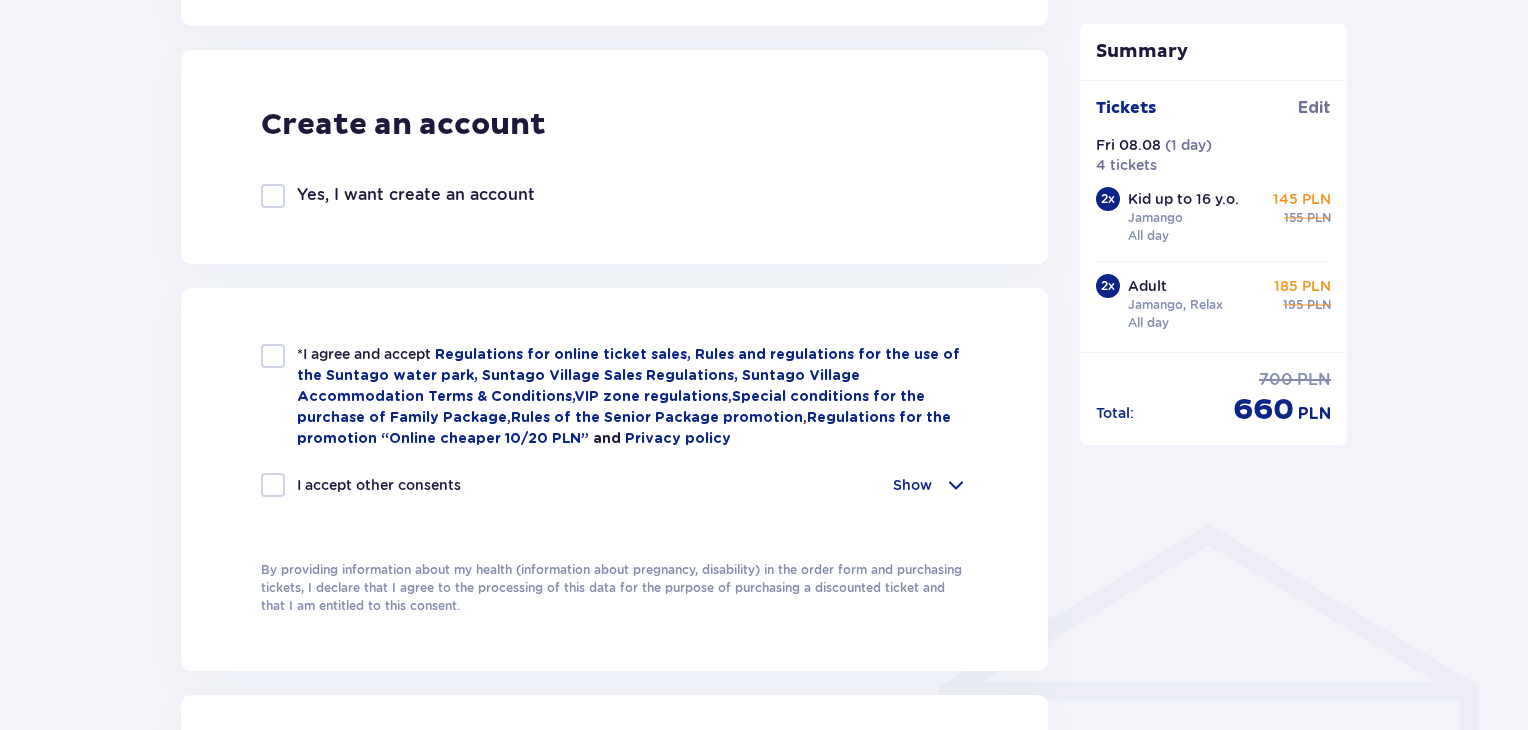 type on "0037129783511" 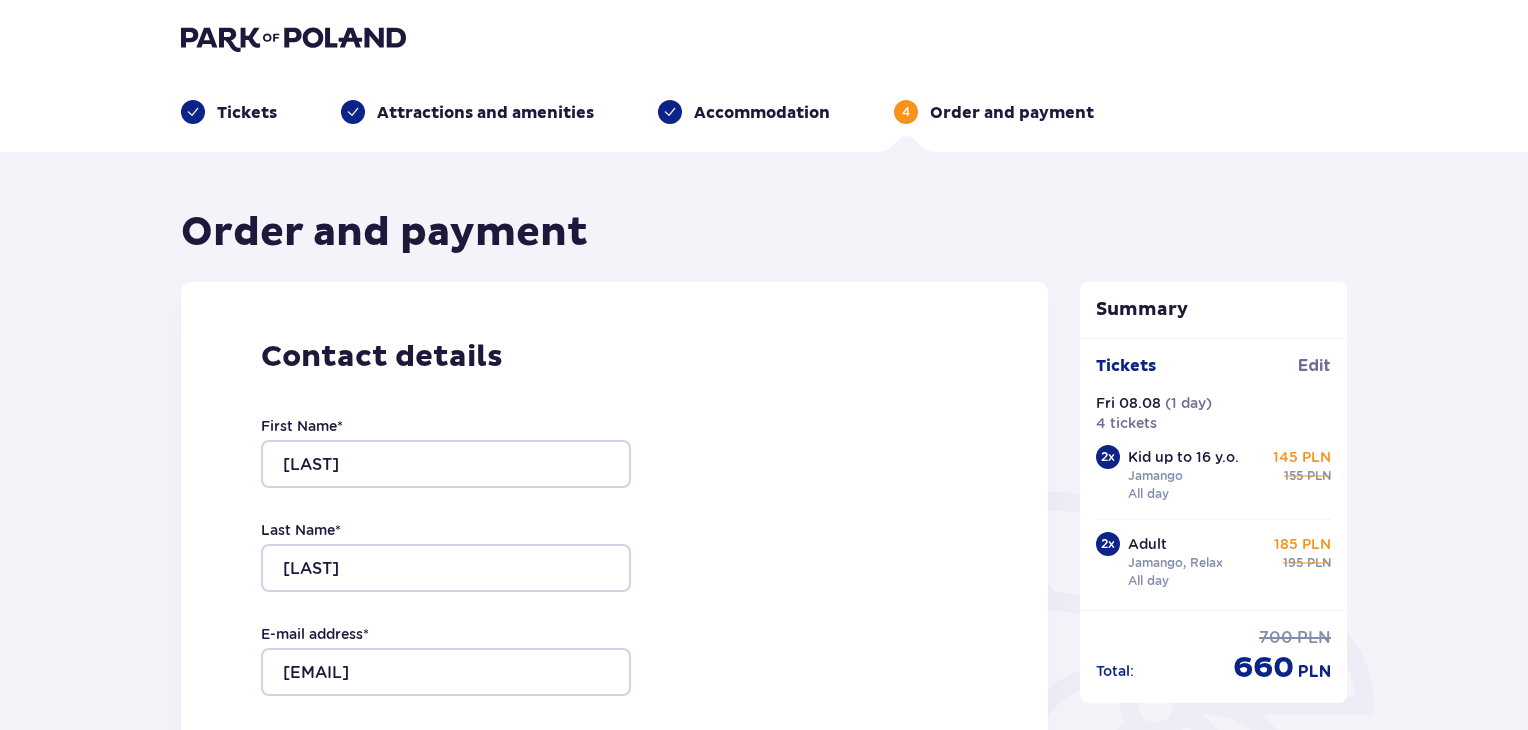 scroll, scrollTop: 0, scrollLeft: 0, axis: both 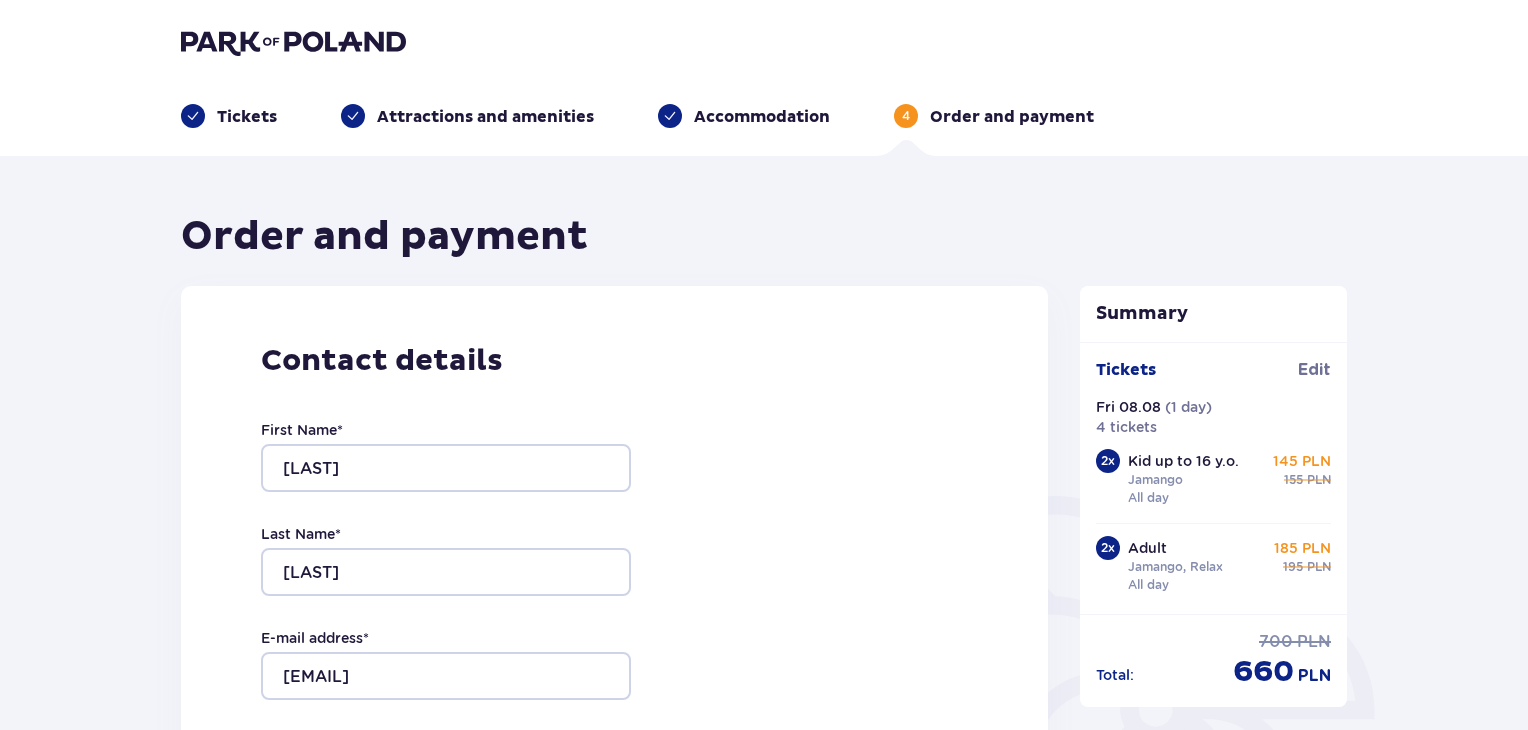 click on "Attractions and amenities" at bounding box center (485, 117) 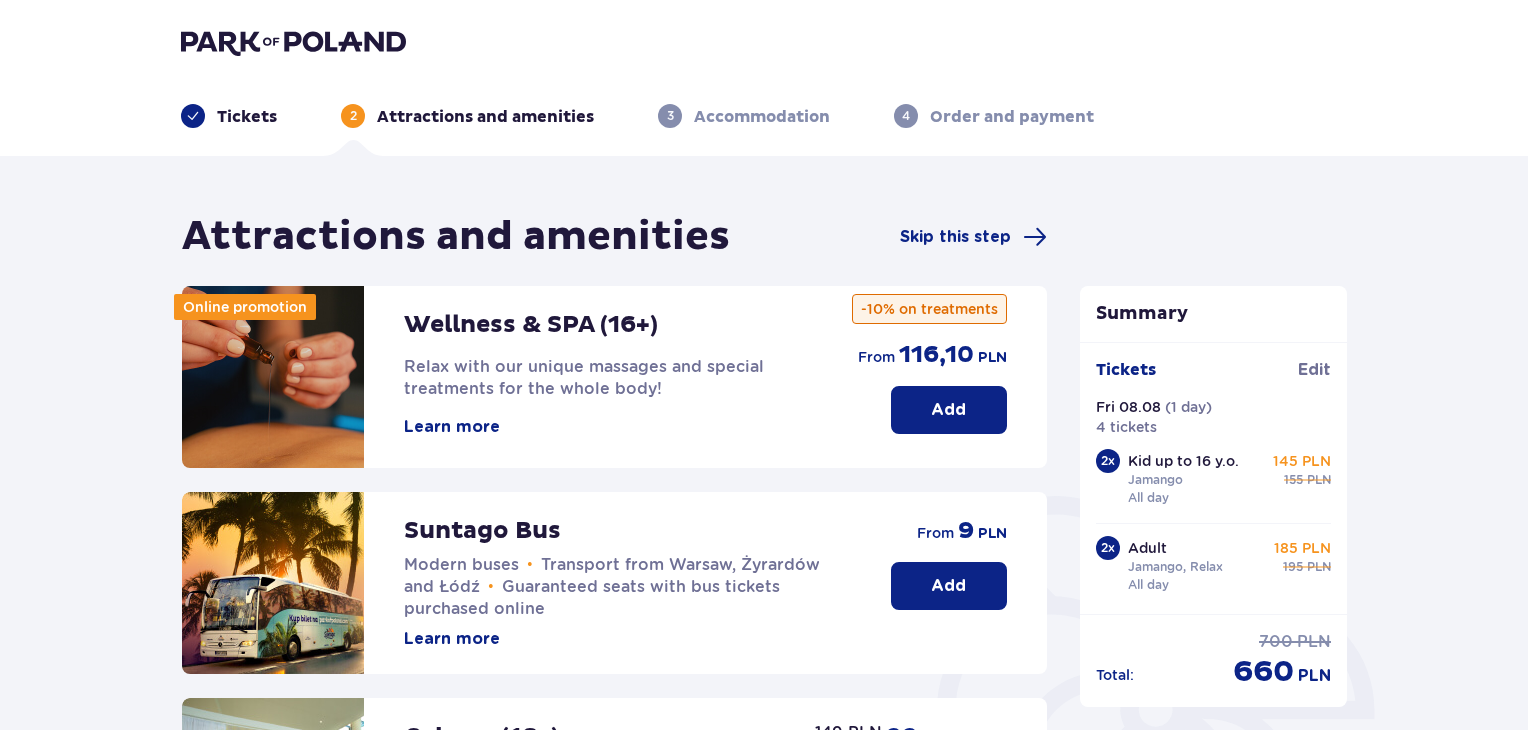 click on "Tickets" at bounding box center (229, 116) 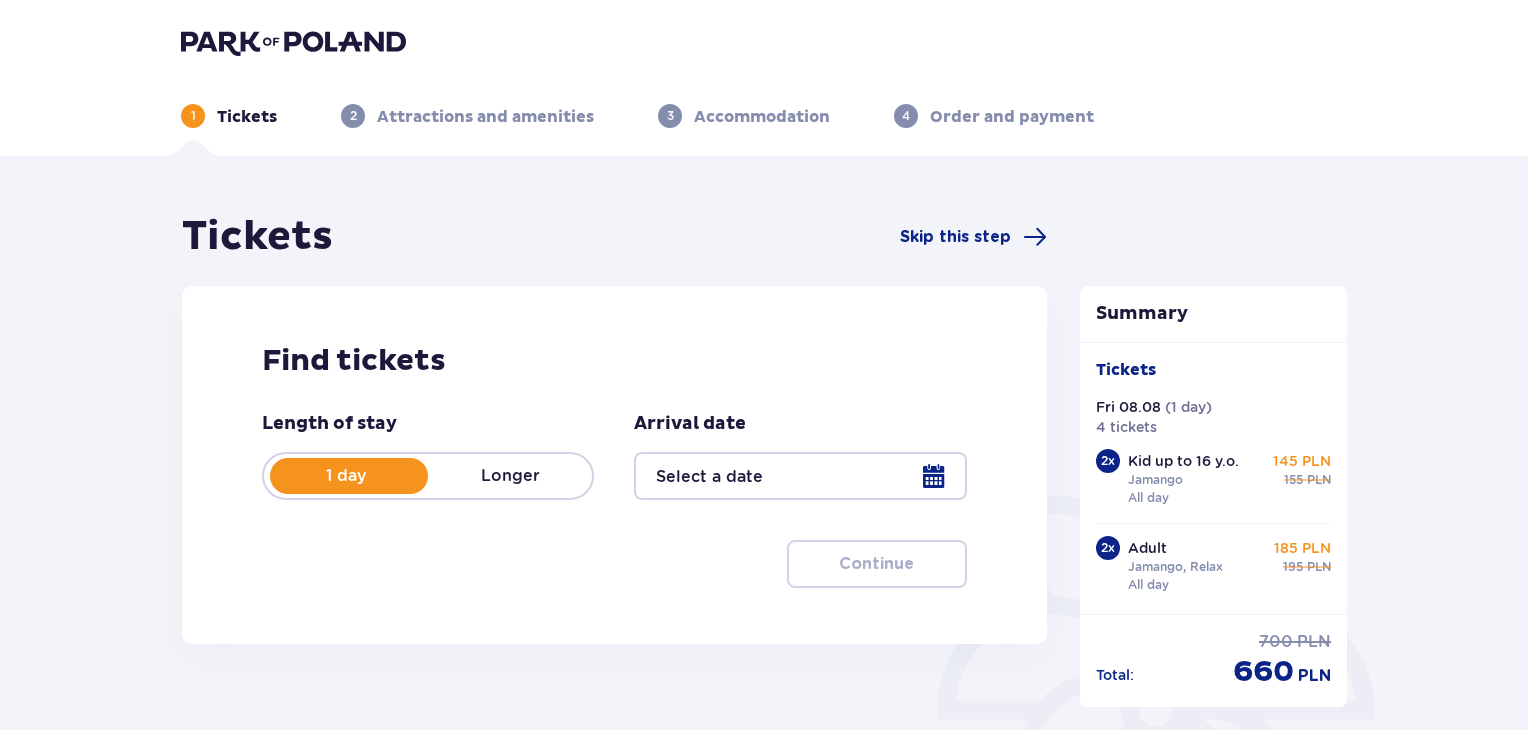 type on "08.08.25" 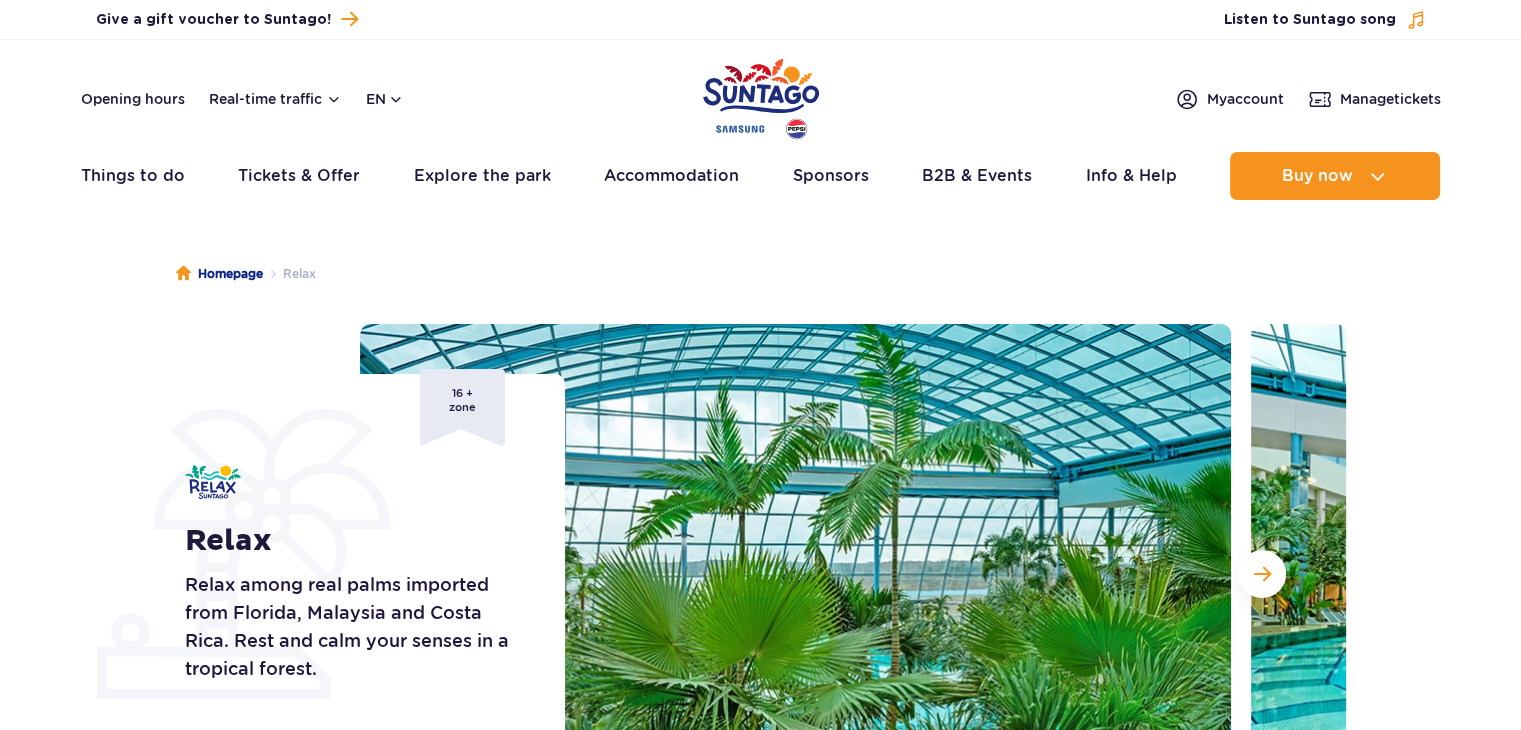 scroll, scrollTop: 500, scrollLeft: 0, axis: vertical 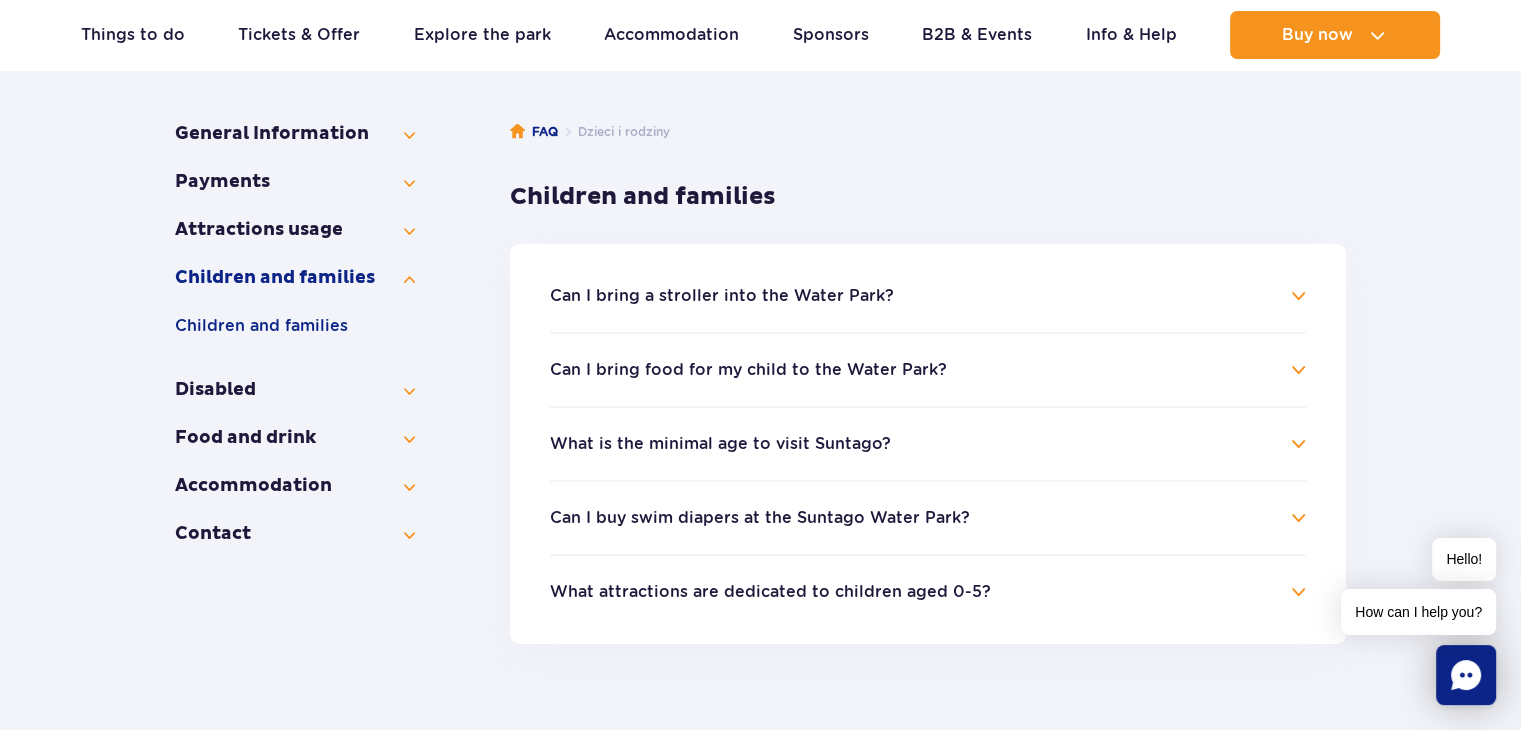 click on "Can I bring food for my child to the Water Park?" at bounding box center [748, 370] 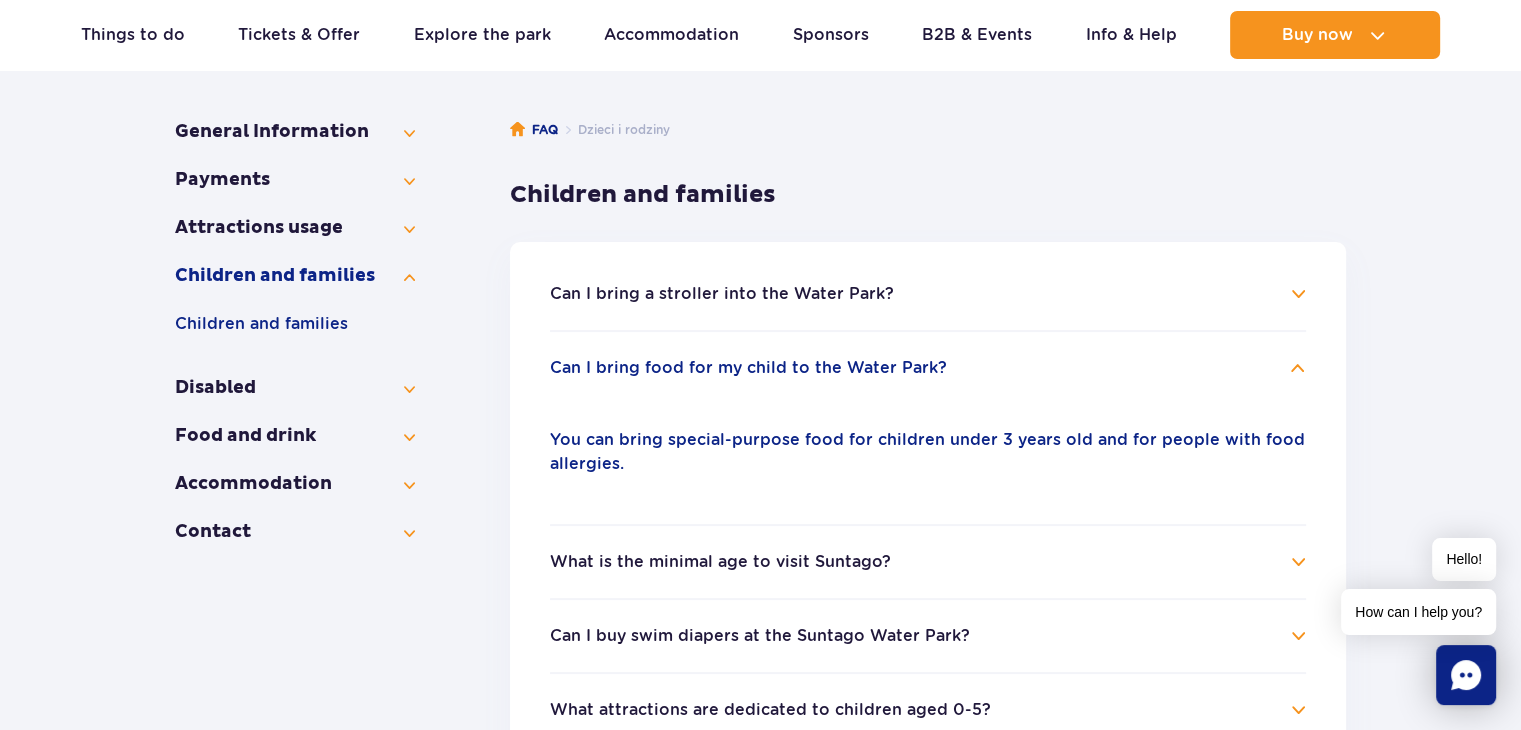 scroll, scrollTop: 300, scrollLeft: 0, axis: vertical 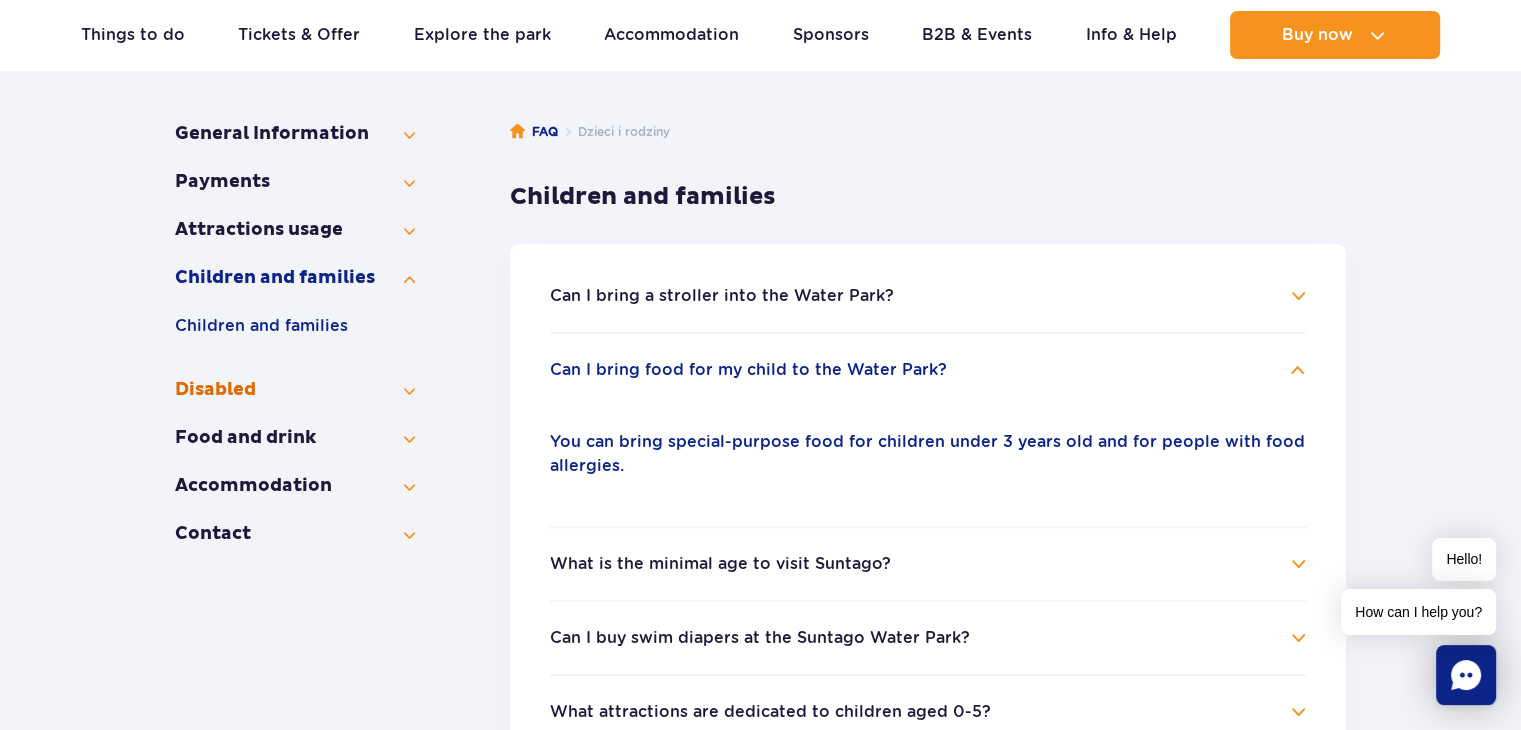 click on "Disabled" at bounding box center [295, 390] 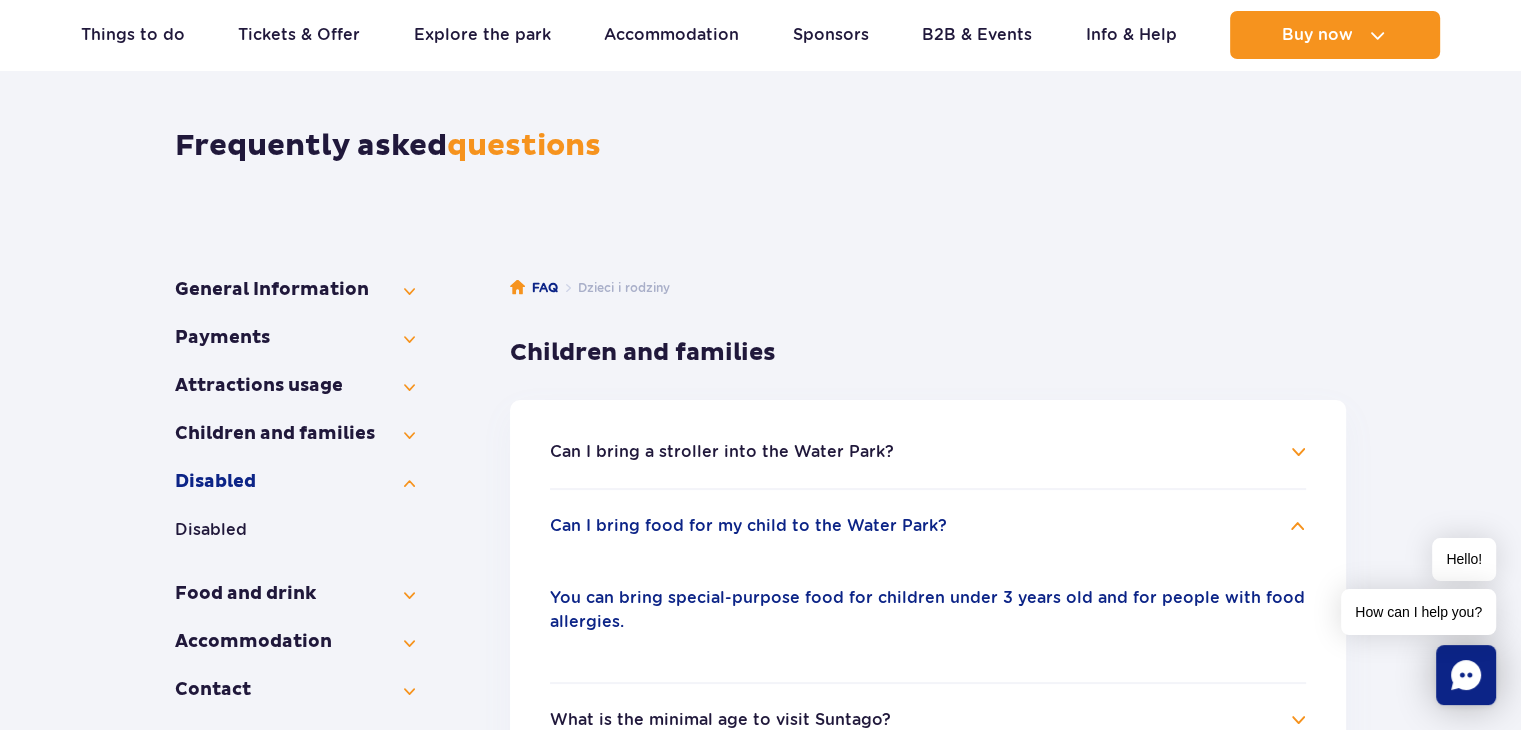 scroll, scrollTop: 100, scrollLeft: 0, axis: vertical 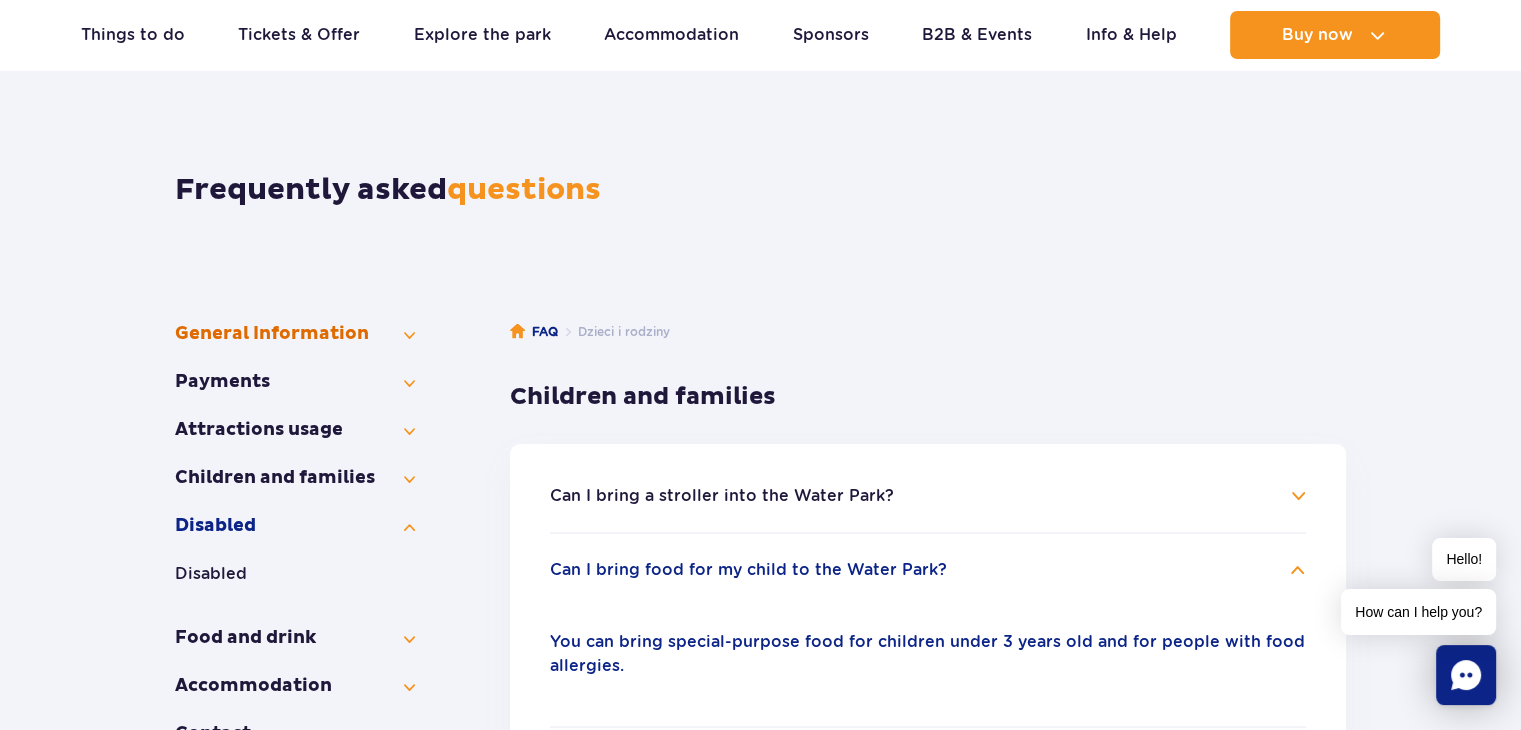 click on "General Information" at bounding box center (295, 334) 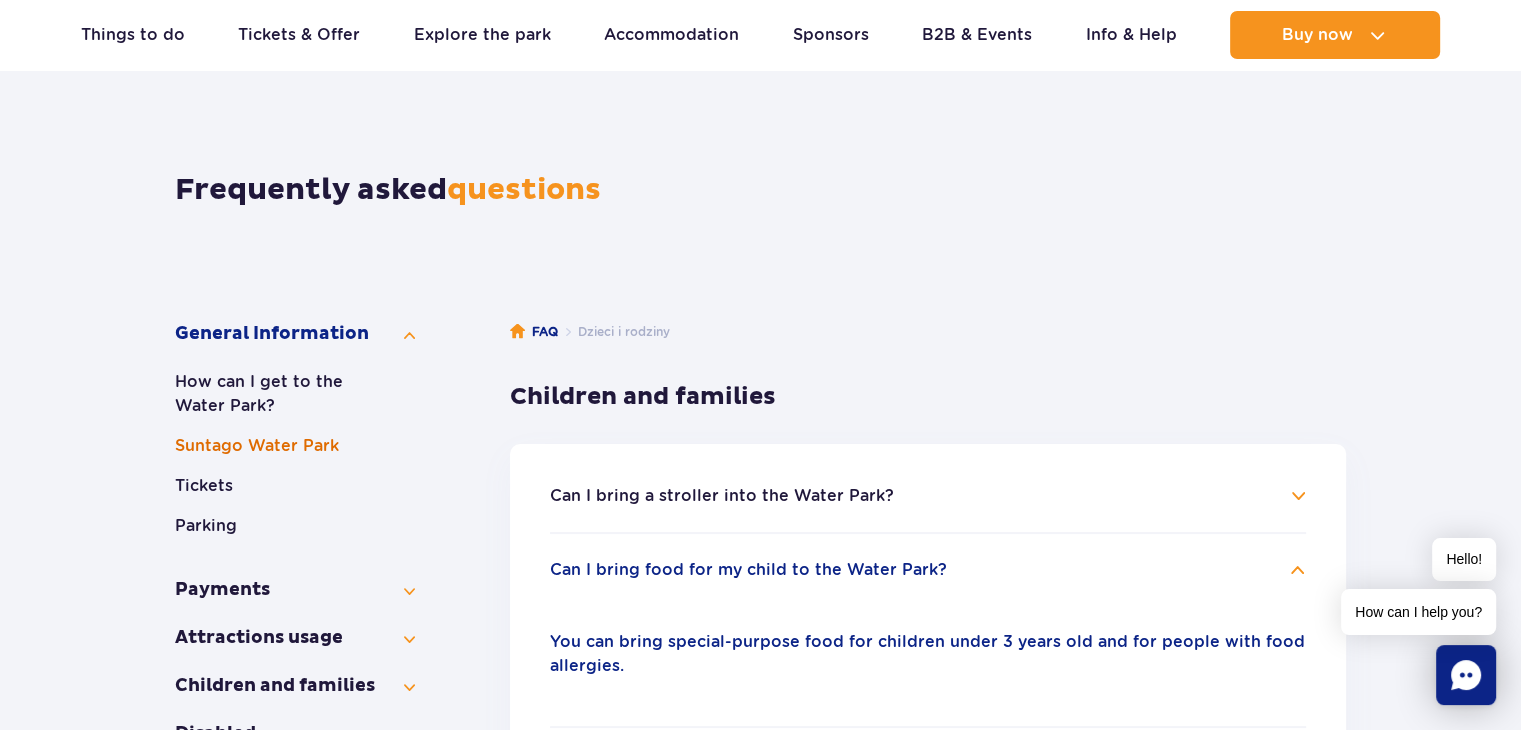 click on "Suntago Water Park" at bounding box center (295, 446) 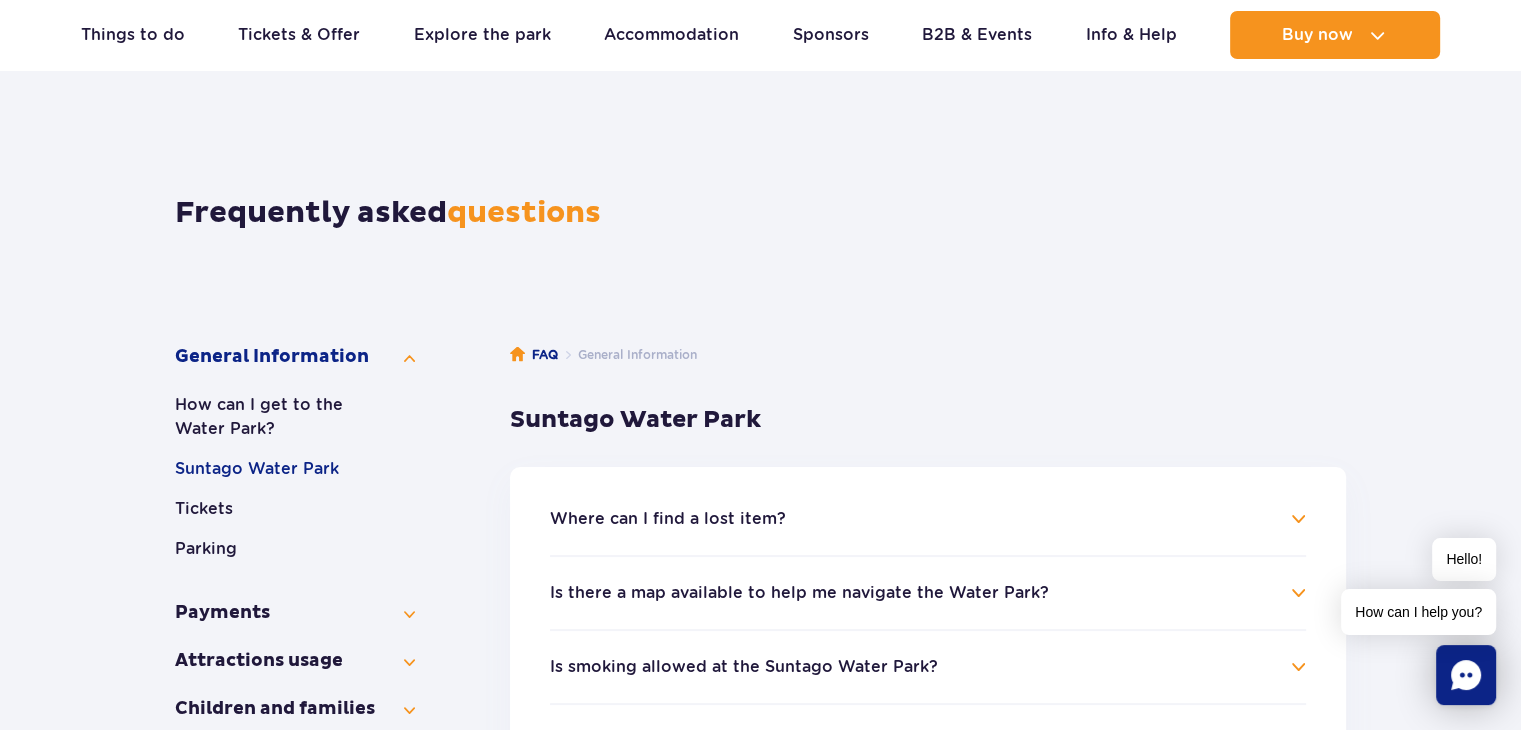 scroll, scrollTop: 0, scrollLeft: 0, axis: both 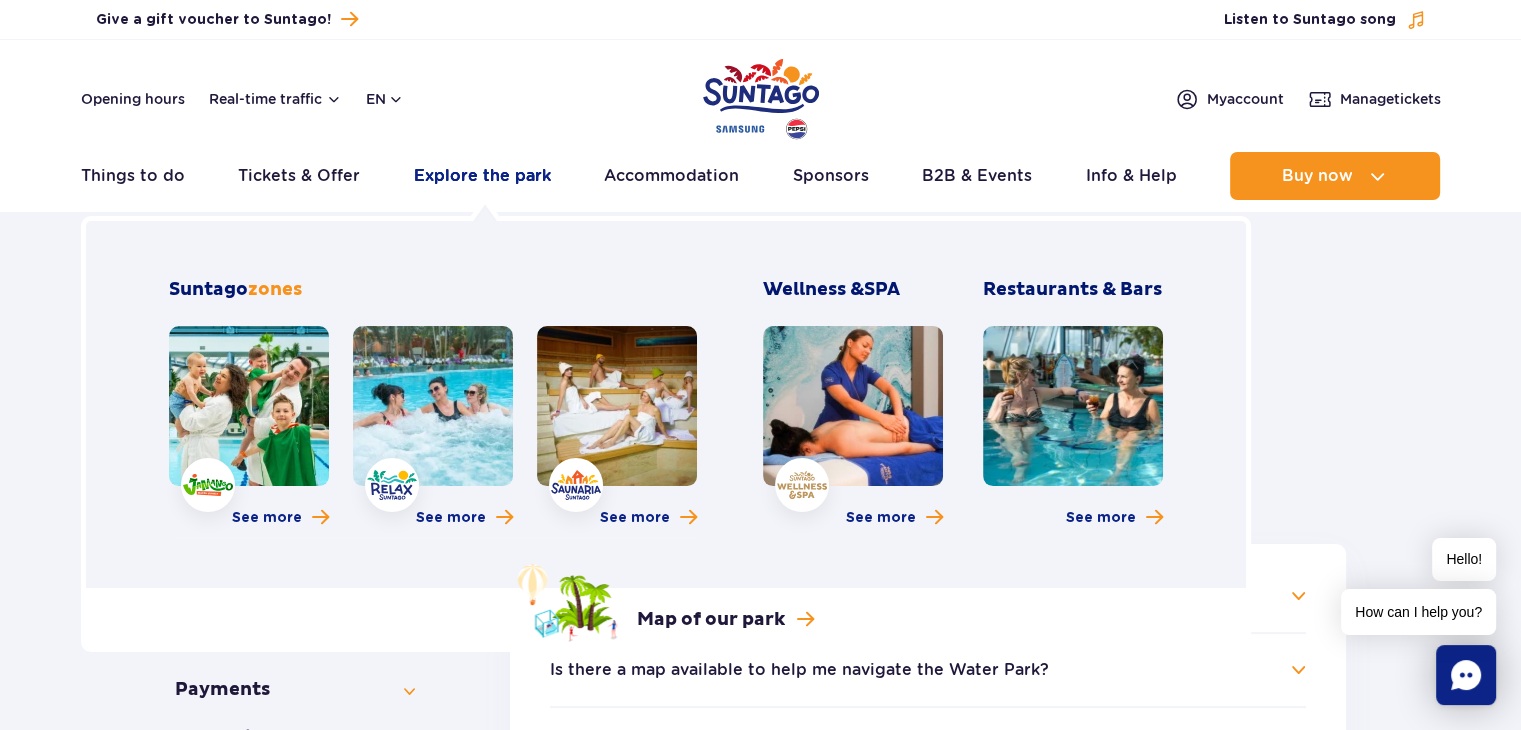click on "Explore the park" at bounding box center (482, 176) 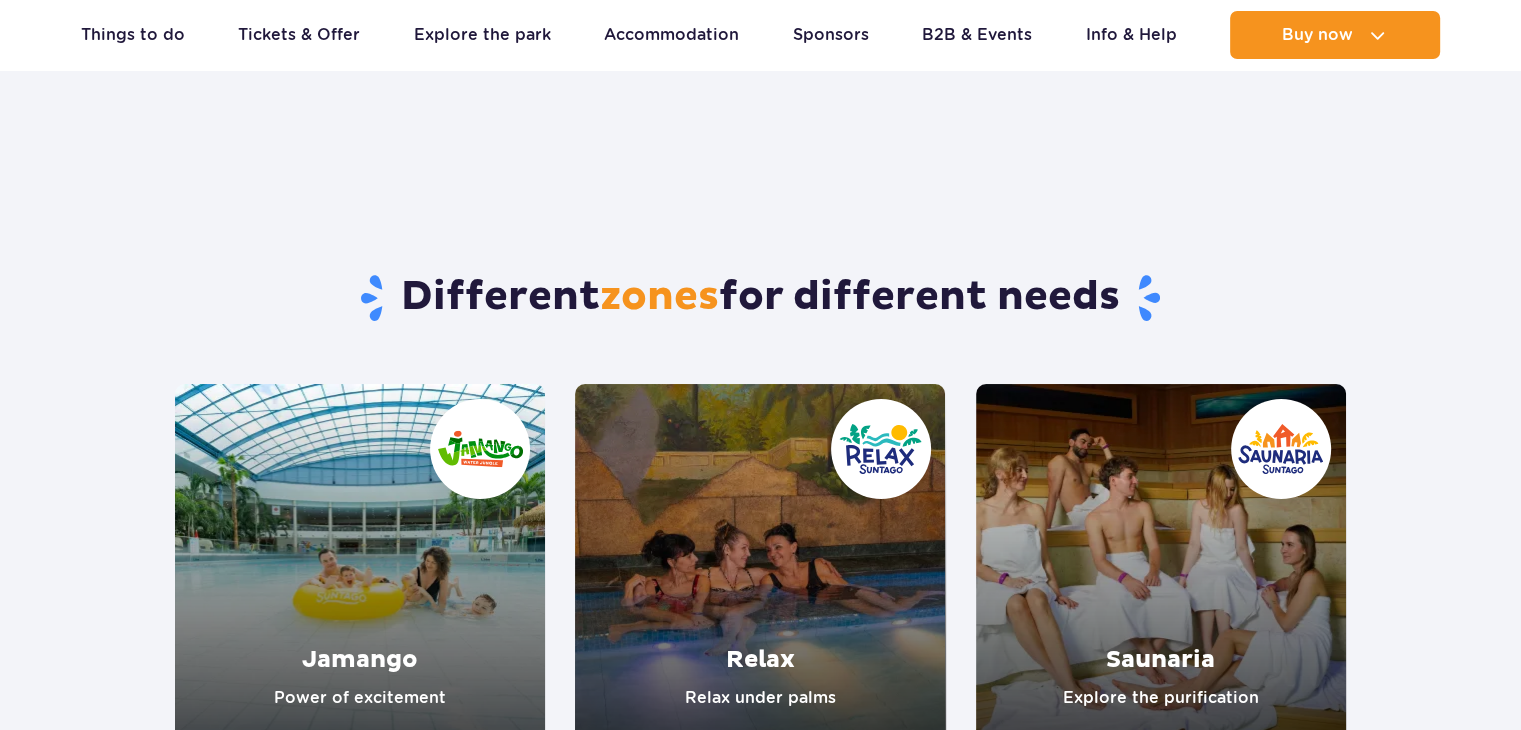 scroll, scrollTop: 200, scrollLeft: 0, axis: vertical 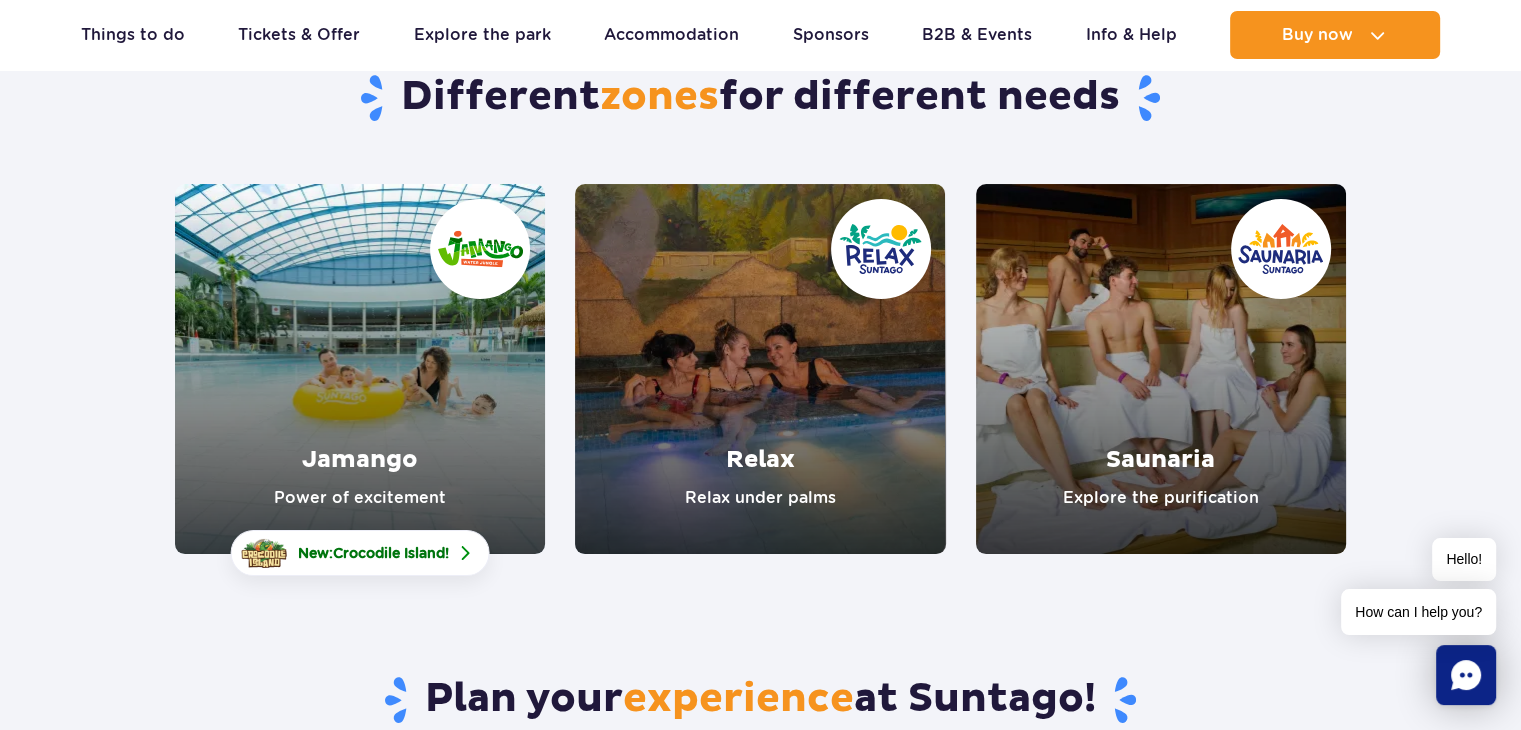 click at bounding box center (760, 369) 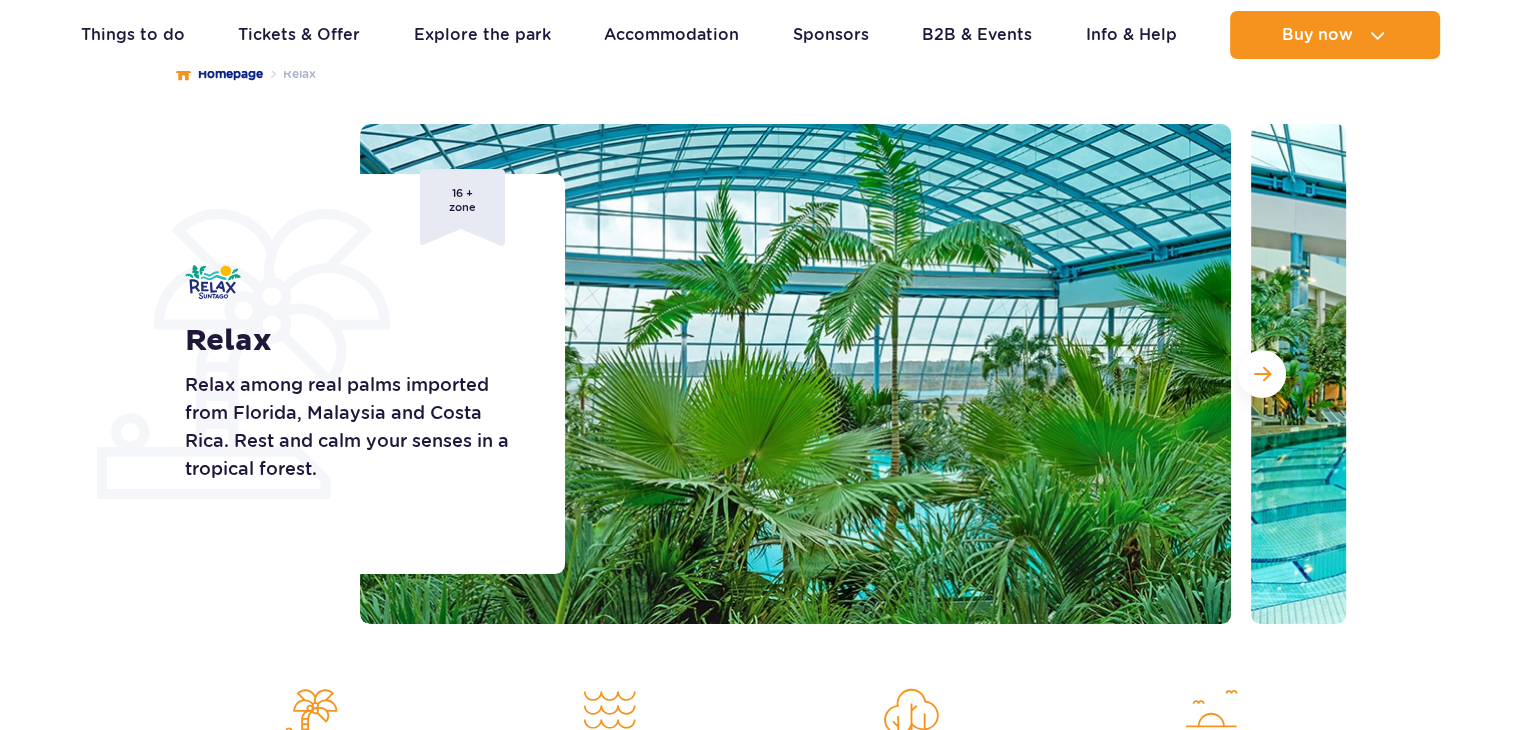 scroll, scrollTop: 200, scrollLeft: 0, axis: vertical 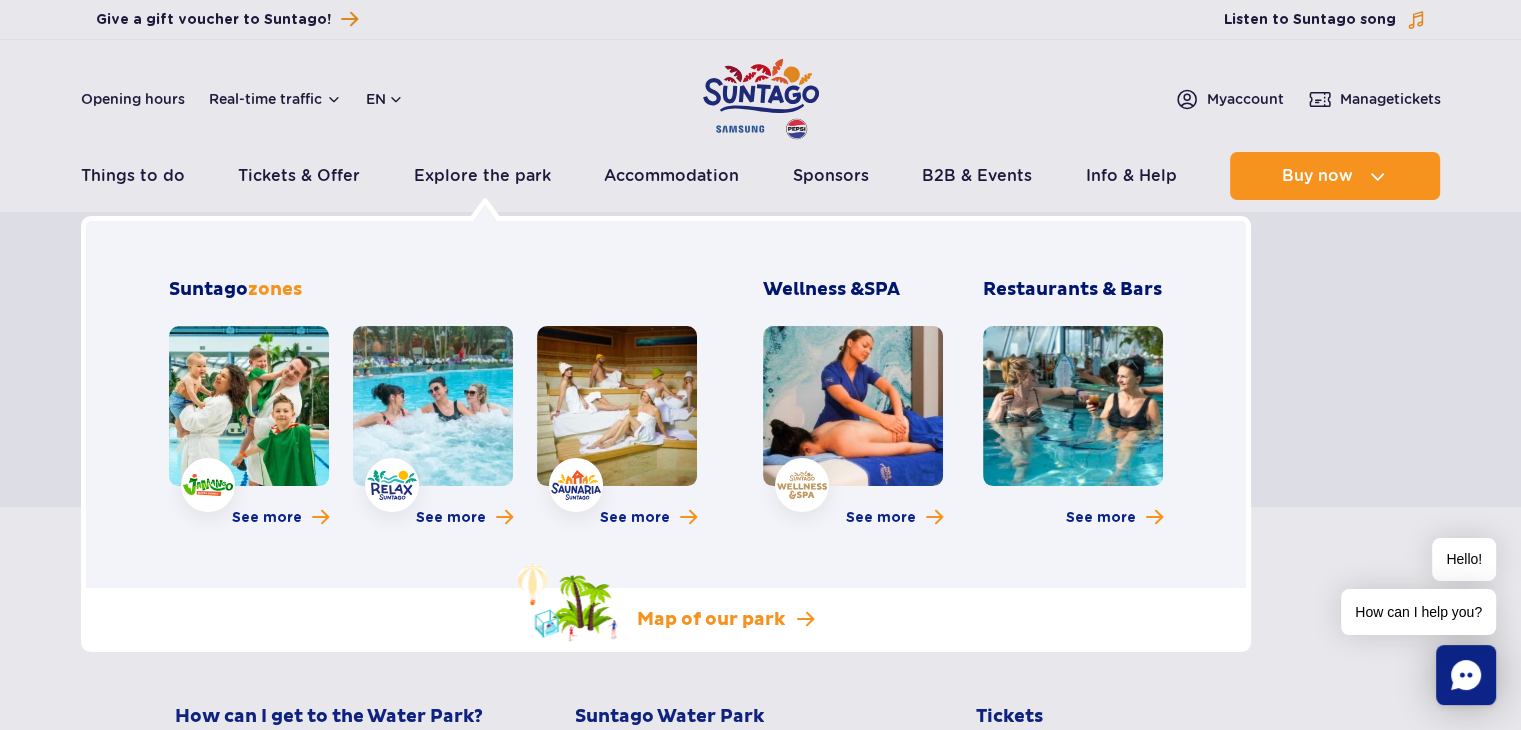 click on "Map of our park" at bounding box center (711, 620) 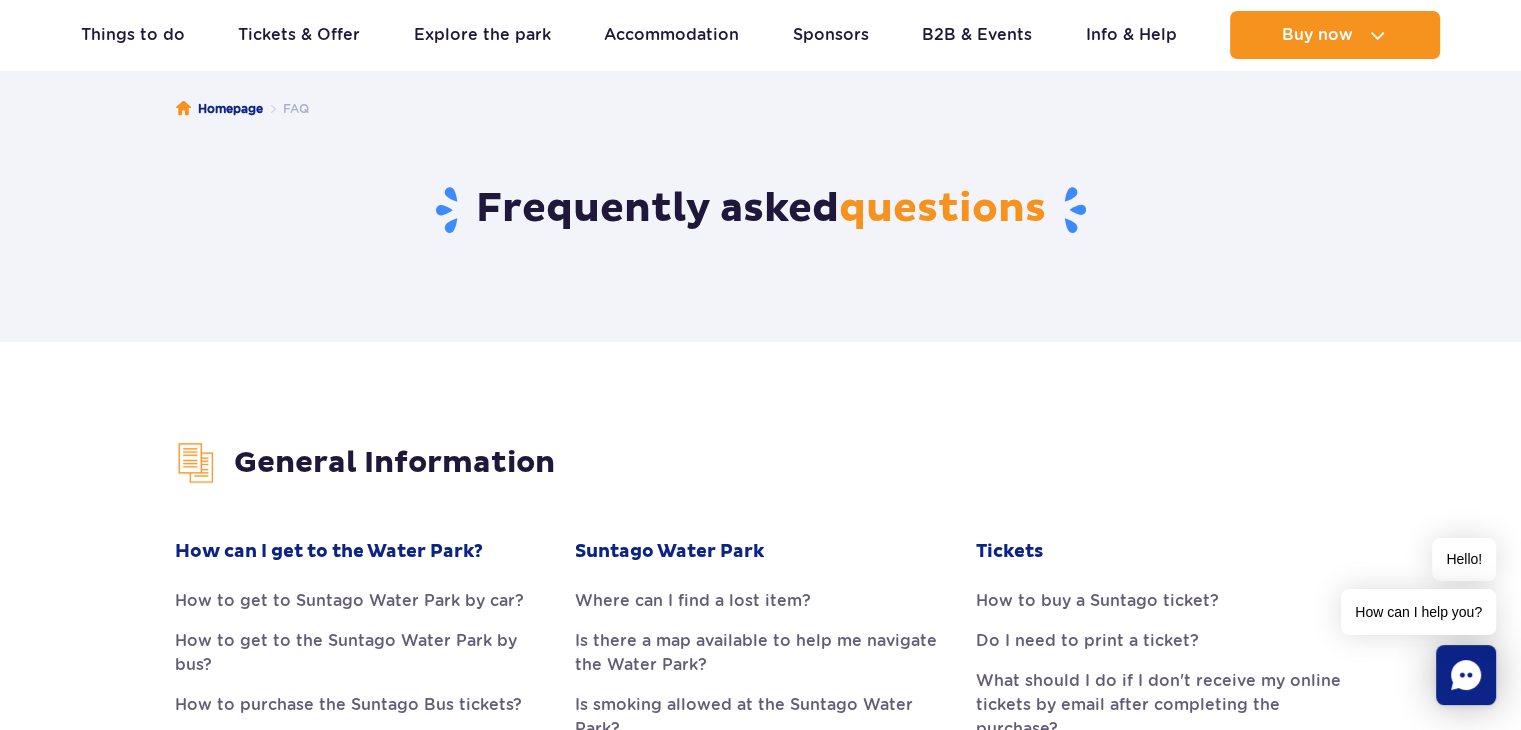 scroll, scrollTop: 0, scrollLeft: 0, axis: both 